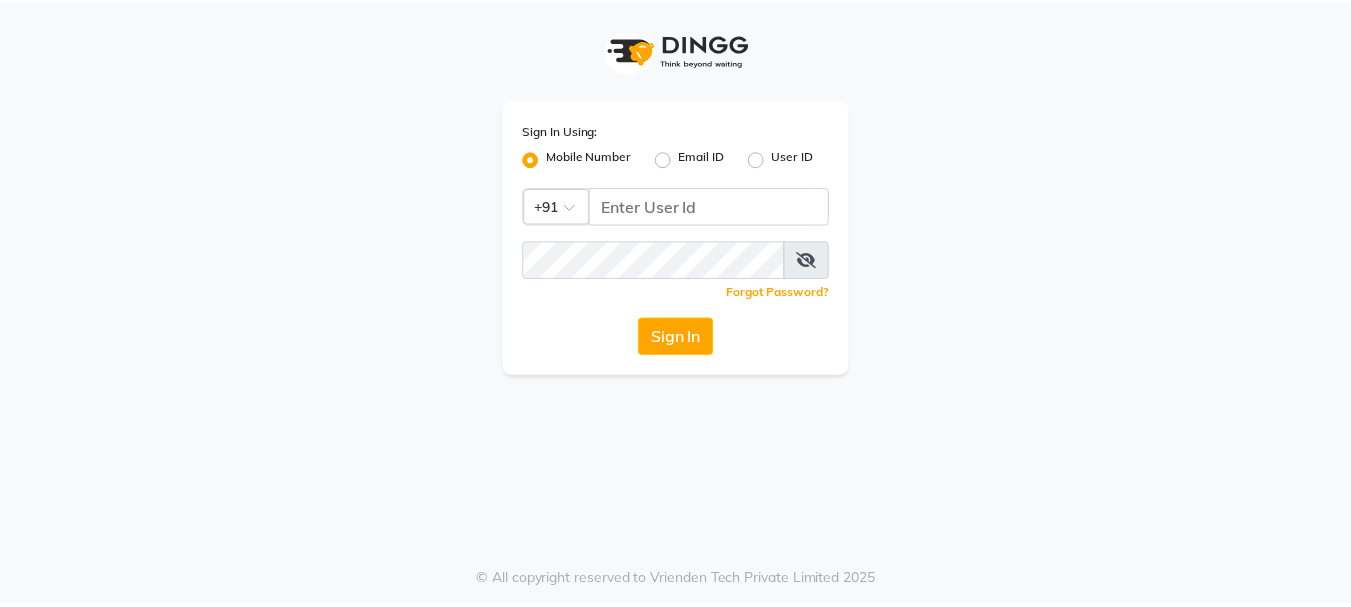 scroll, scrollTop: 0, scrollLeft: 0, axis: both 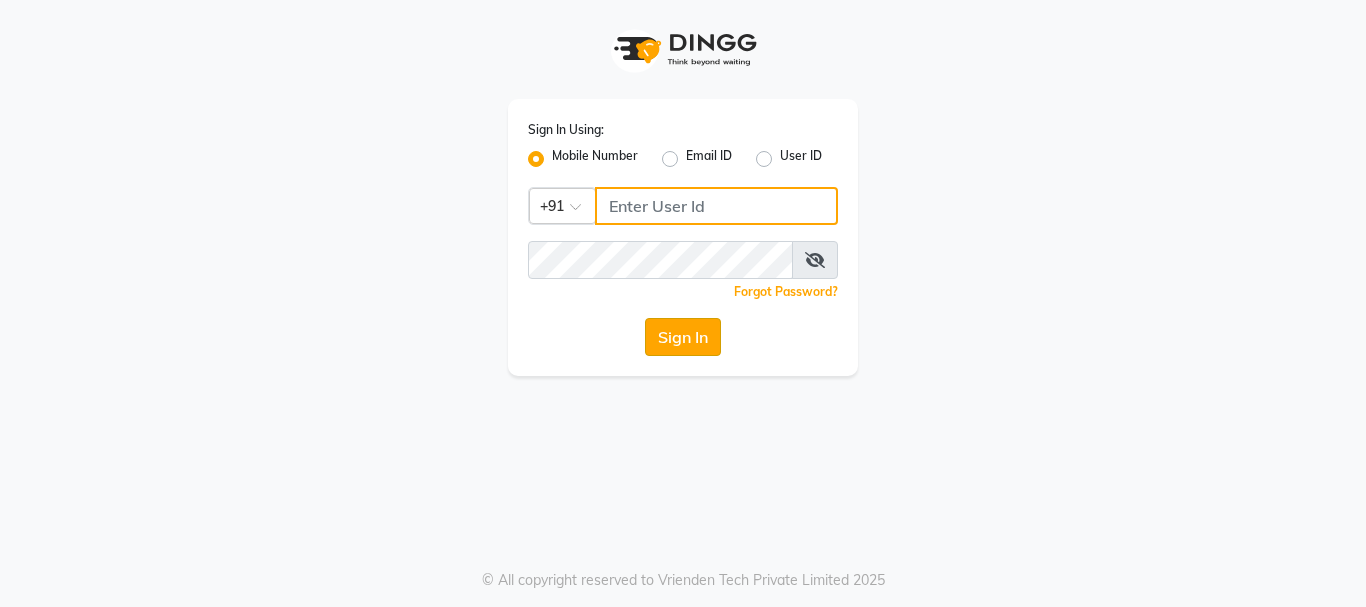 type on "[PHONE]" 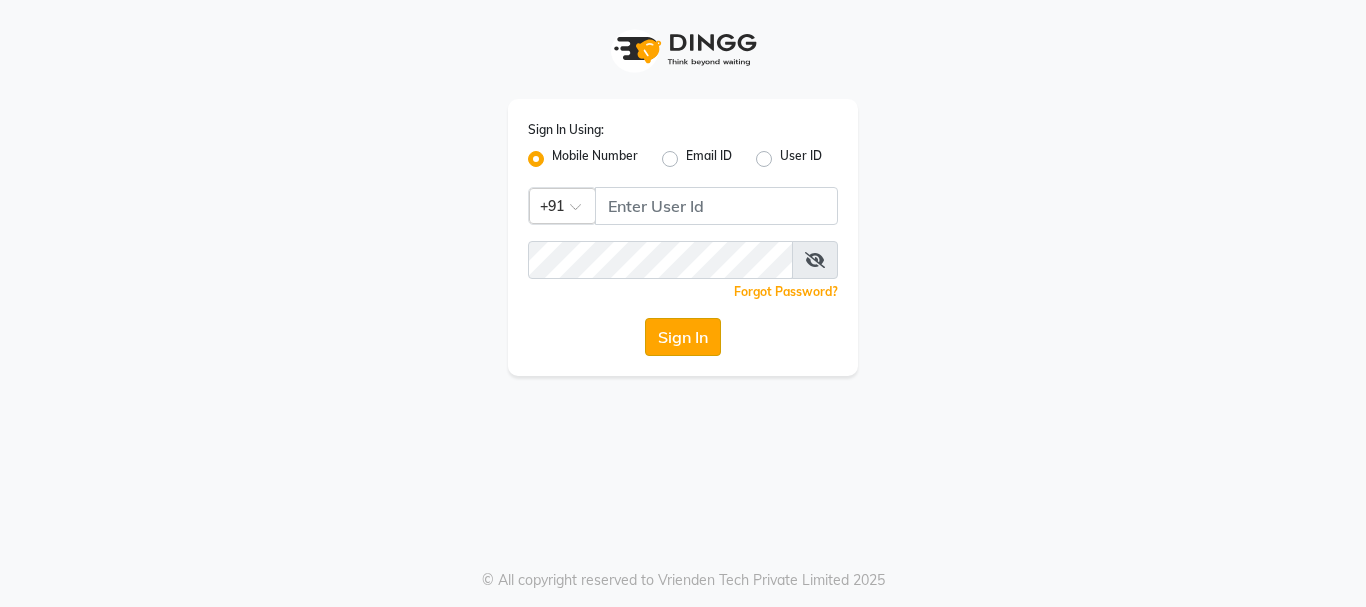 click on "Sign In" 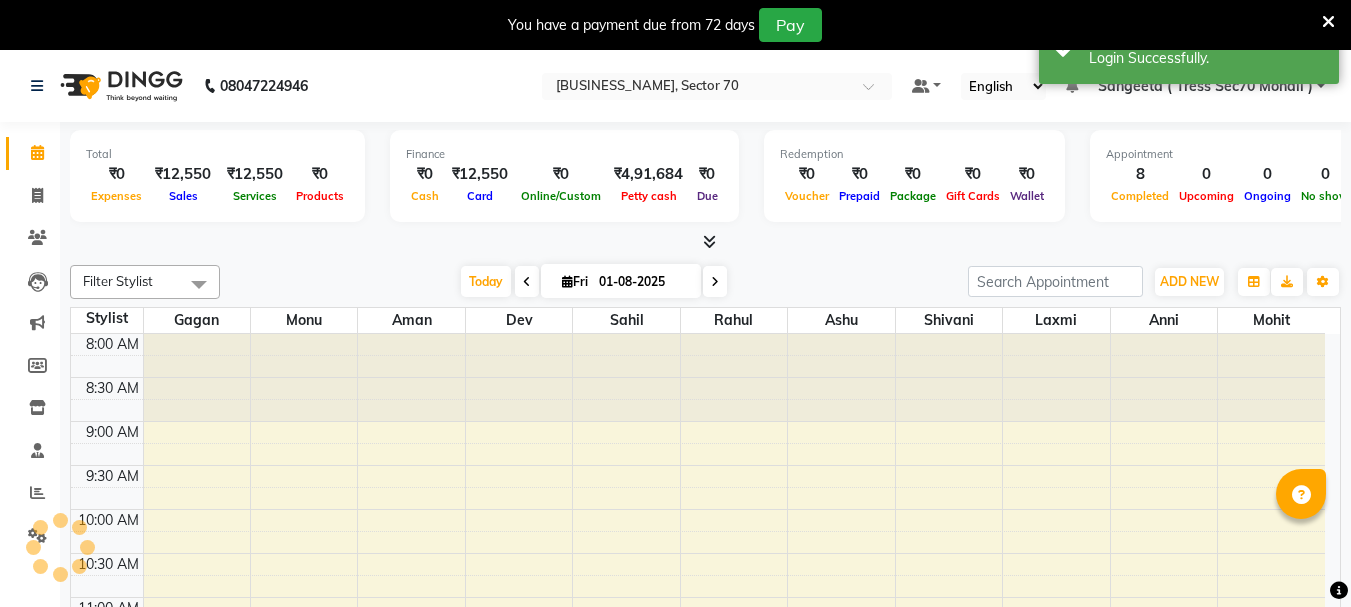 select on "en" 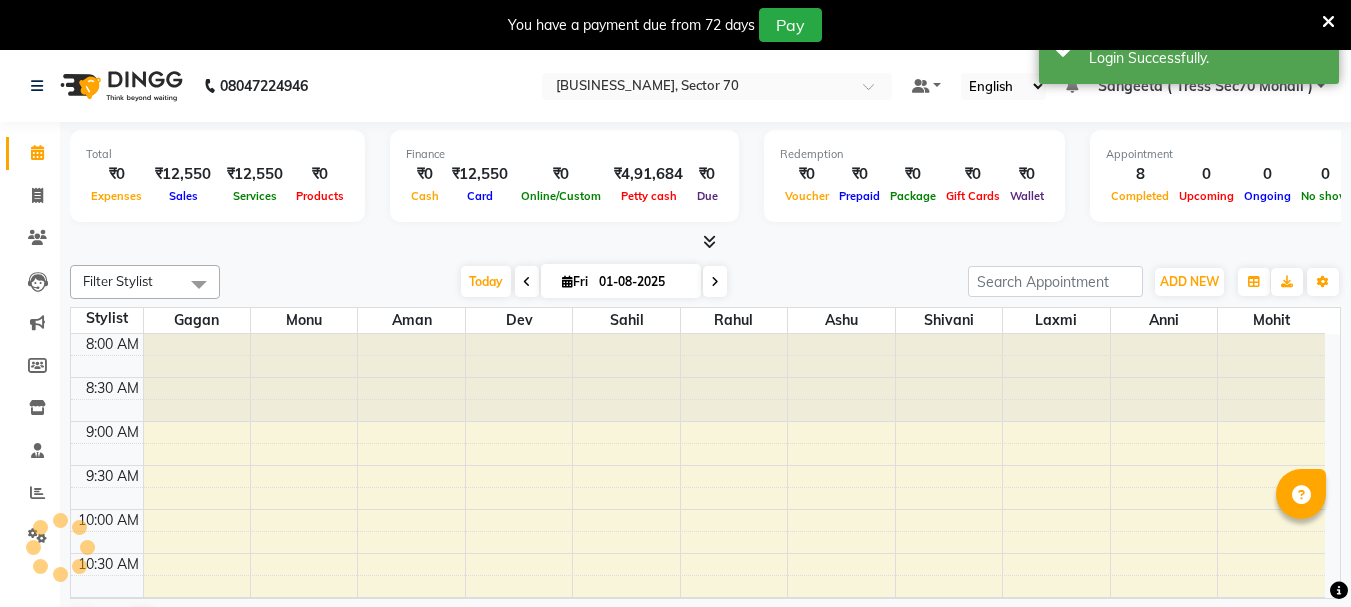 scroll, scrollTop: 841, scrollLeft: 0, axis: vertical 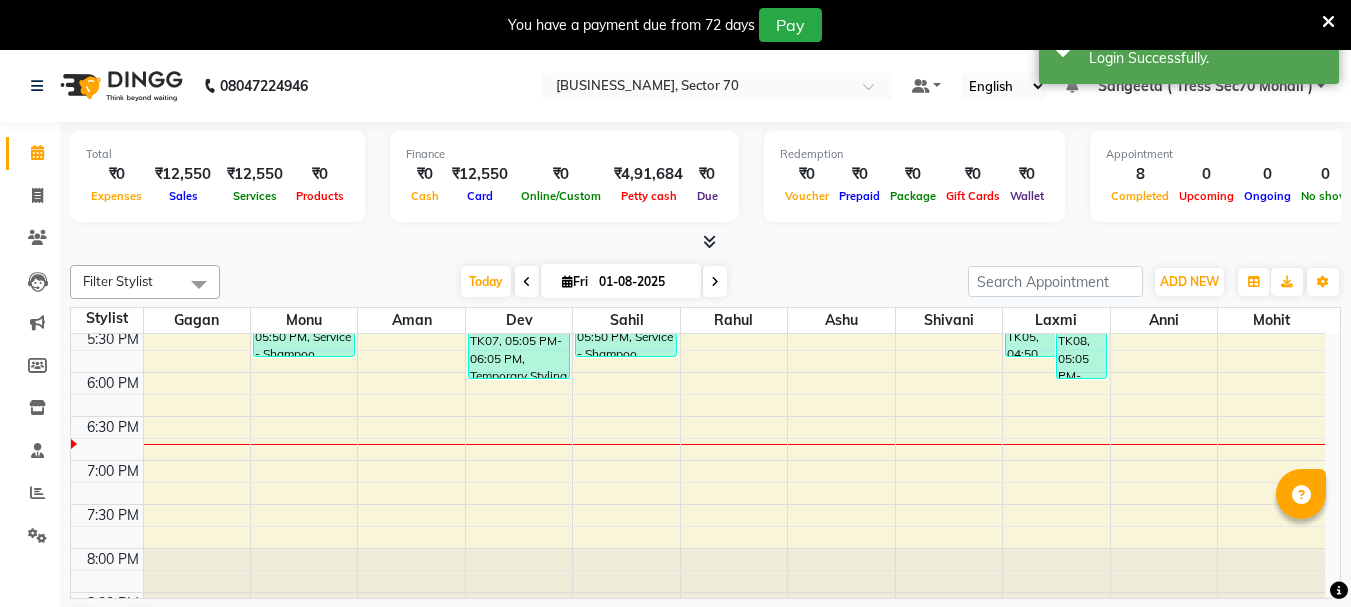 click at bounding box center [60, 547] 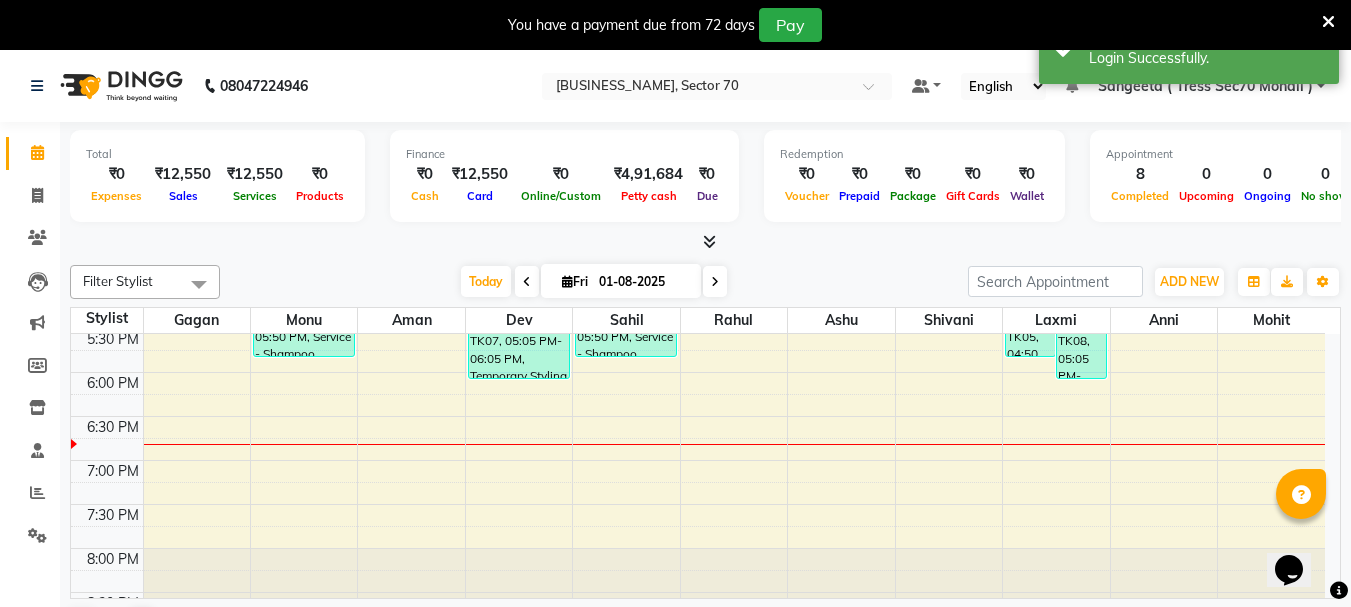 scroll, scrollTop: 0, scrollLeft: 0, axis: both 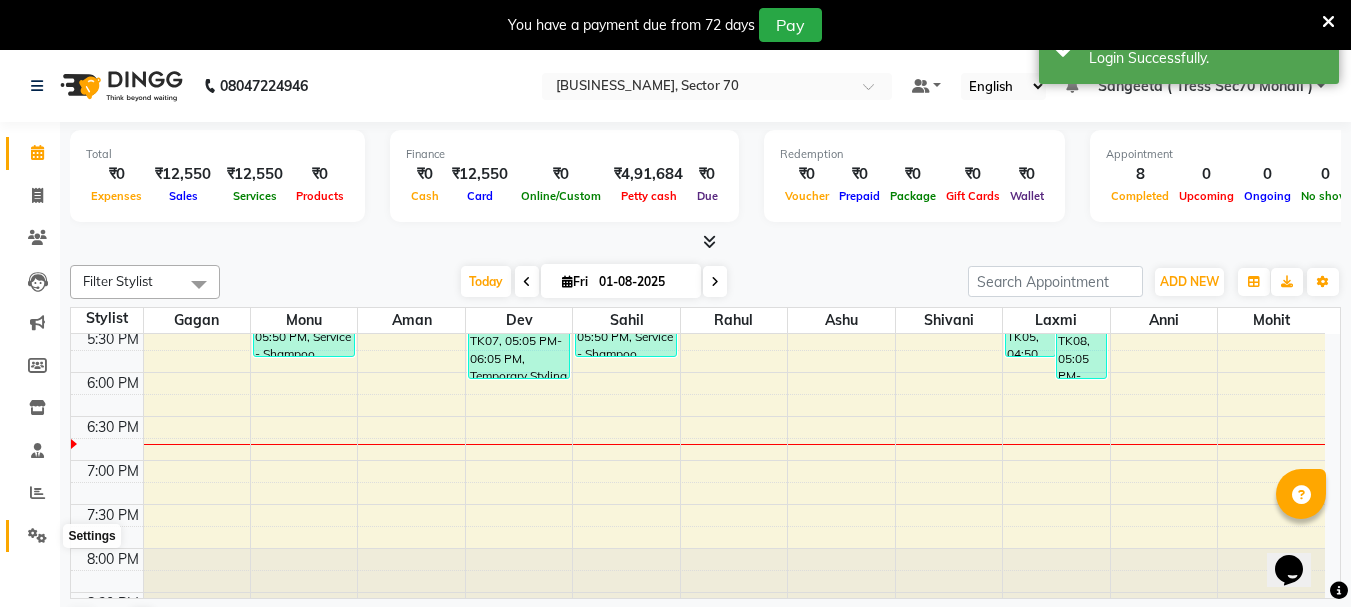 click 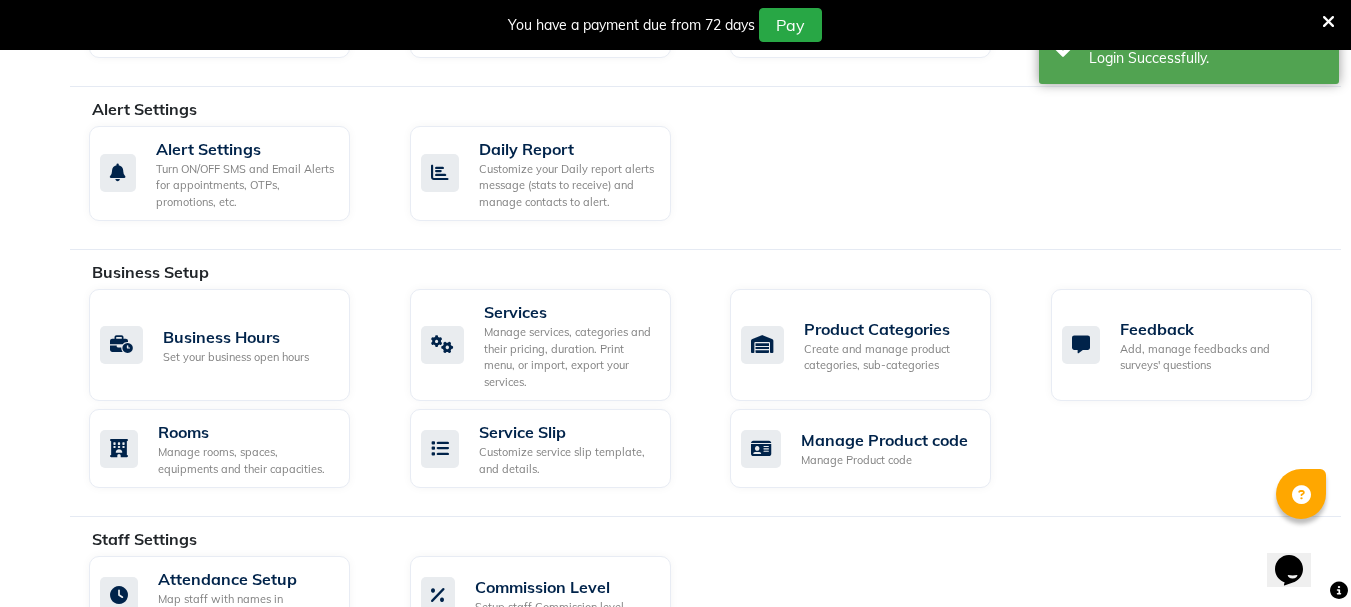 scroll, scrollTop: 541, scrollLeft: 0, axis: vertical 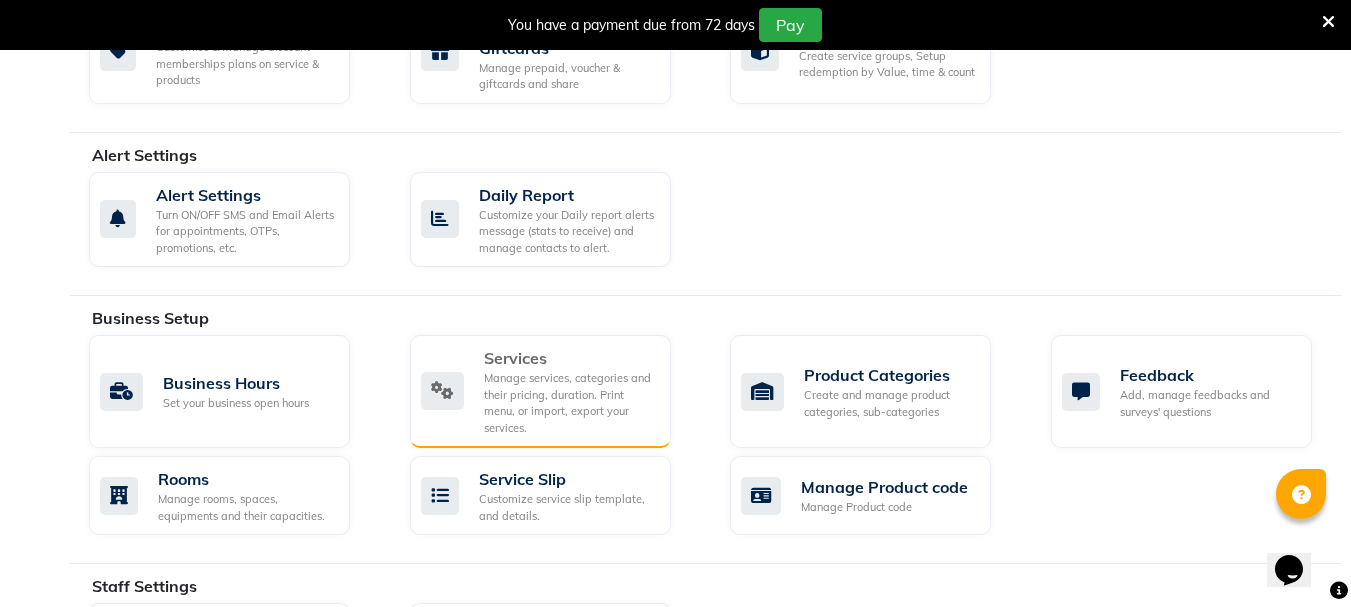 click on "Manage services, categories and their pricing, duration. Print menu, or import, export your services." 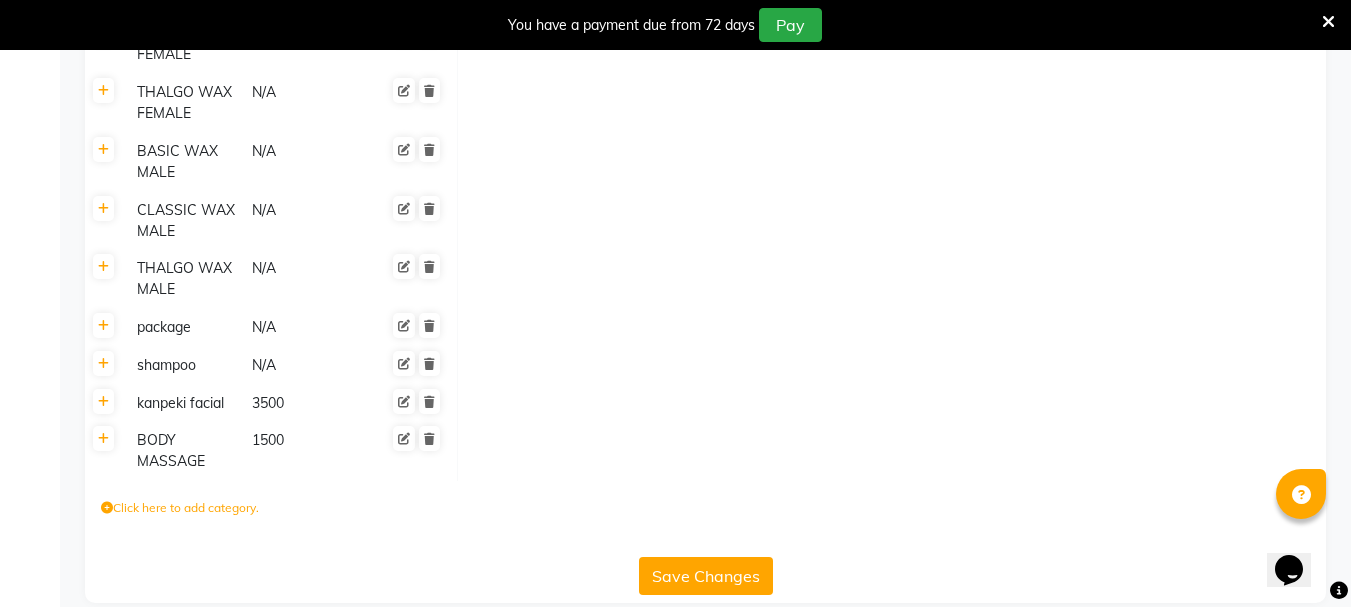 scroll, scrollTop: 3604, scrollLeft: 0, axis: vertical 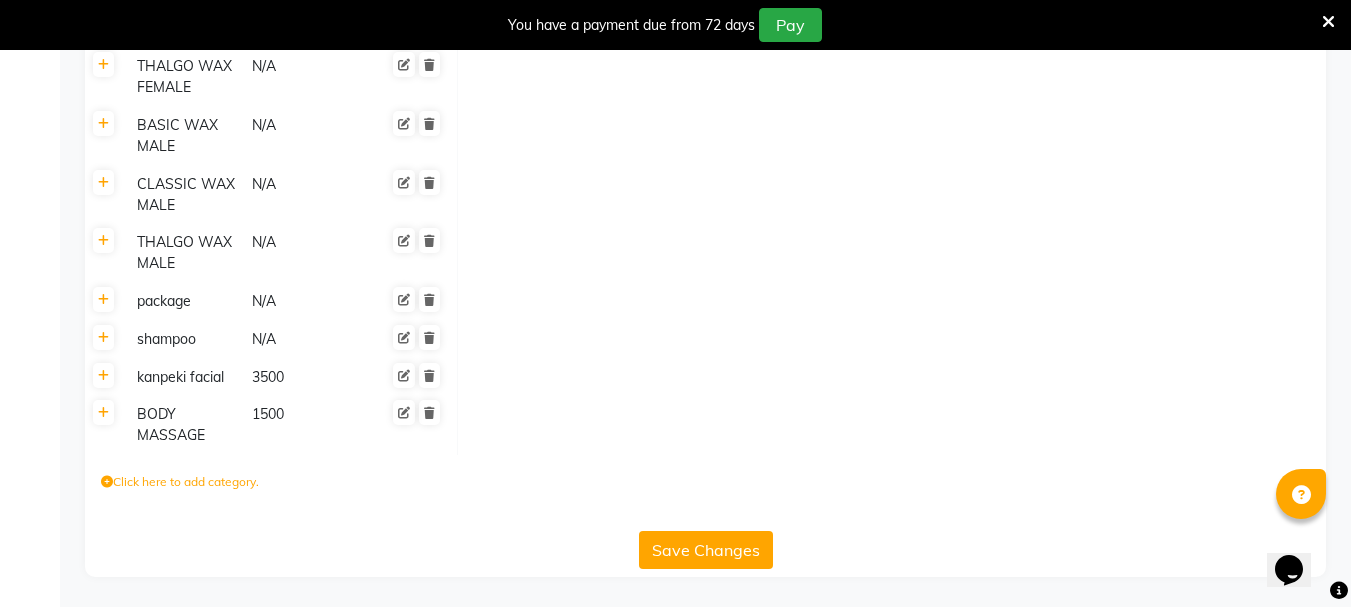 click 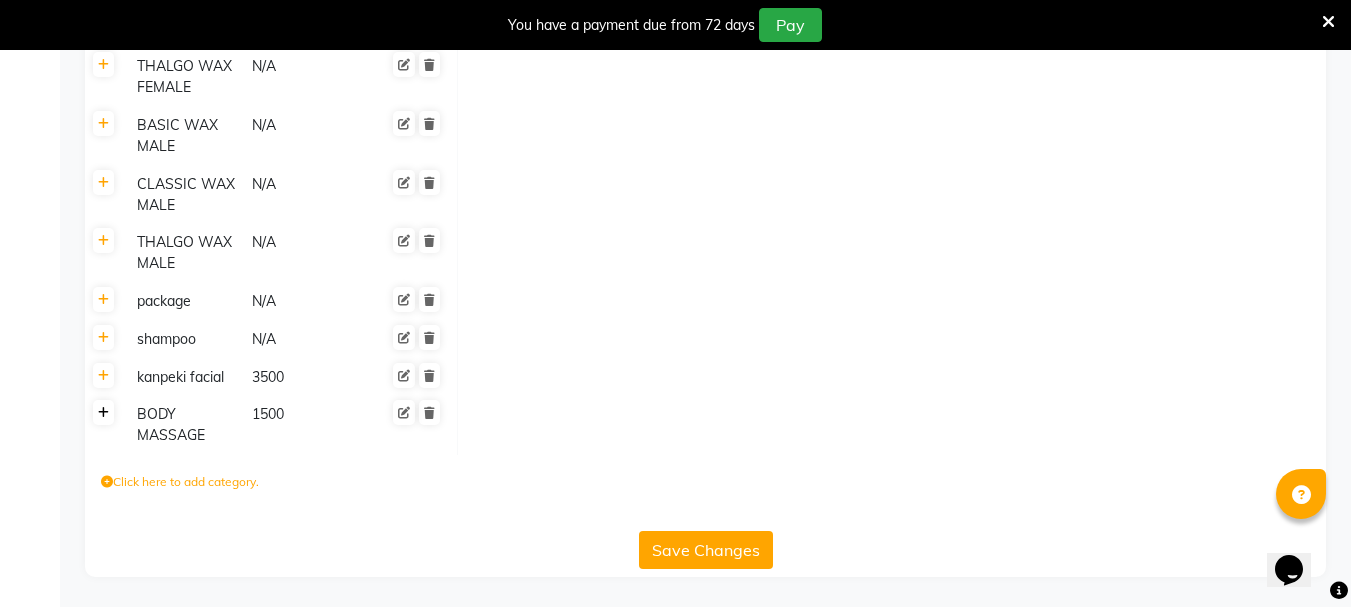 click 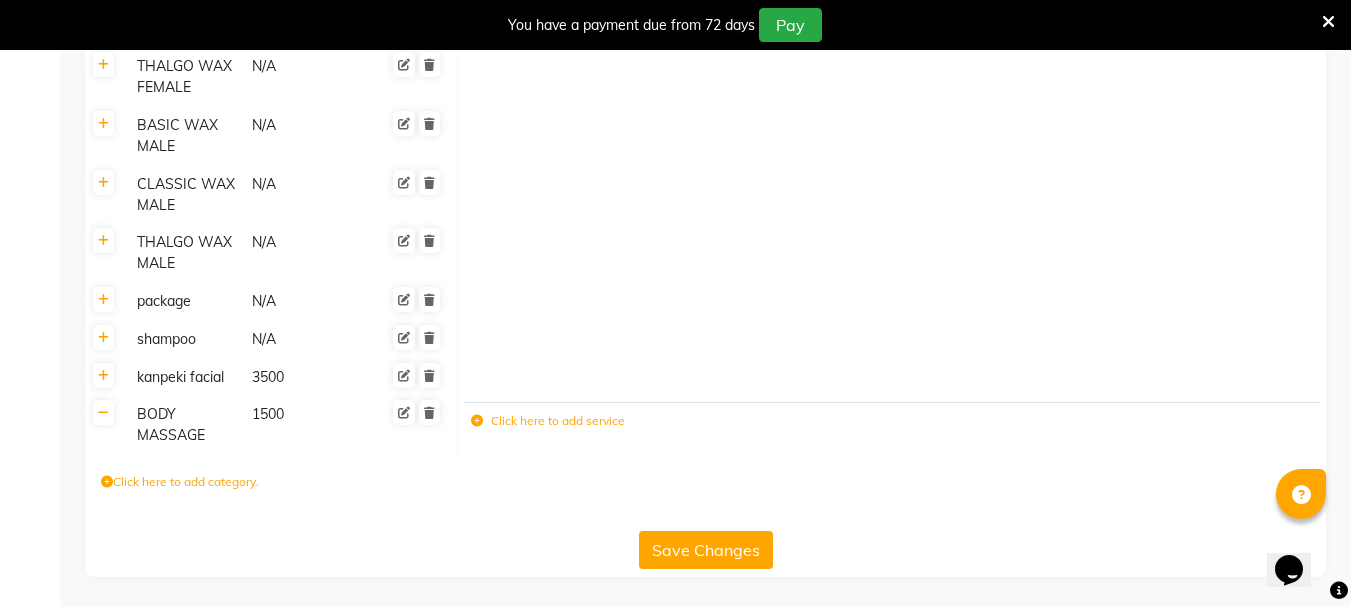 click on "Click here to add service" 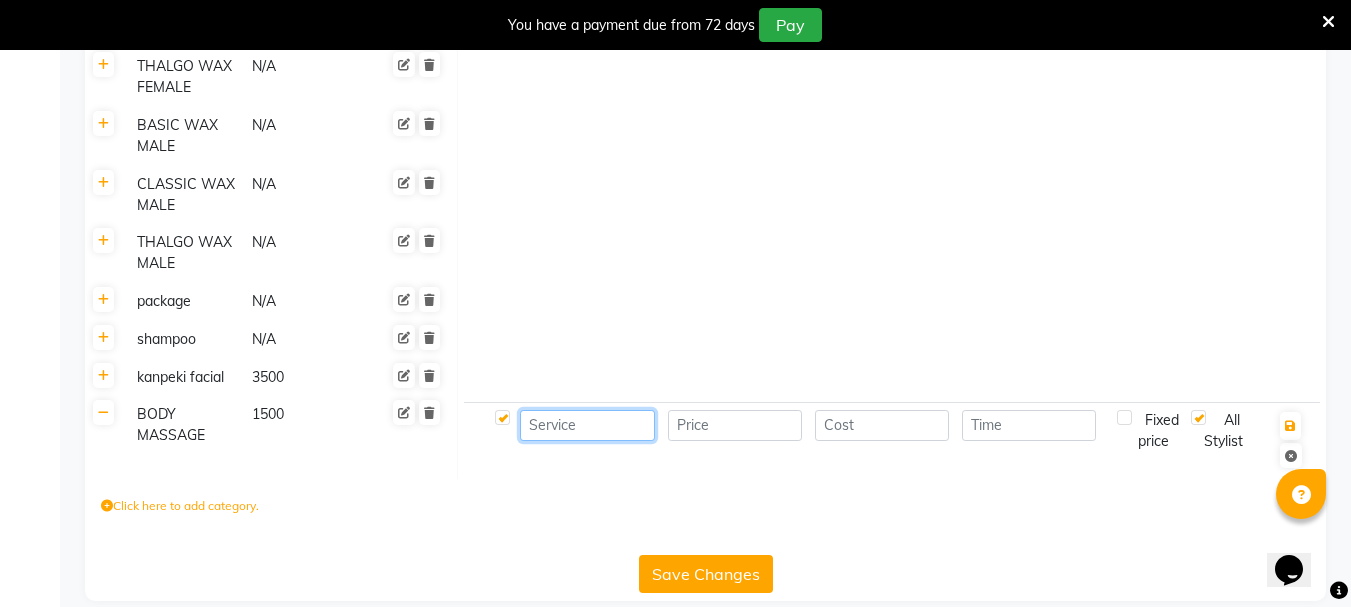 click 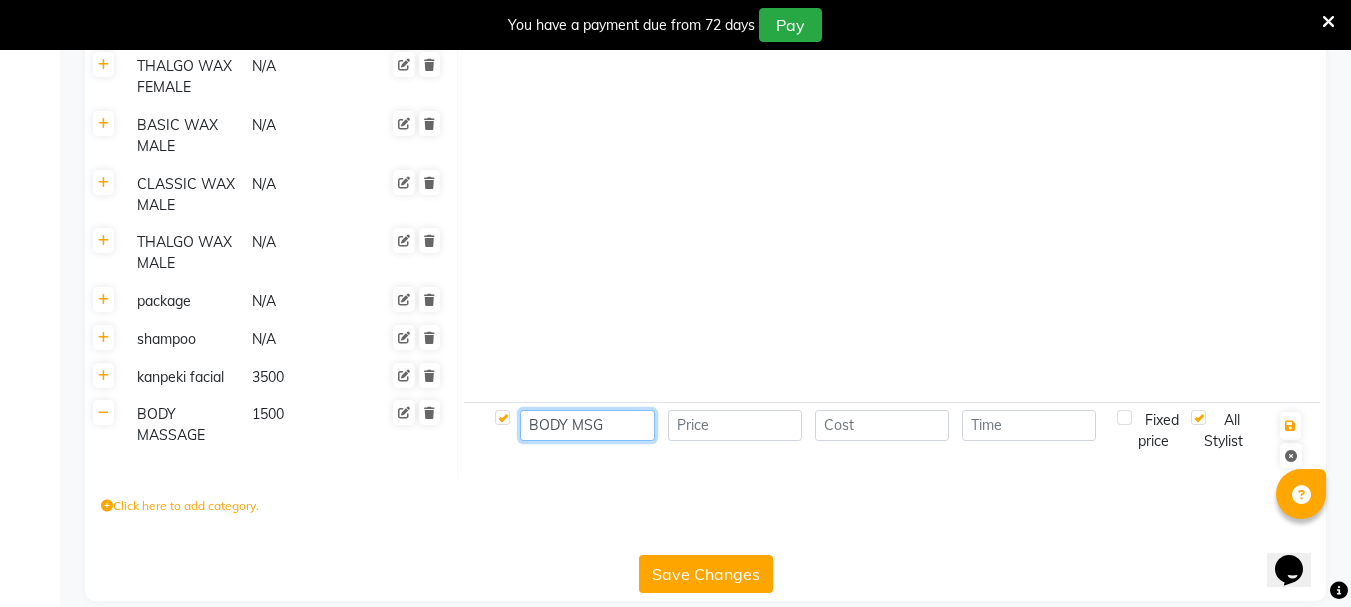 type on "BODY MSG" 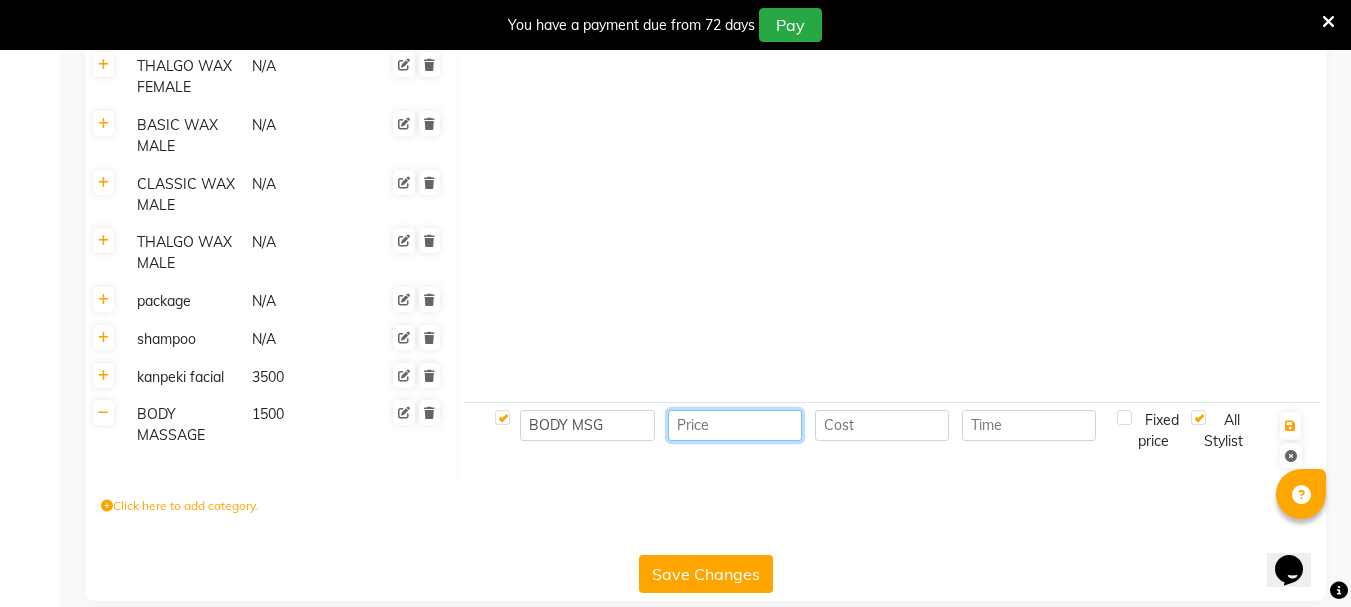 click 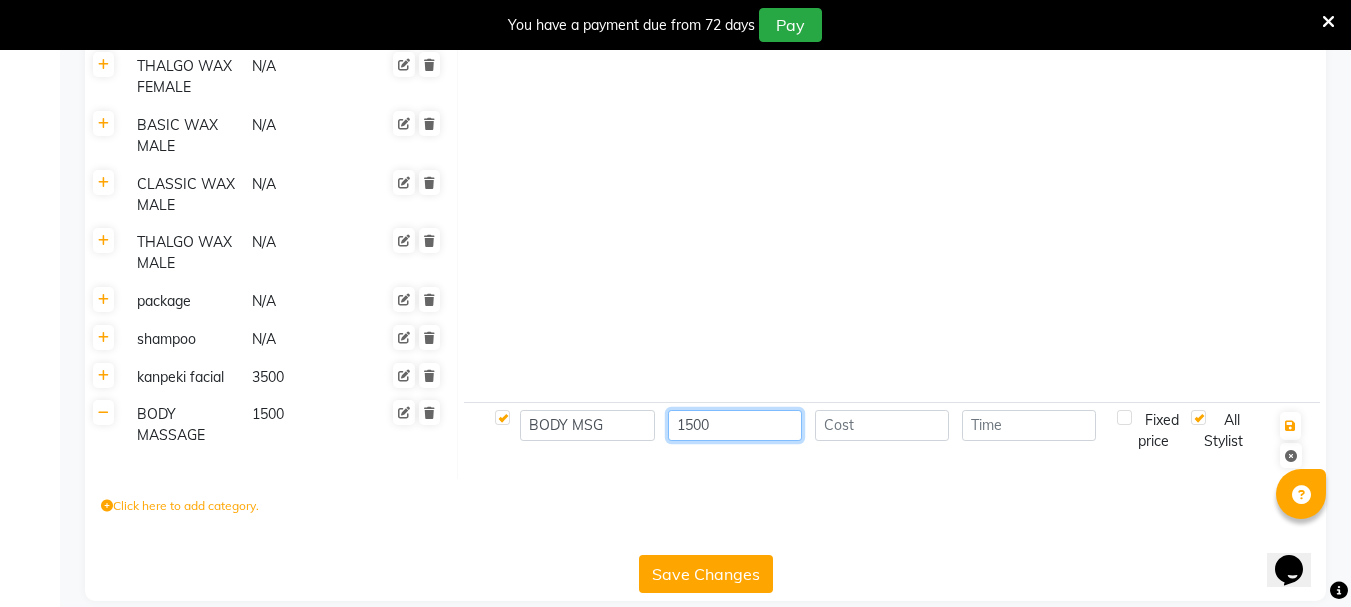 type on "1500" 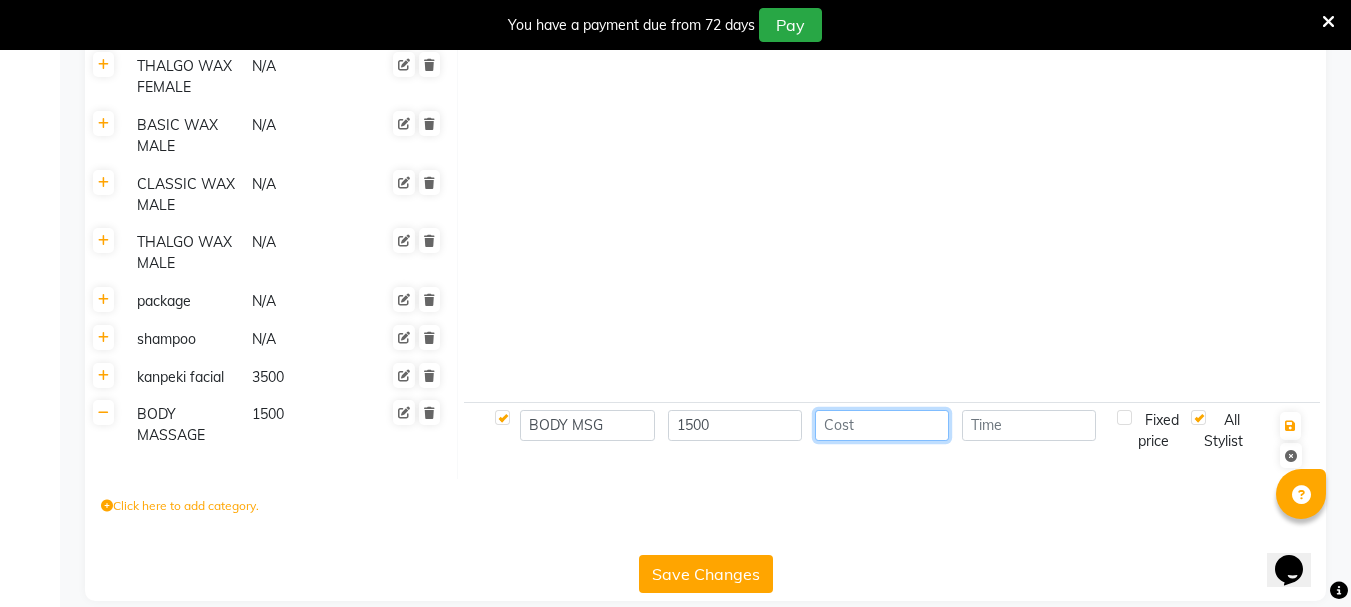 click 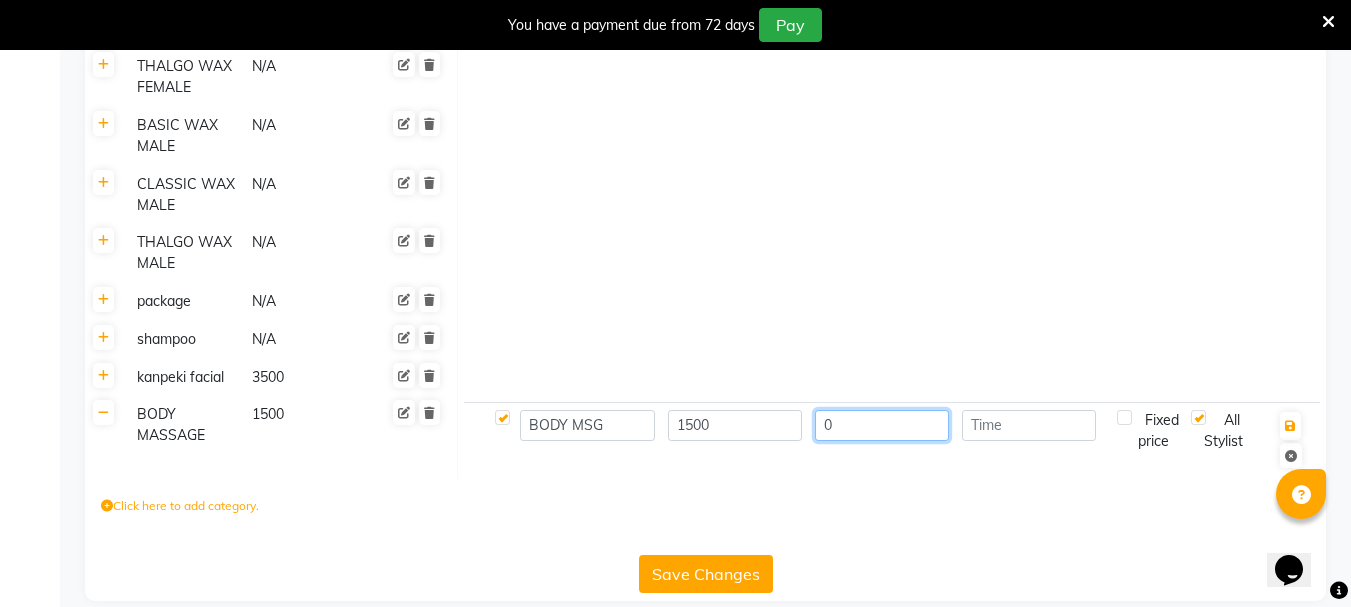 type on "0" 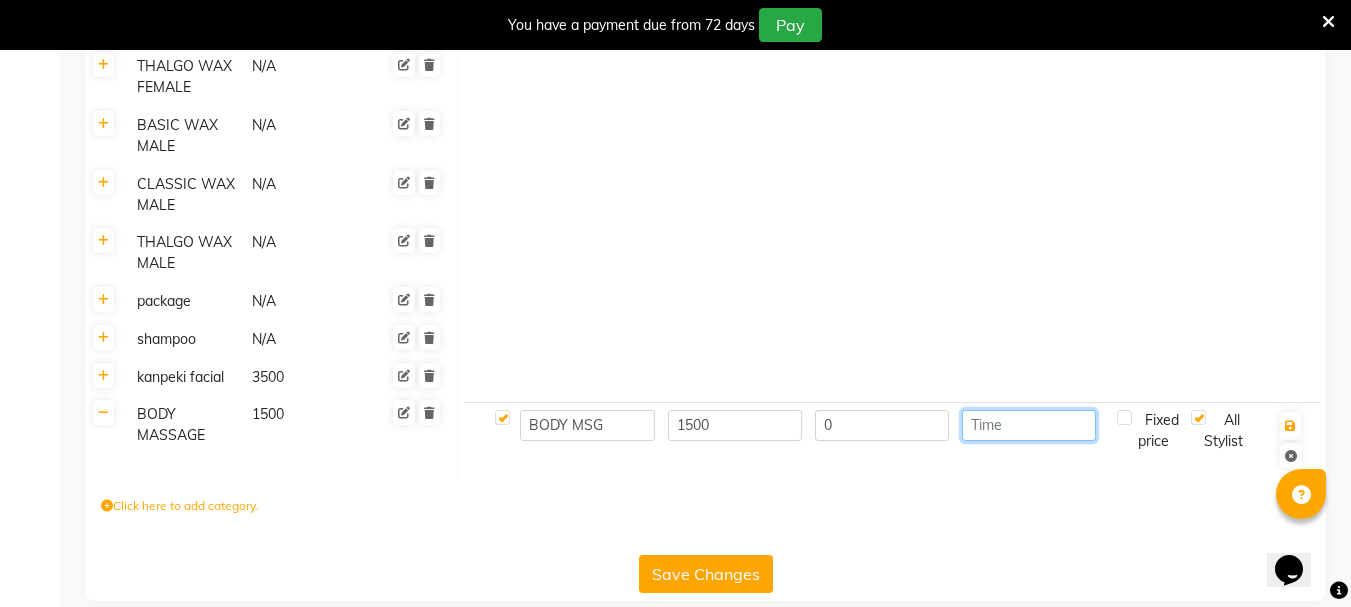 click 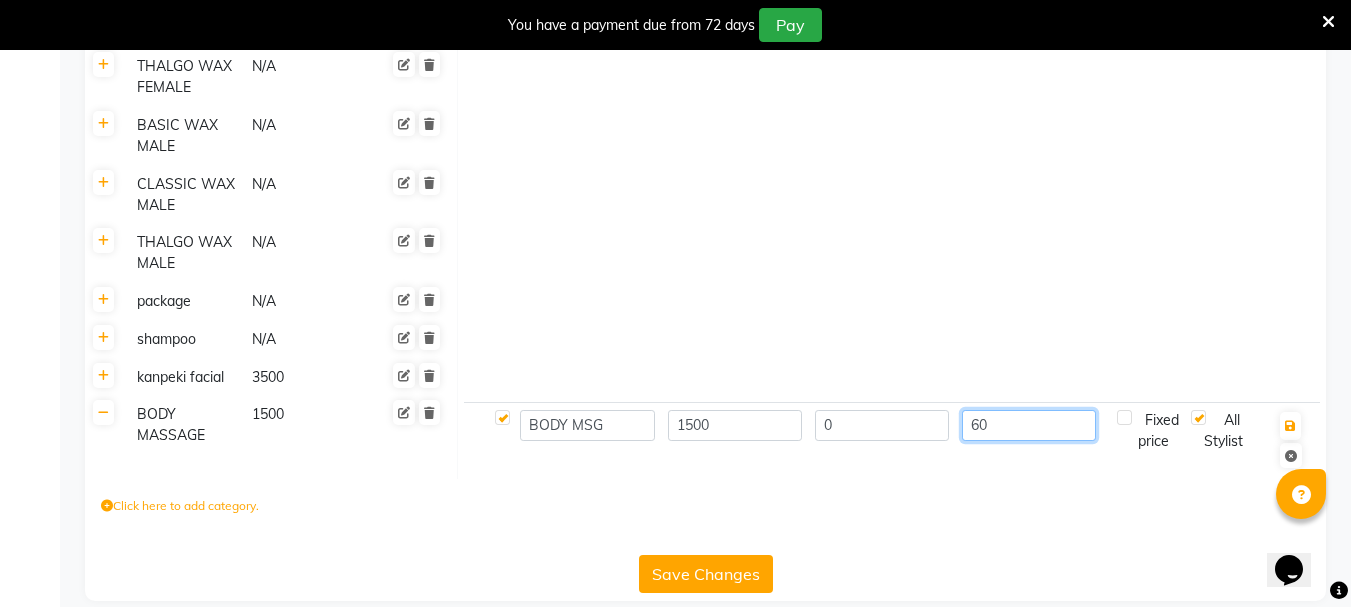 type on "60" 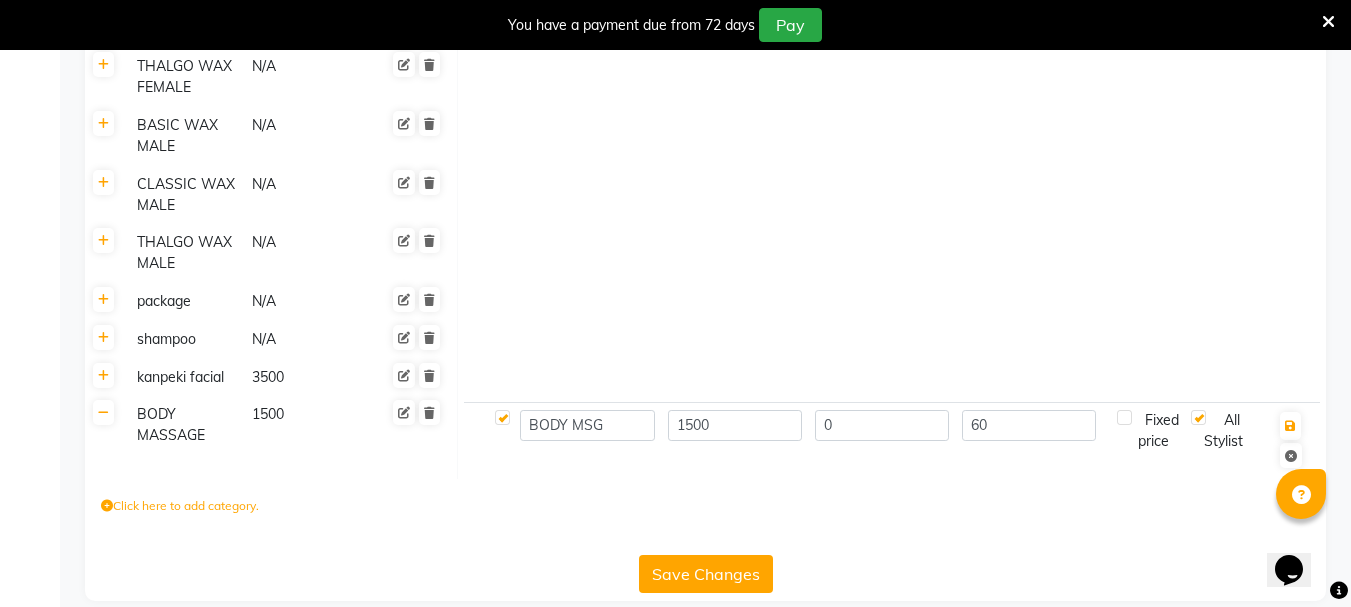 click 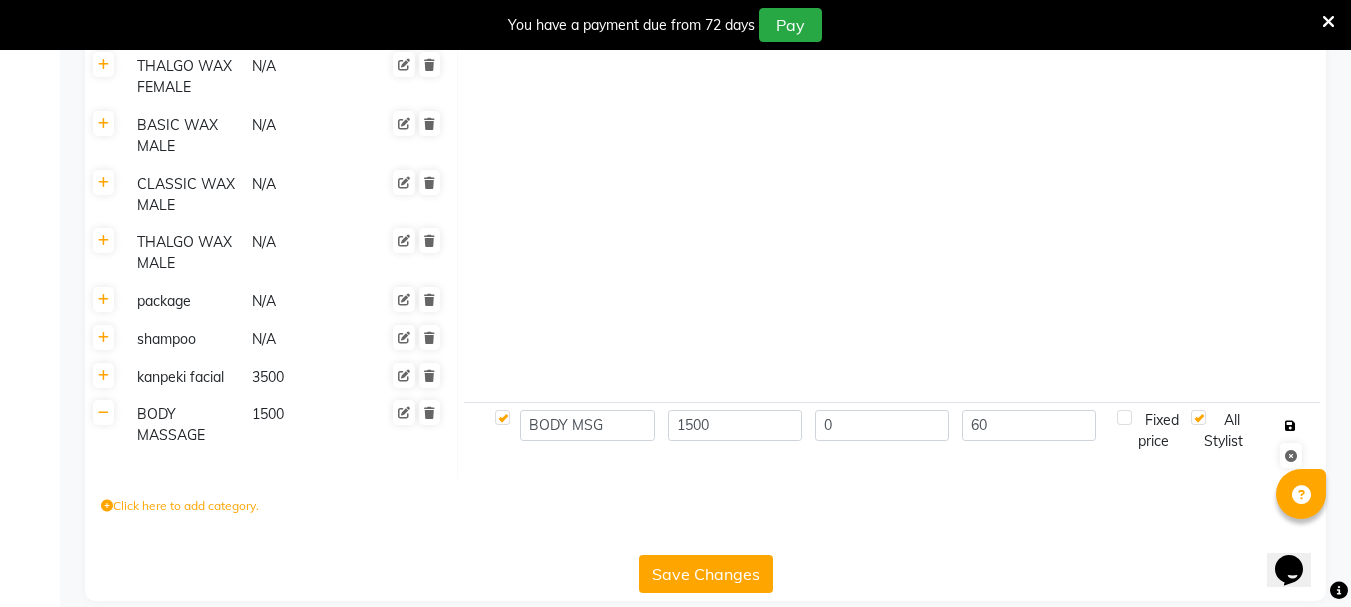 click at bounding box center [1290, 426] 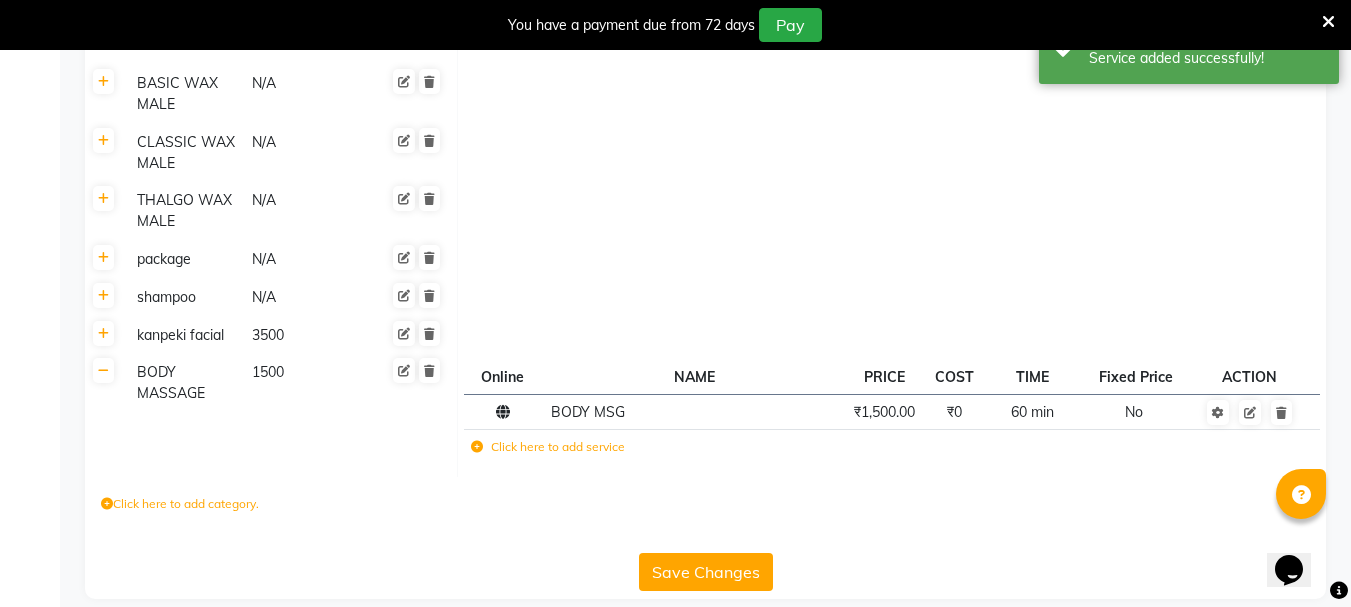 scroll, scrollTop: 3668, scrollLeft: 0, axis: vertical 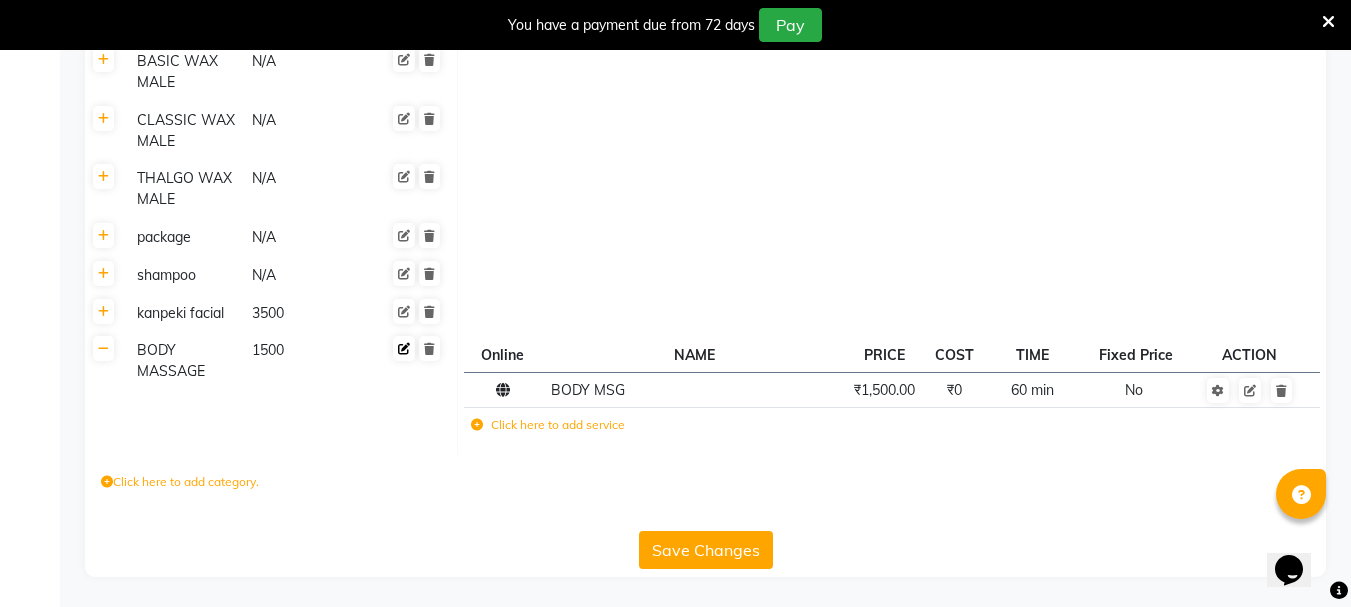 click 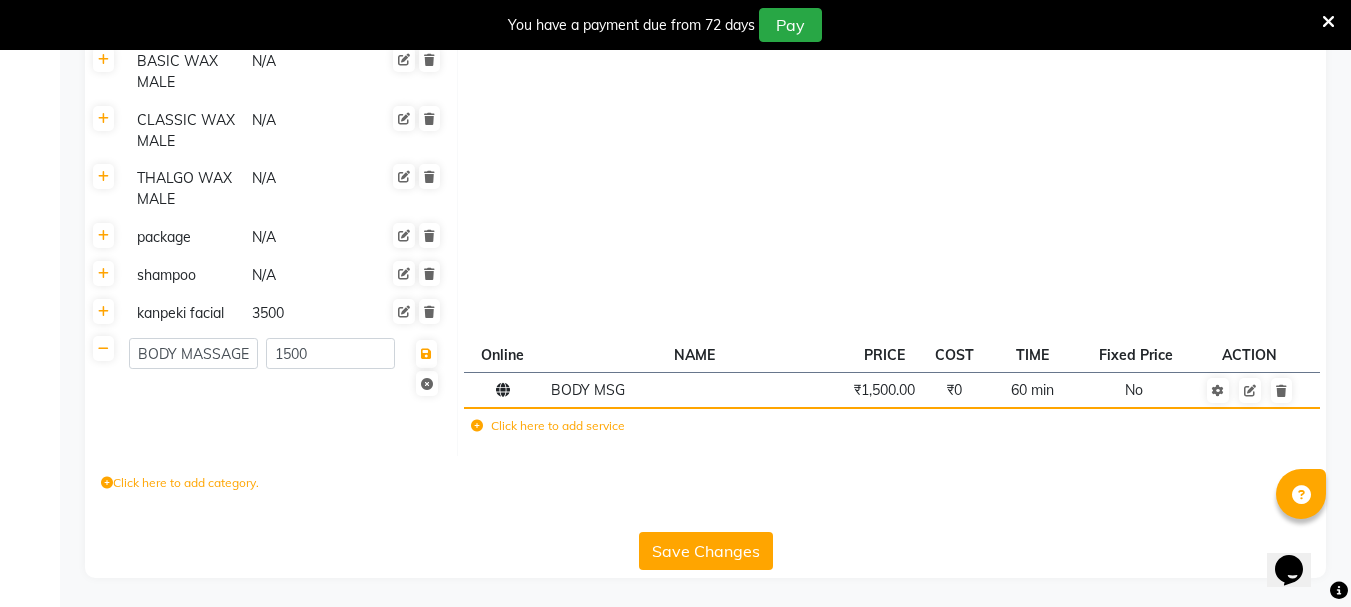 click on "Click here to add service" 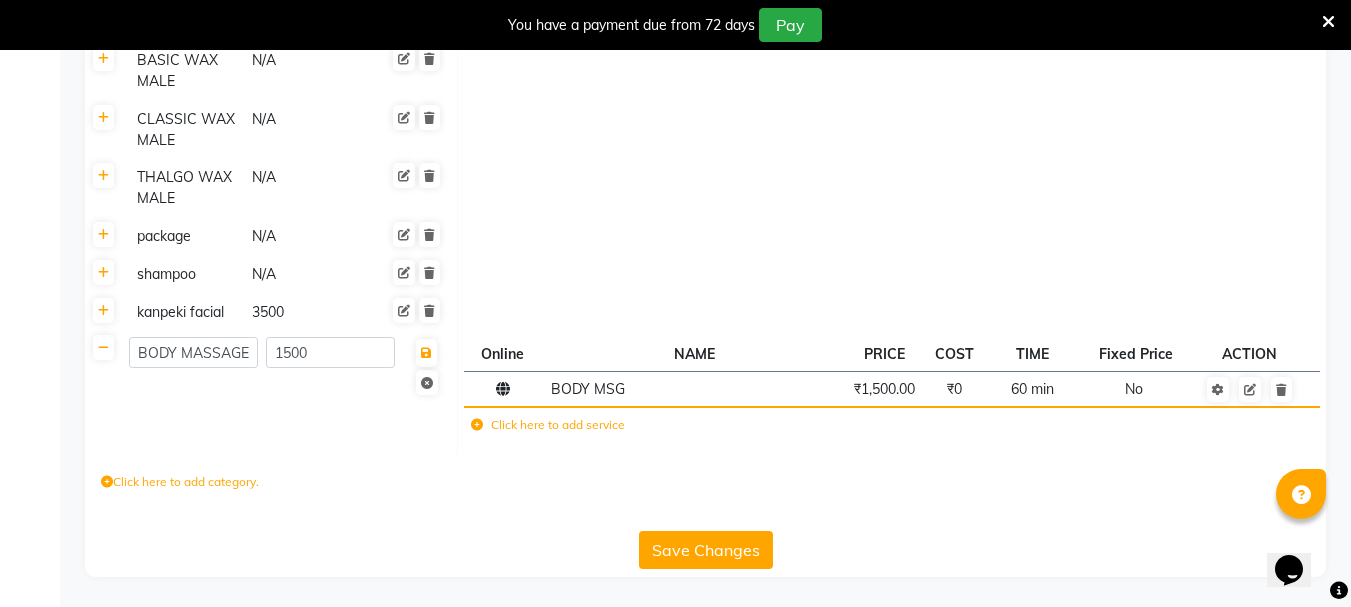 click on "Click here to add service" 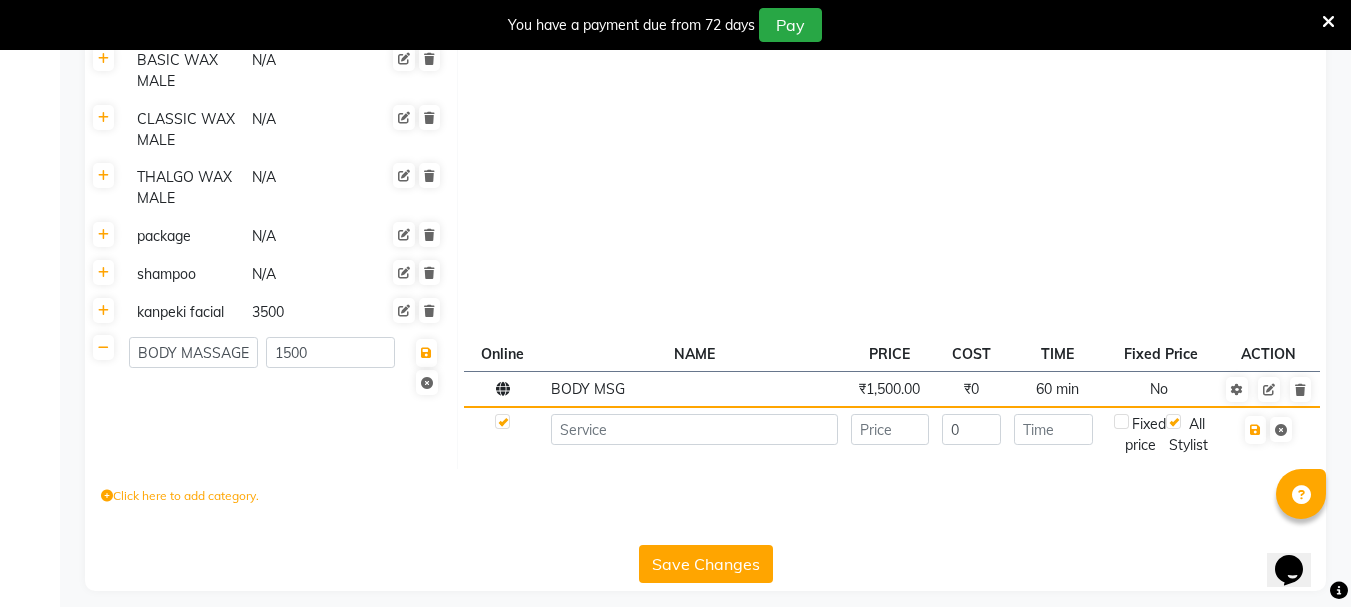 click 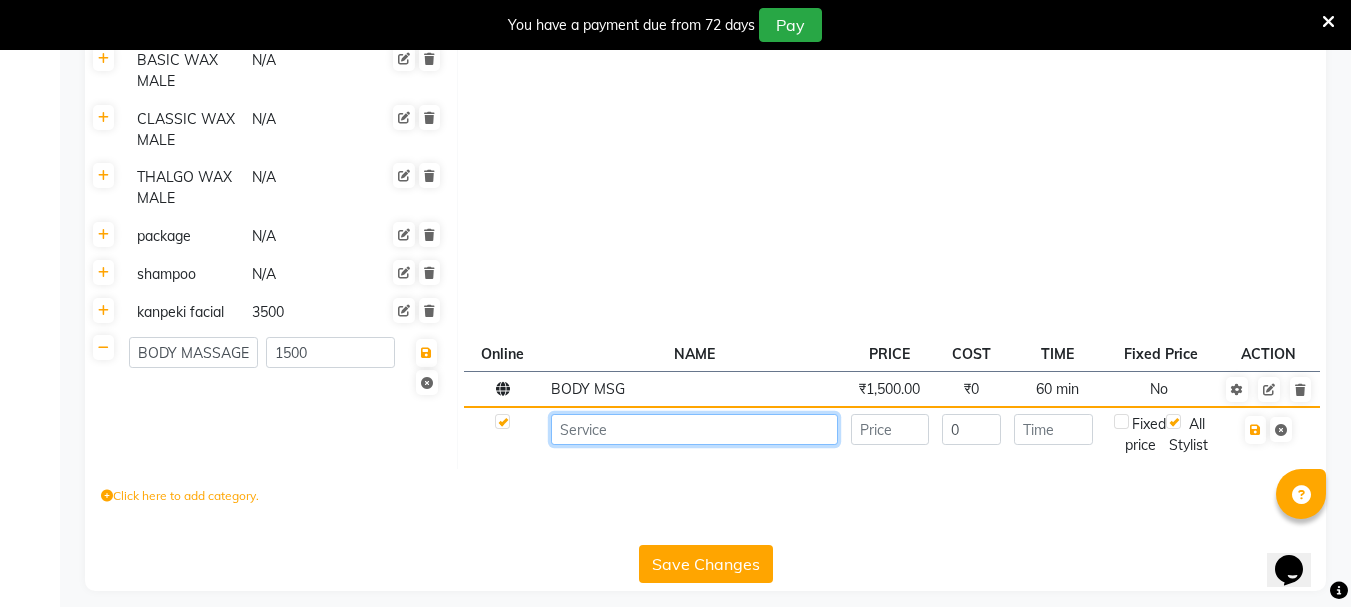 click 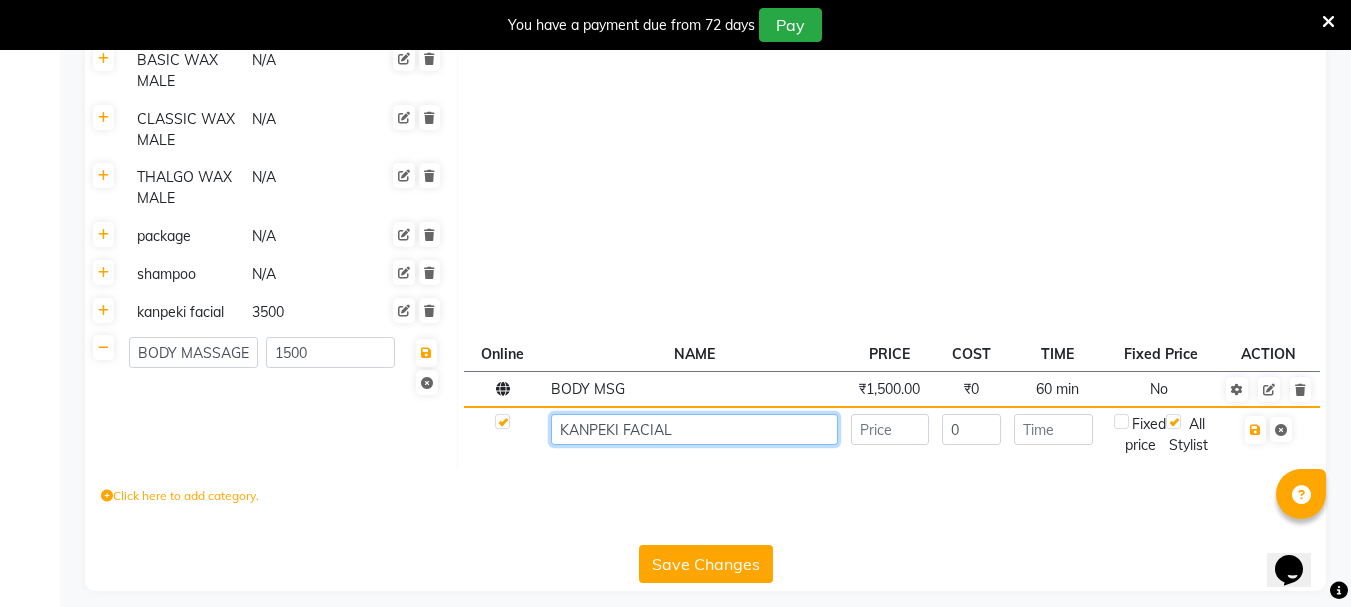 type on "KANPEKI FACIAL" 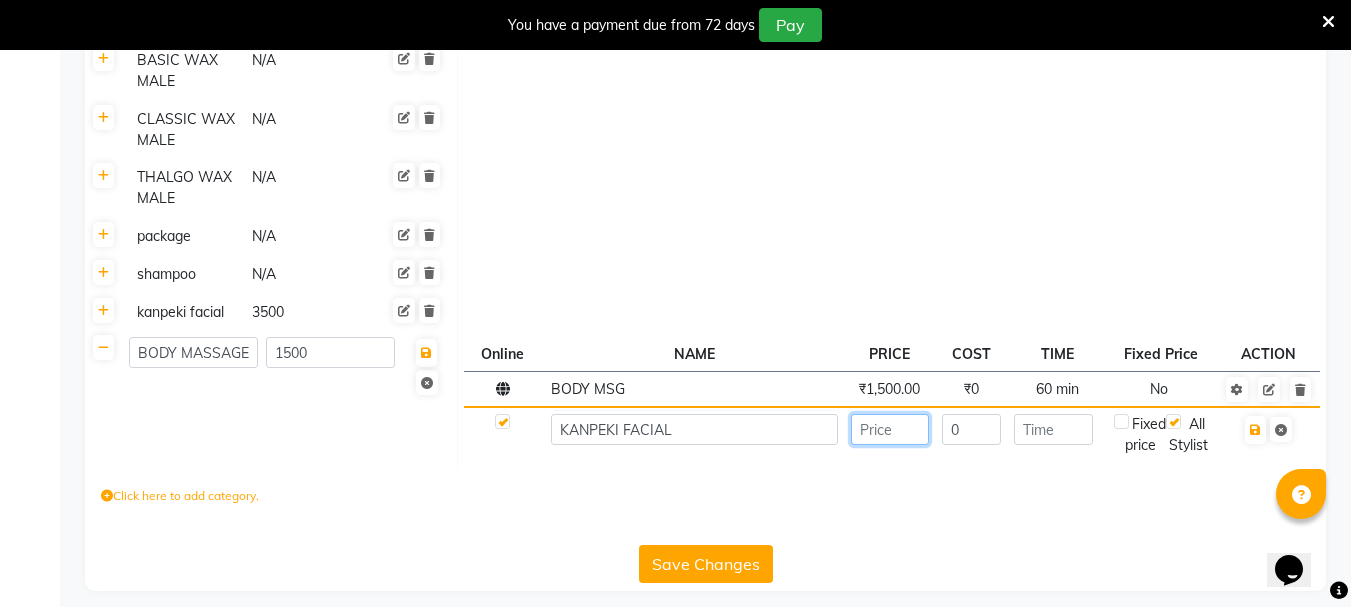 click 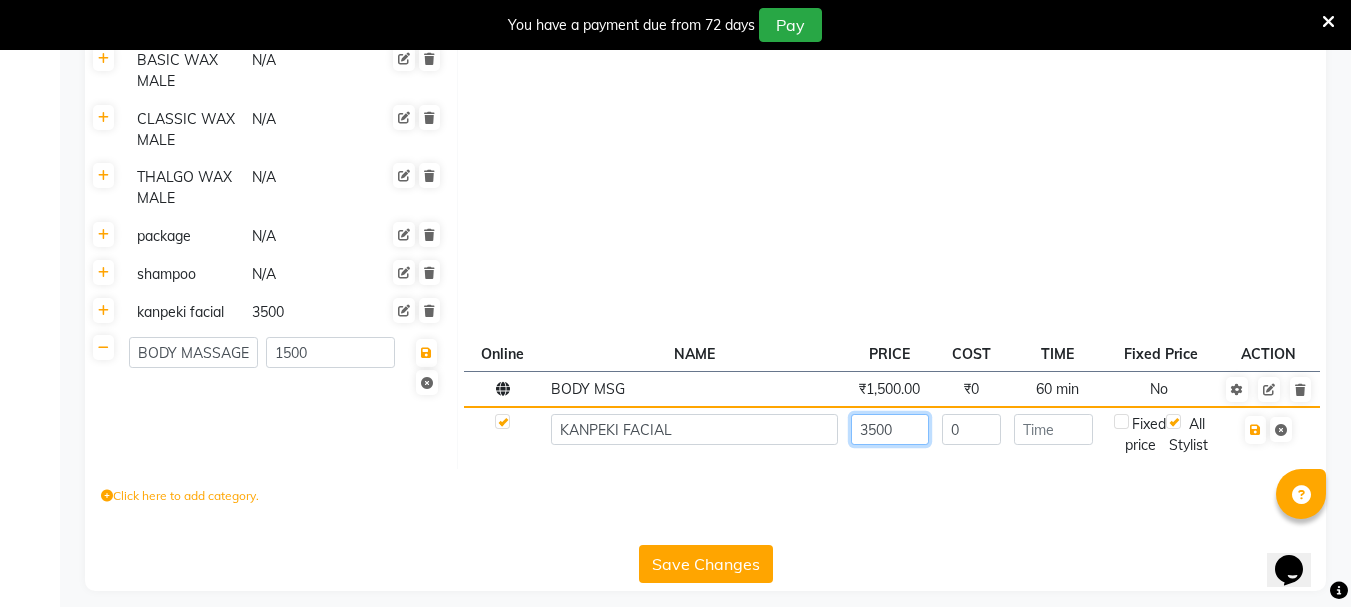 type on "3500" 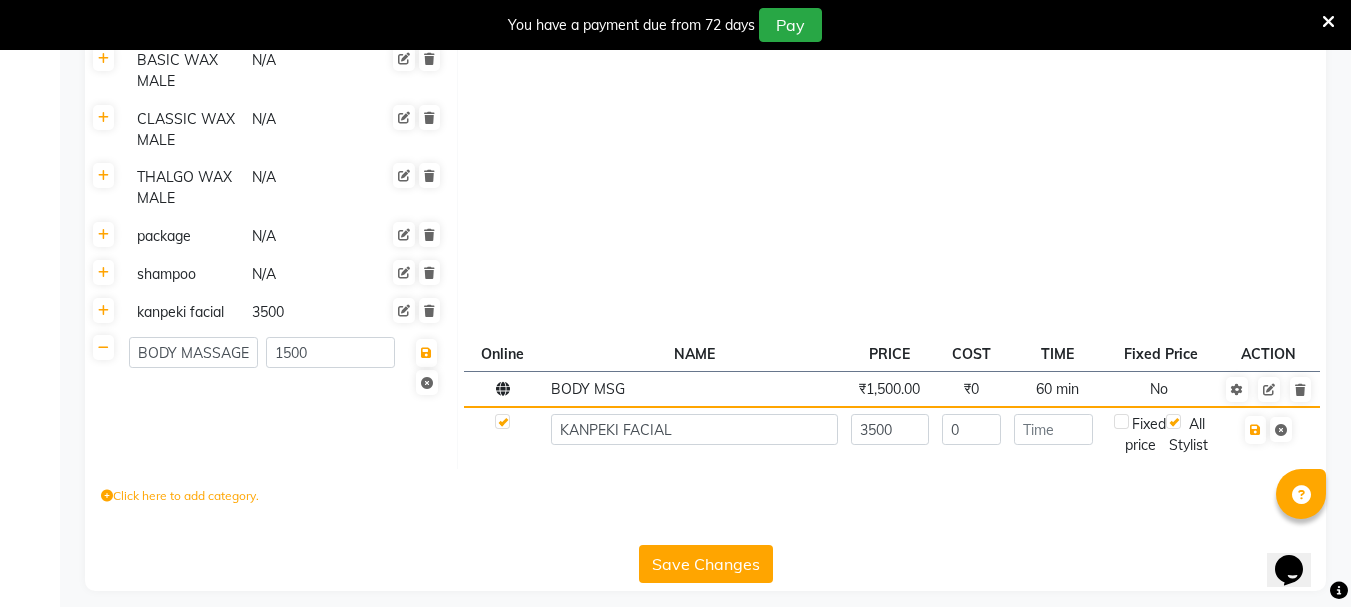 click on "0" 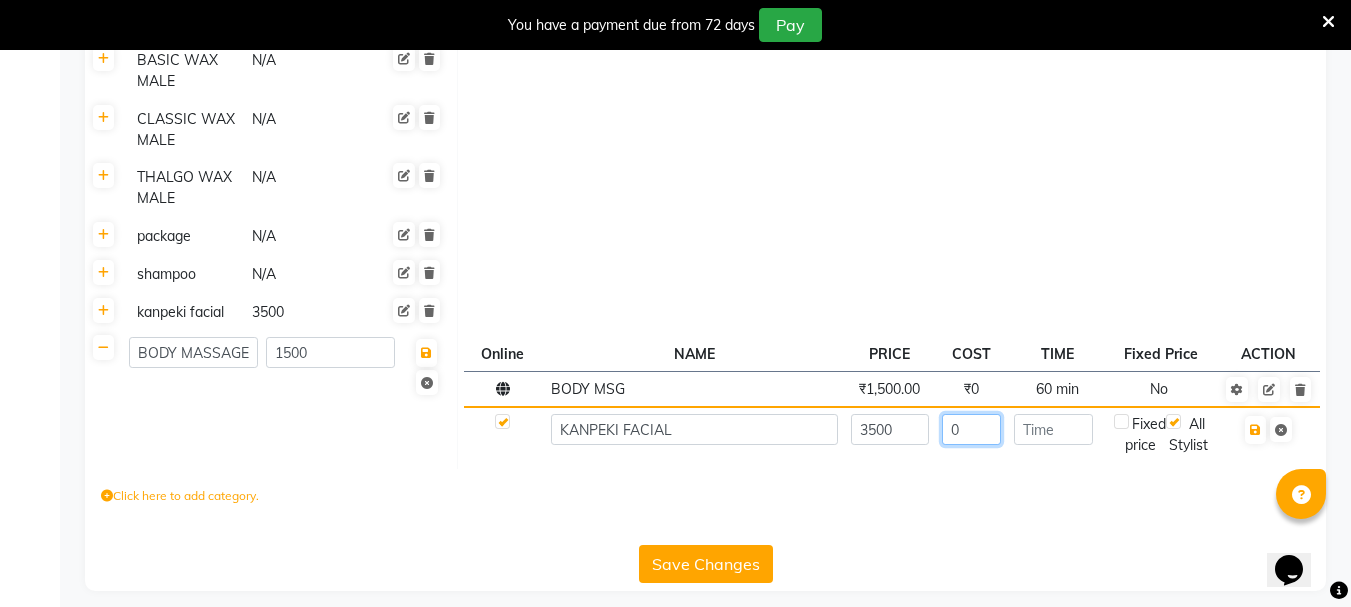 click on "0" 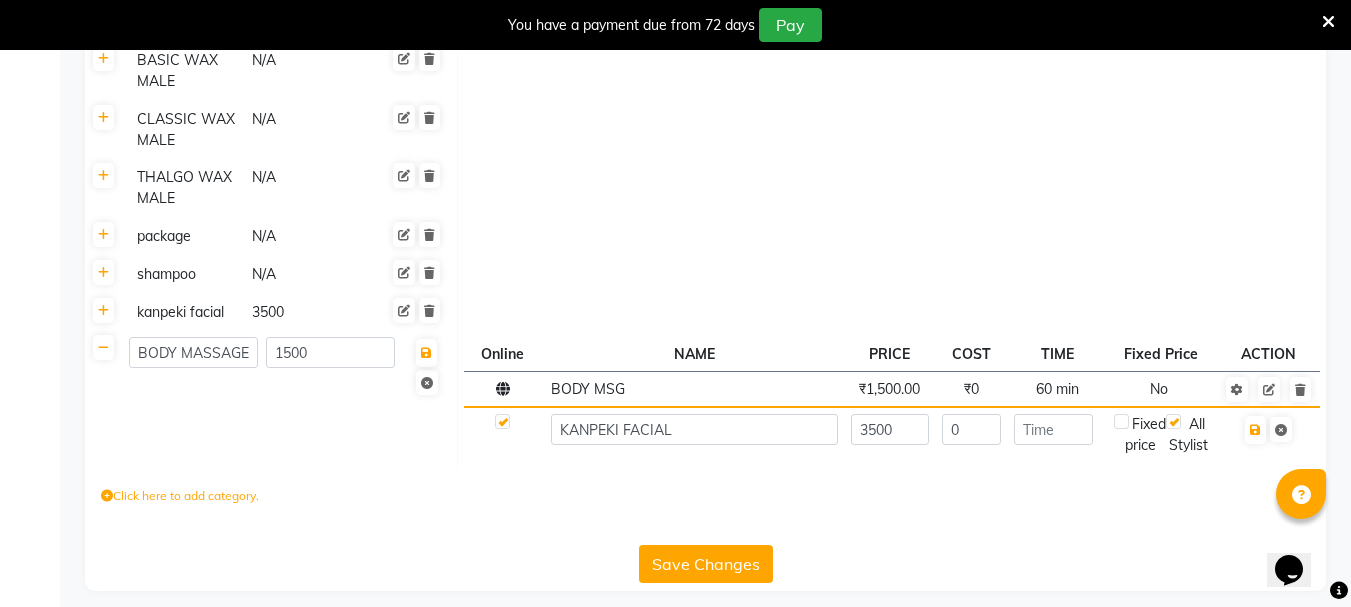 click 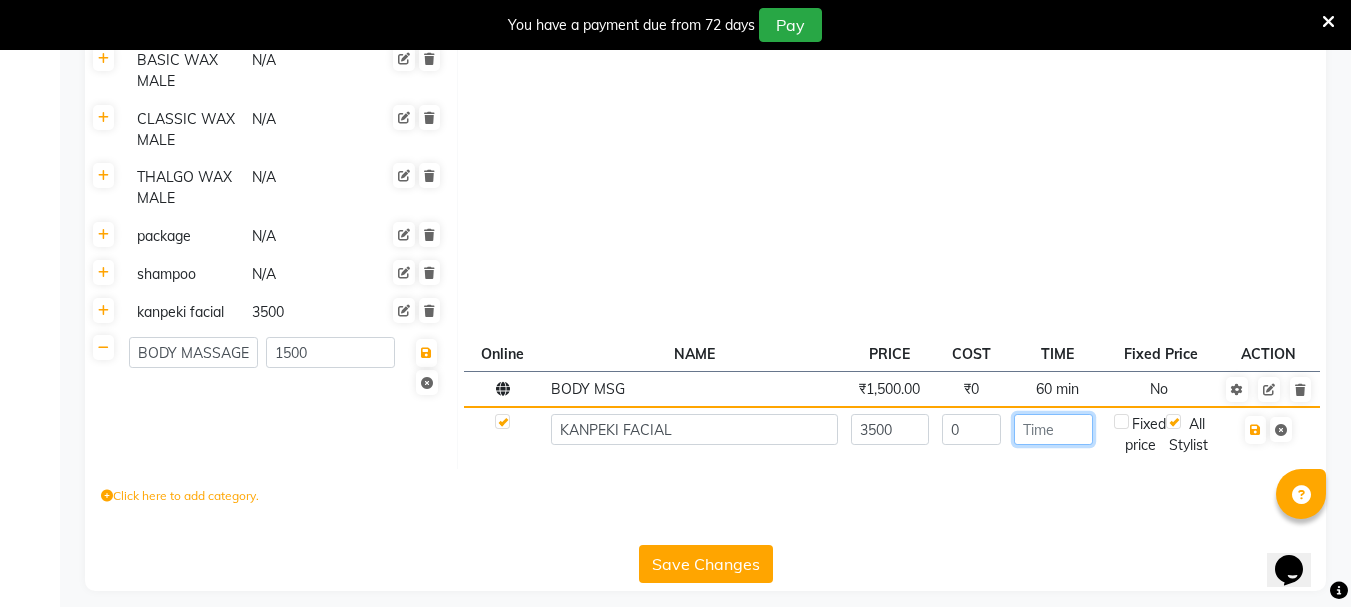 click 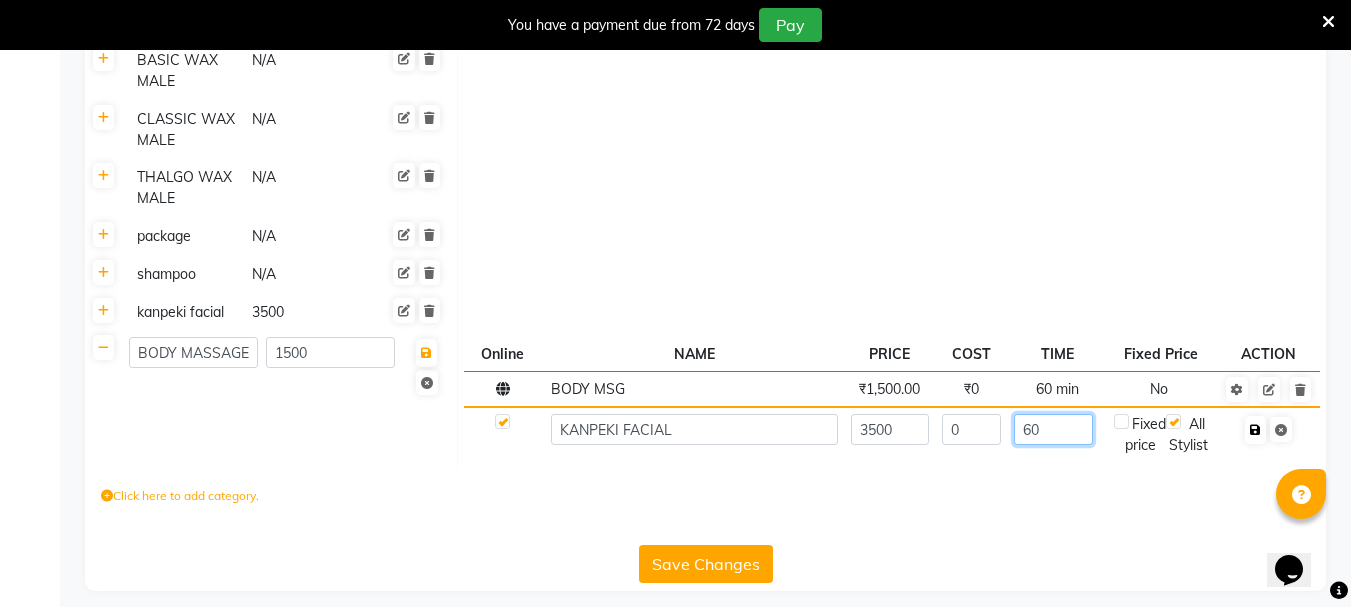 type on "60" 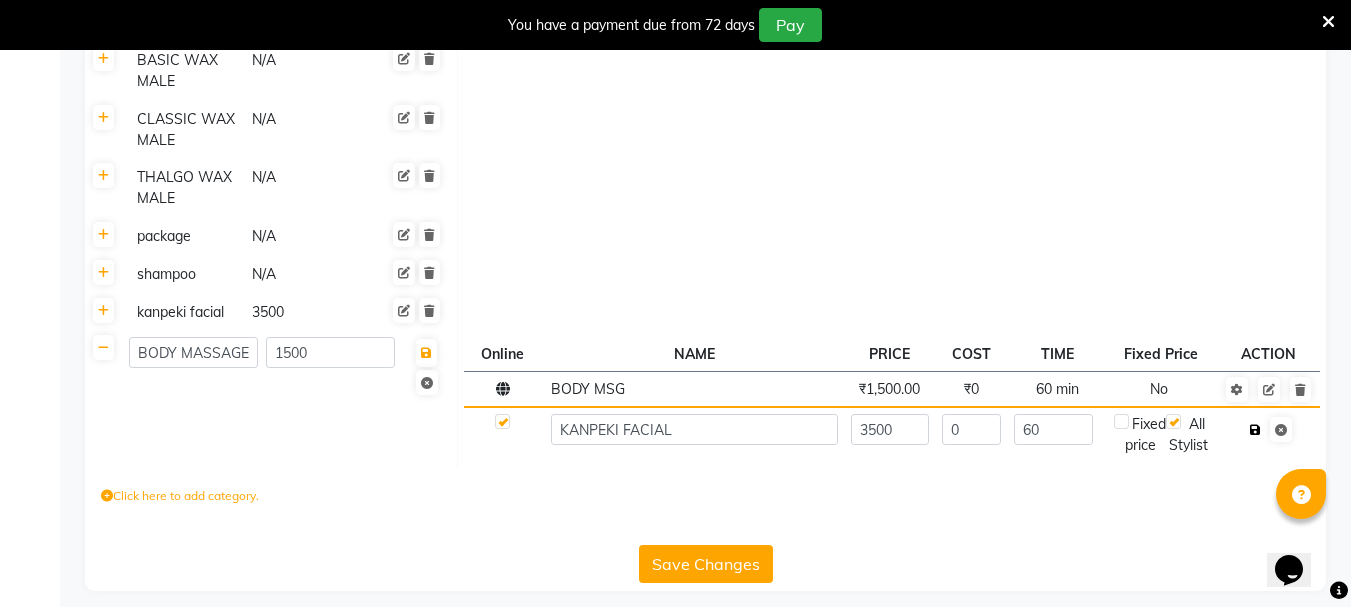 click at bounding box center [1255, 430] 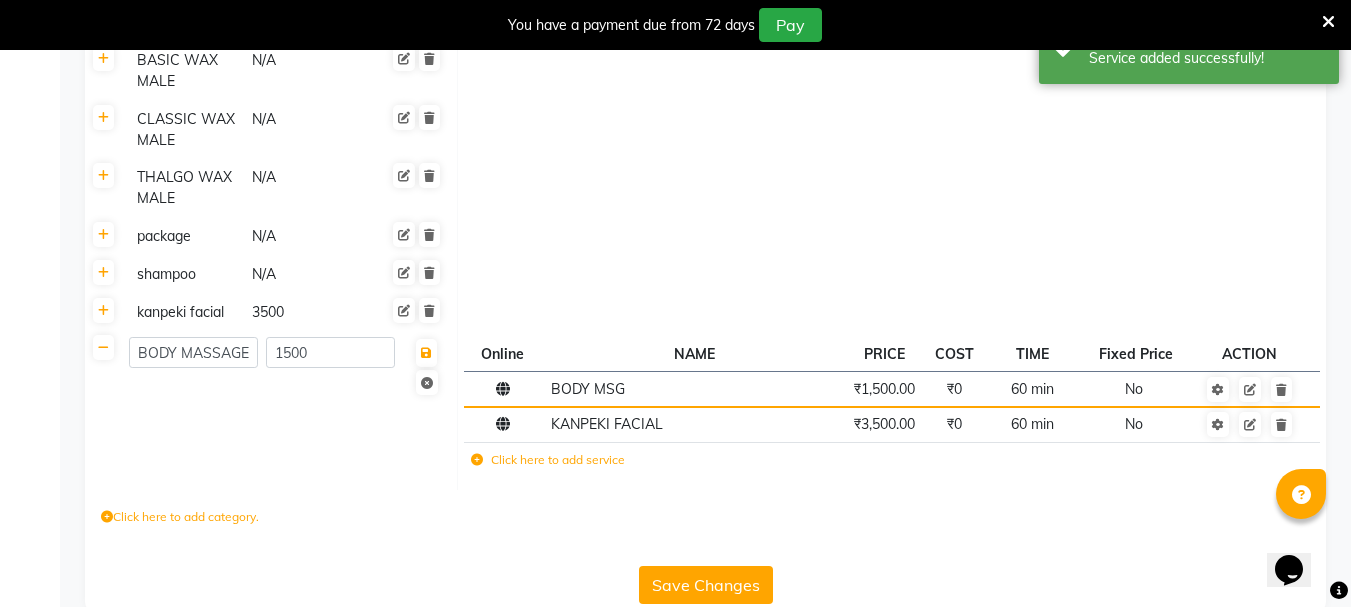 click 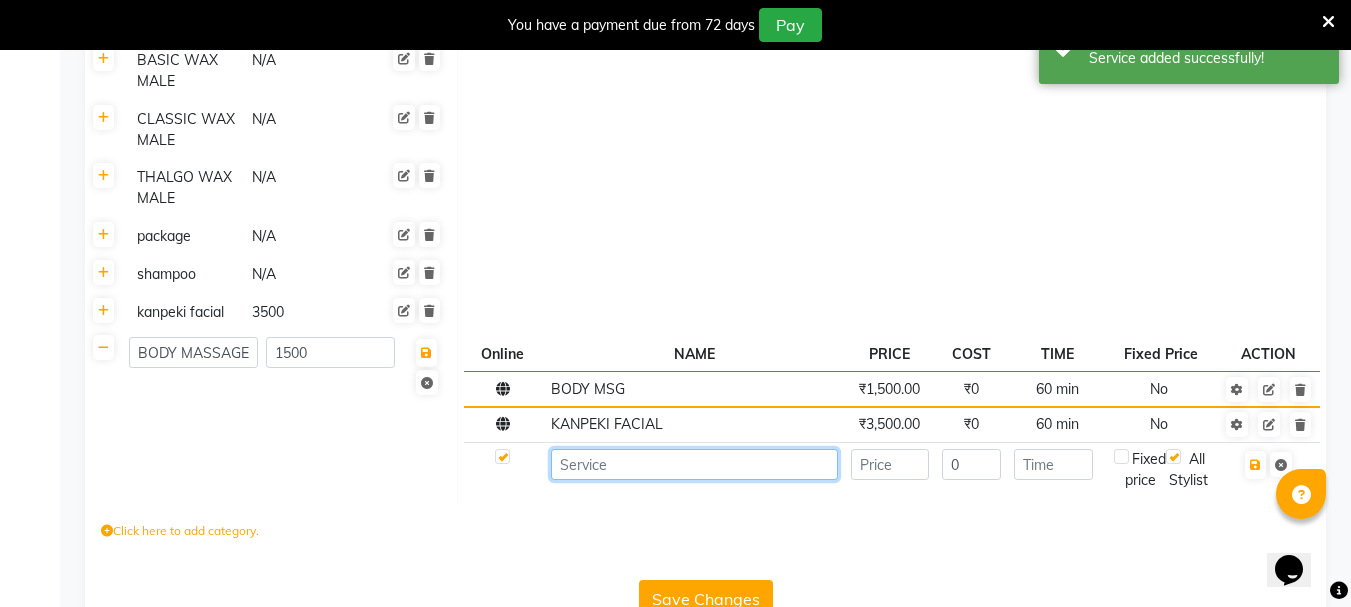click 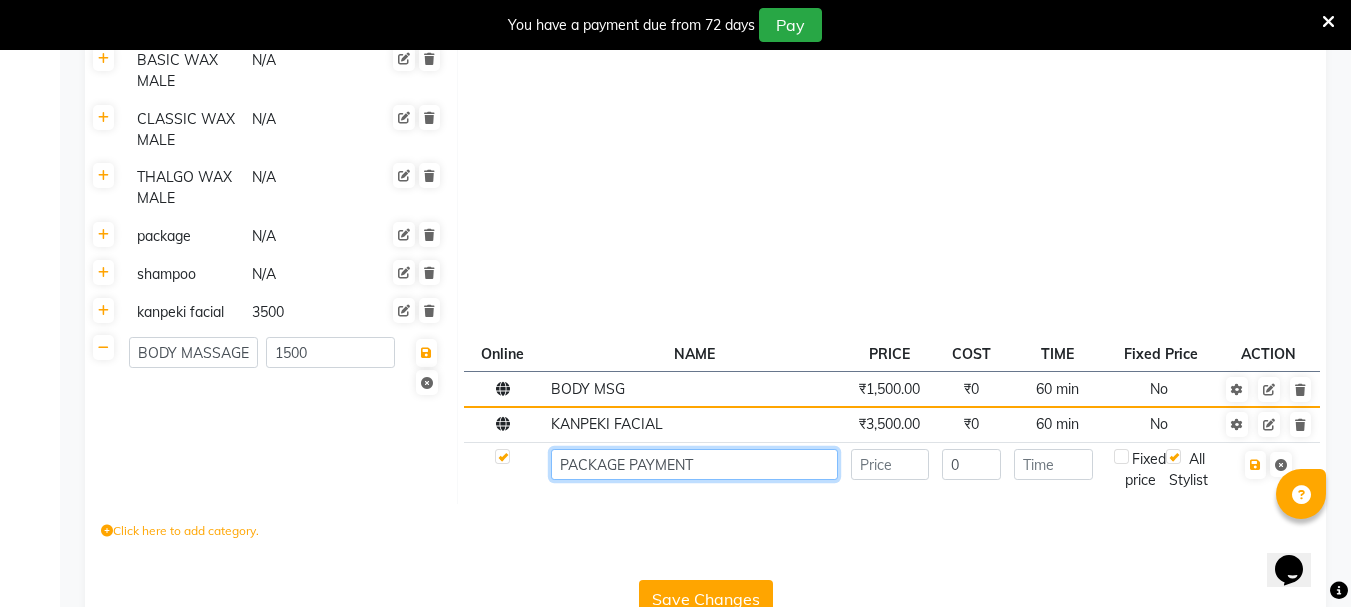 type on "PACKAGE PAYMENT" 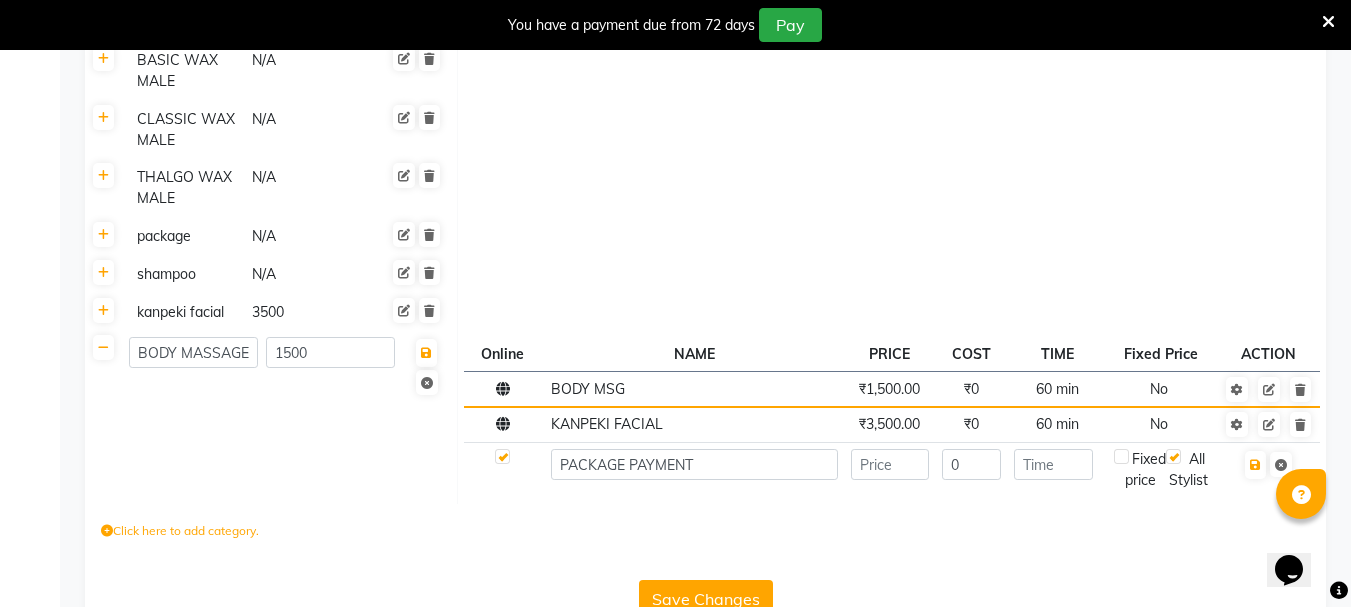 click 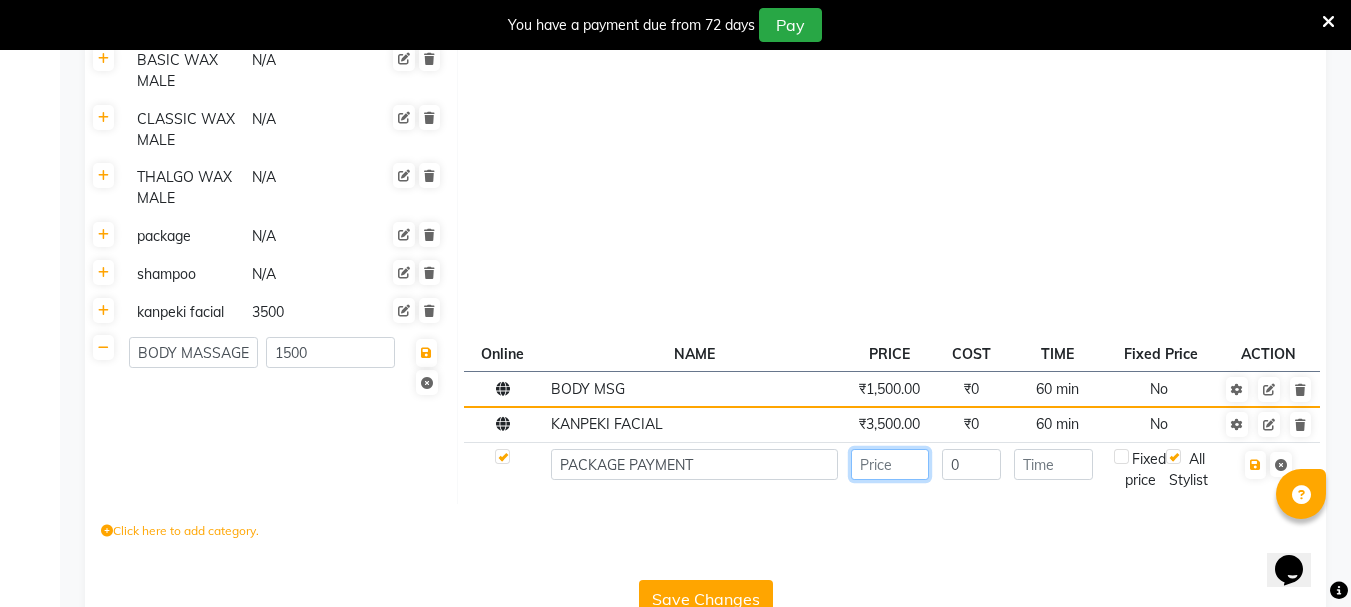 click 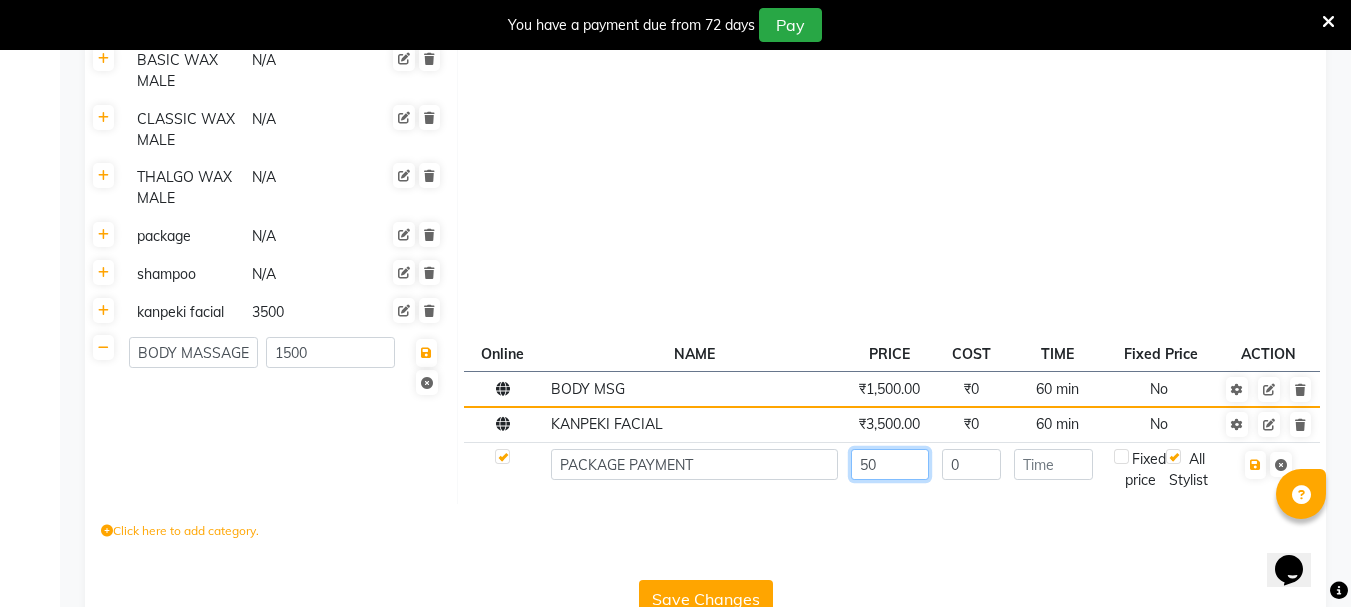type on "5" 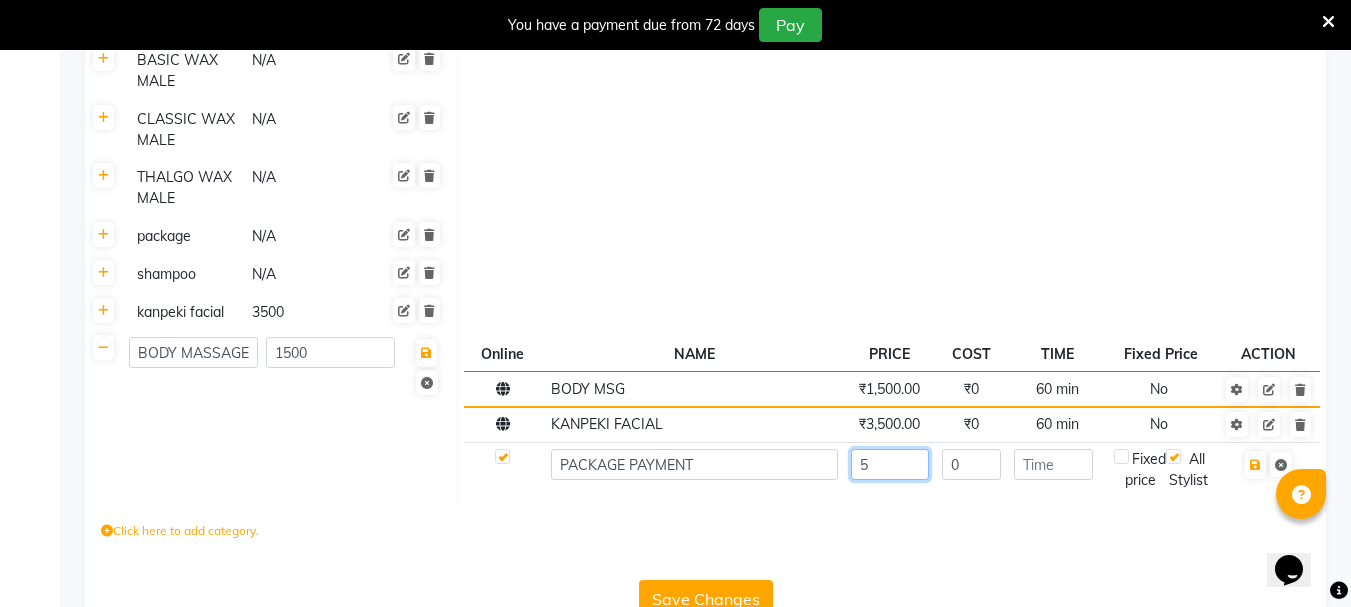 type 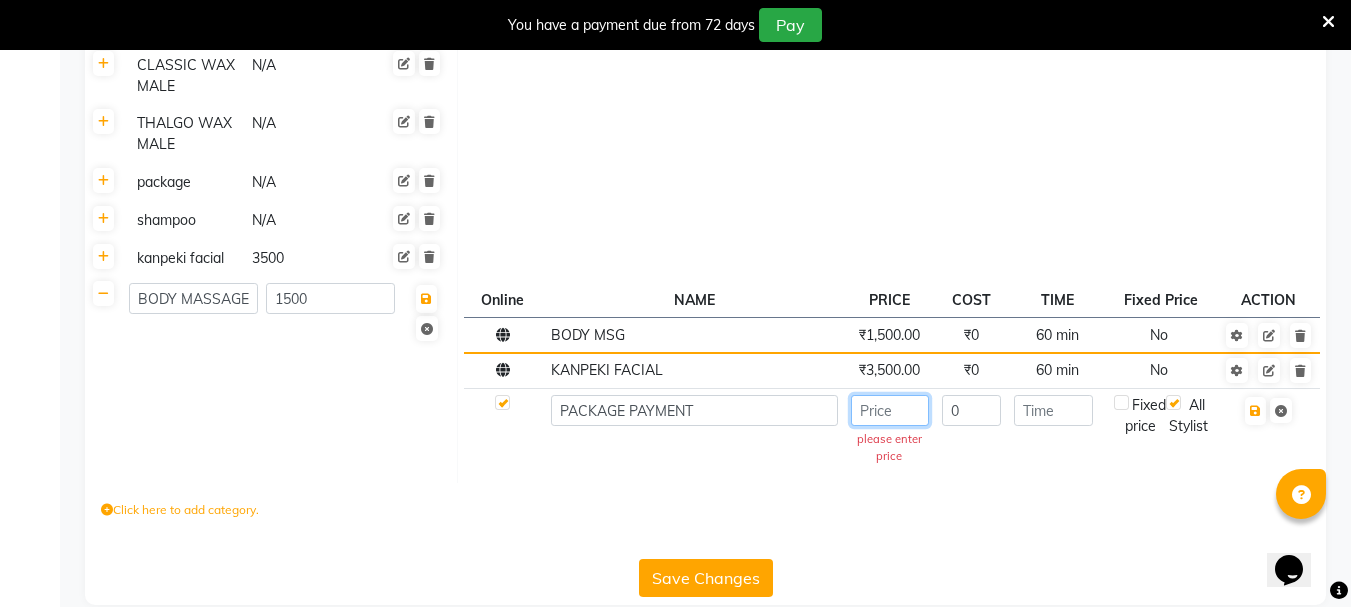 scroll, scrollTop: 3751, scrollLeft: 0, axis: vertical 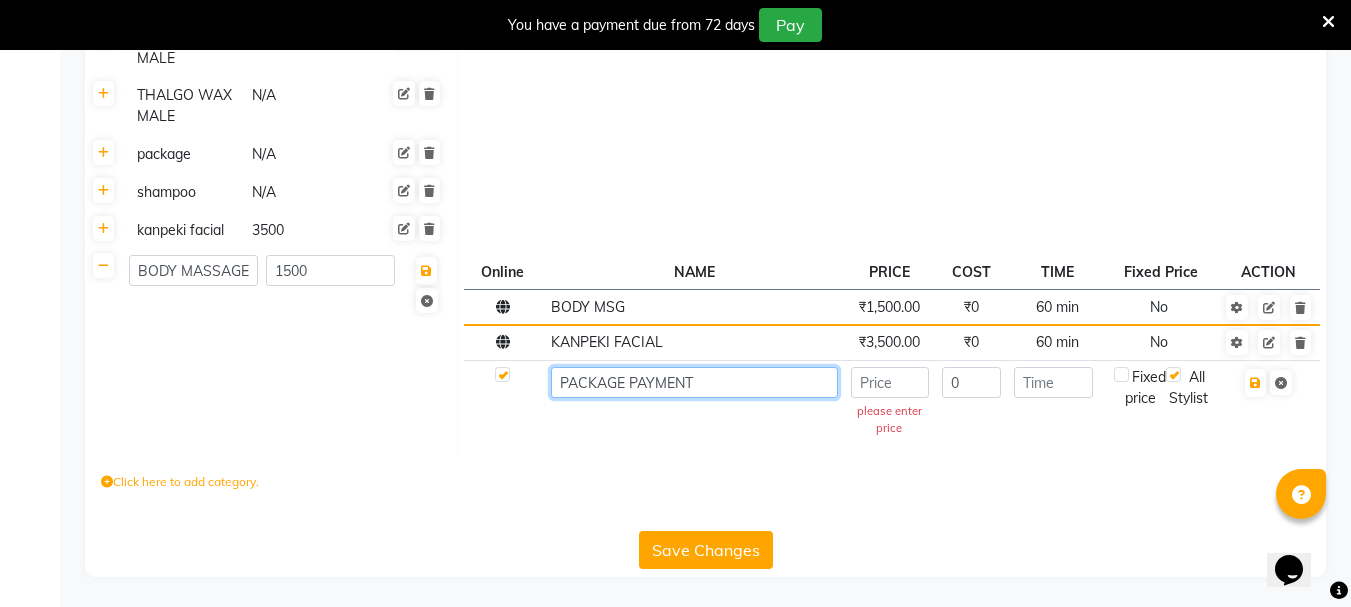 click on "PACKAGE PAYMENT" 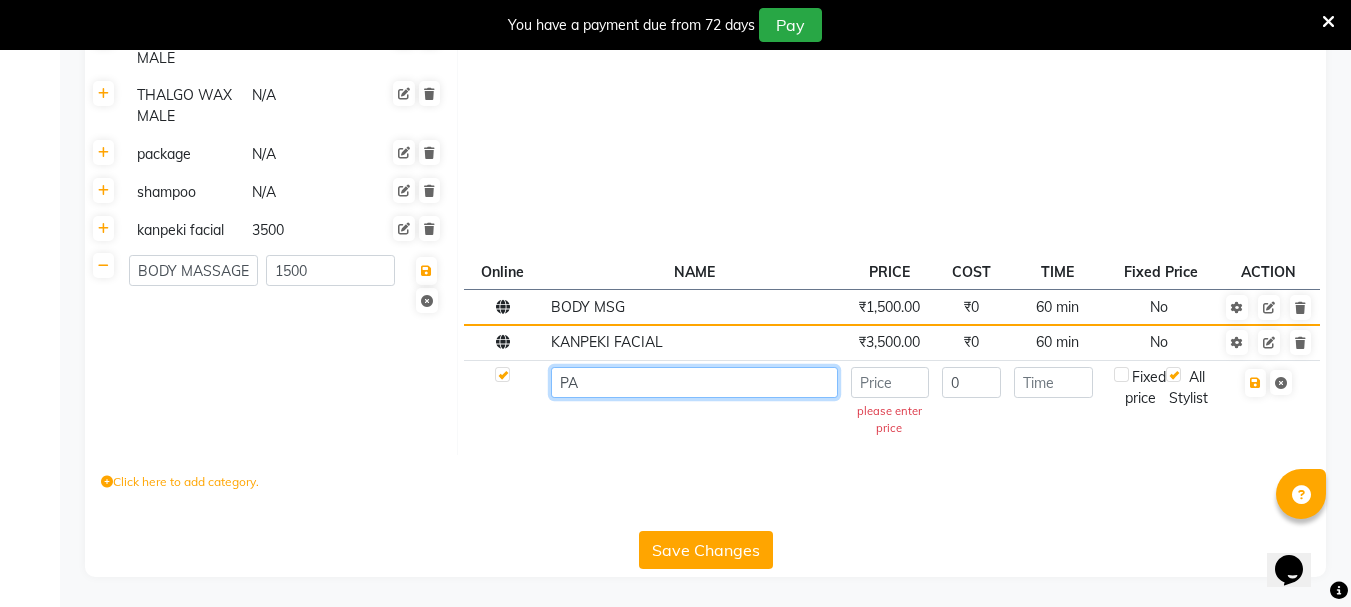 type on "P" 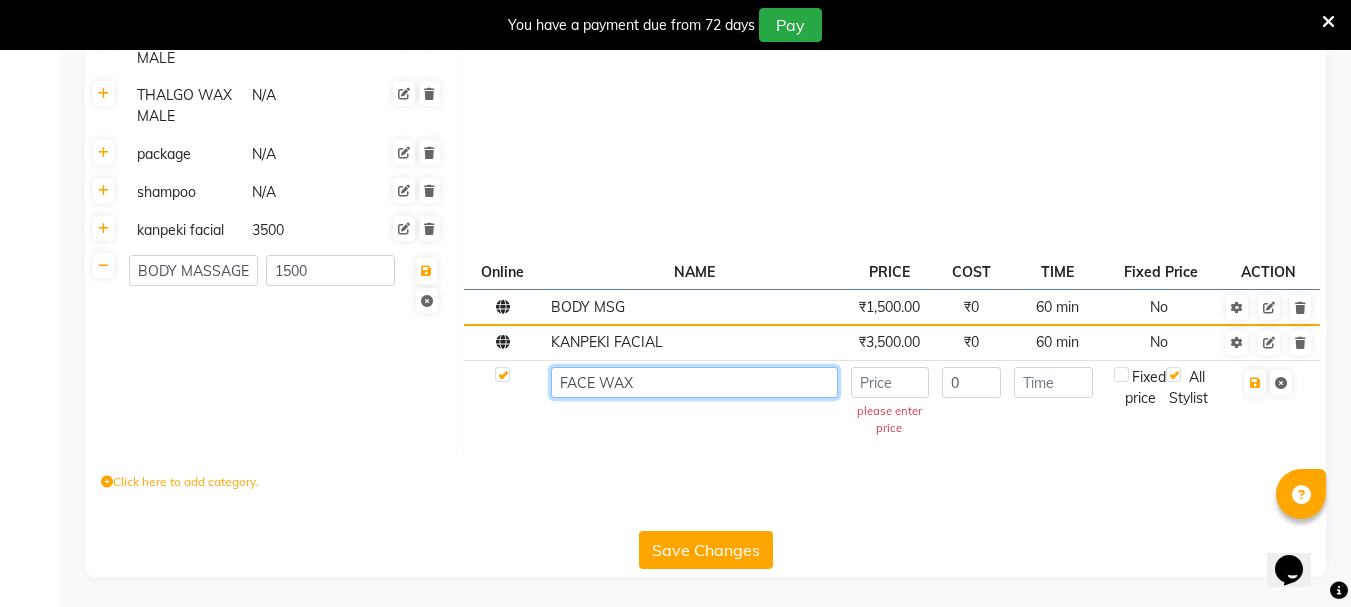 type on "FACE WAX" 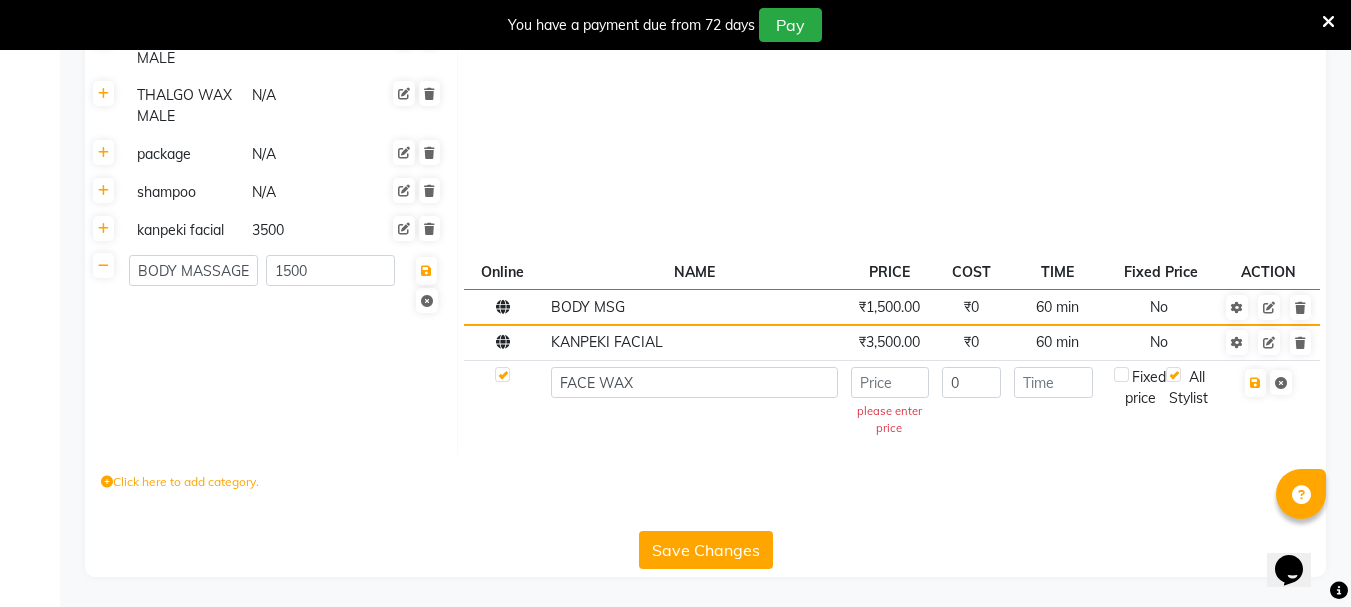click on "please enter price" 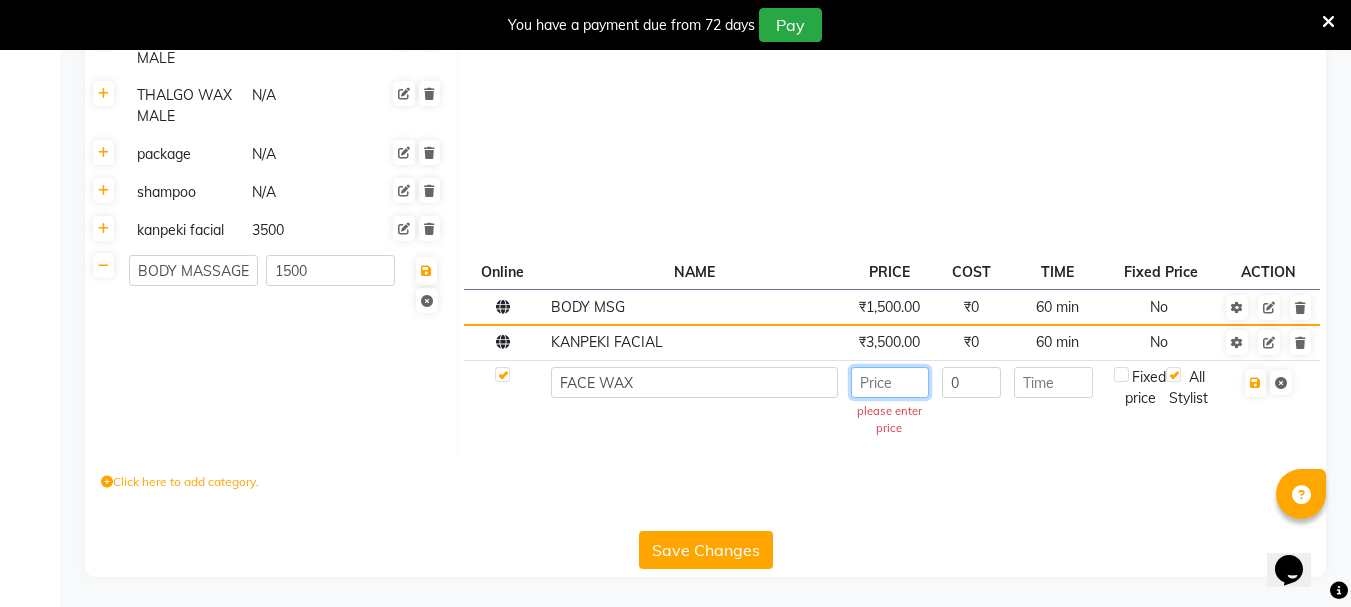 click 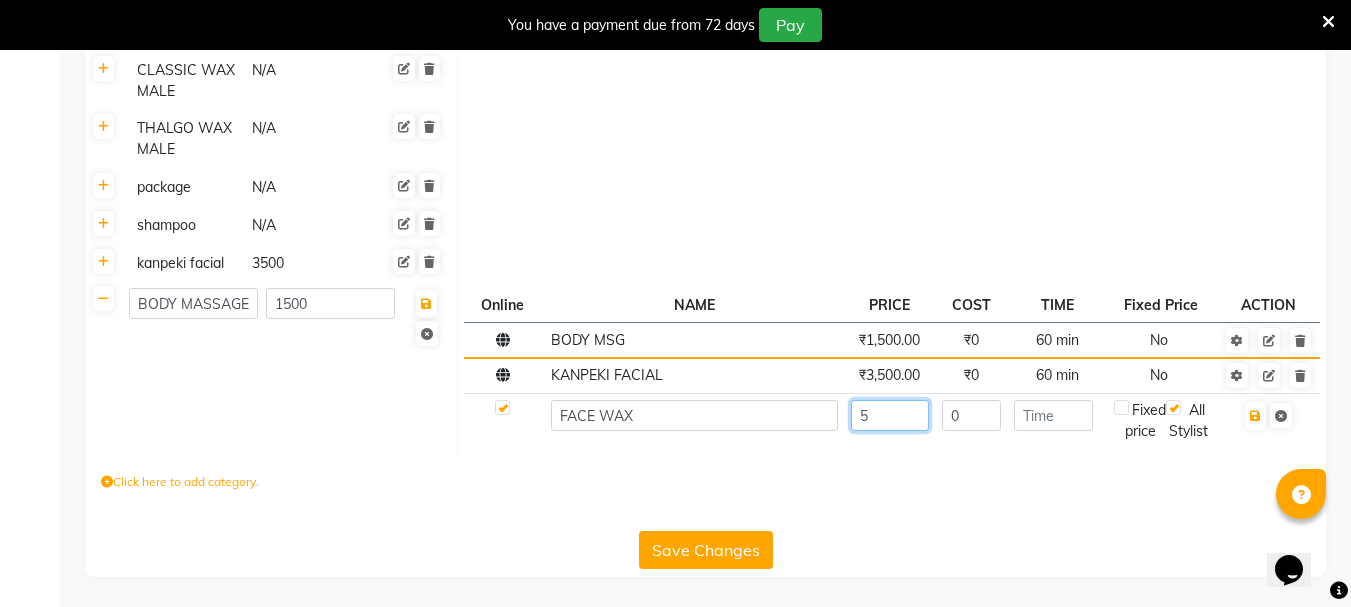 scroll, scrollTop: 3739, scrollLeft: 0, axis: vertical 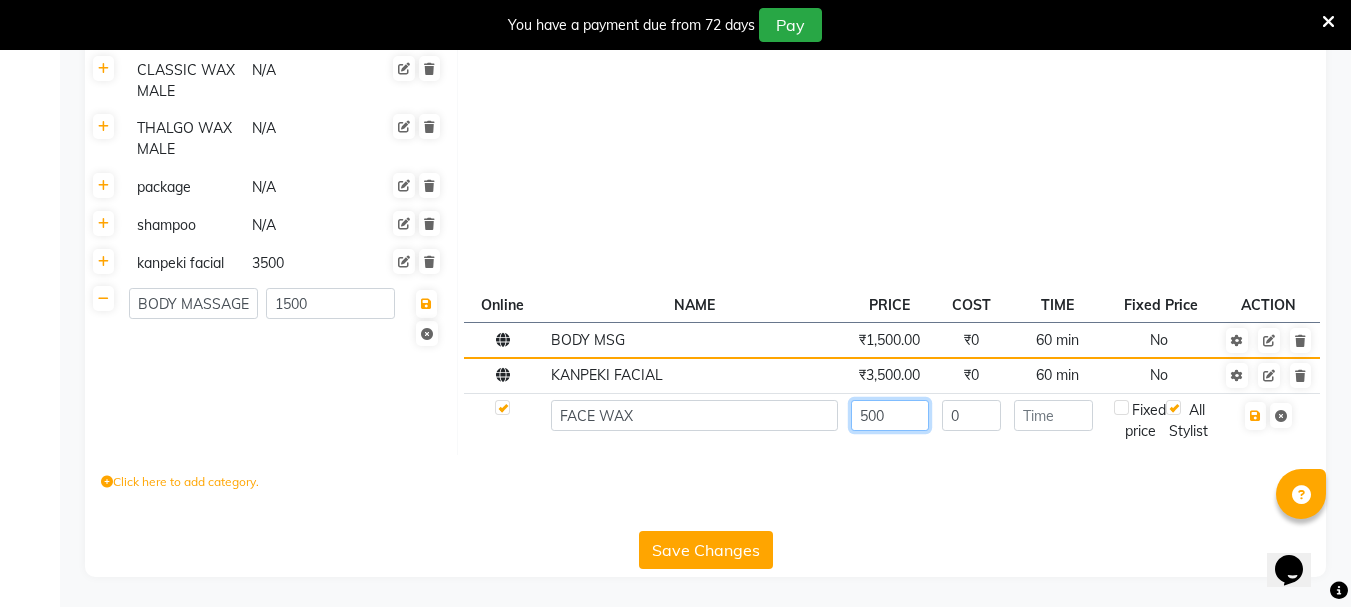 type on "500" 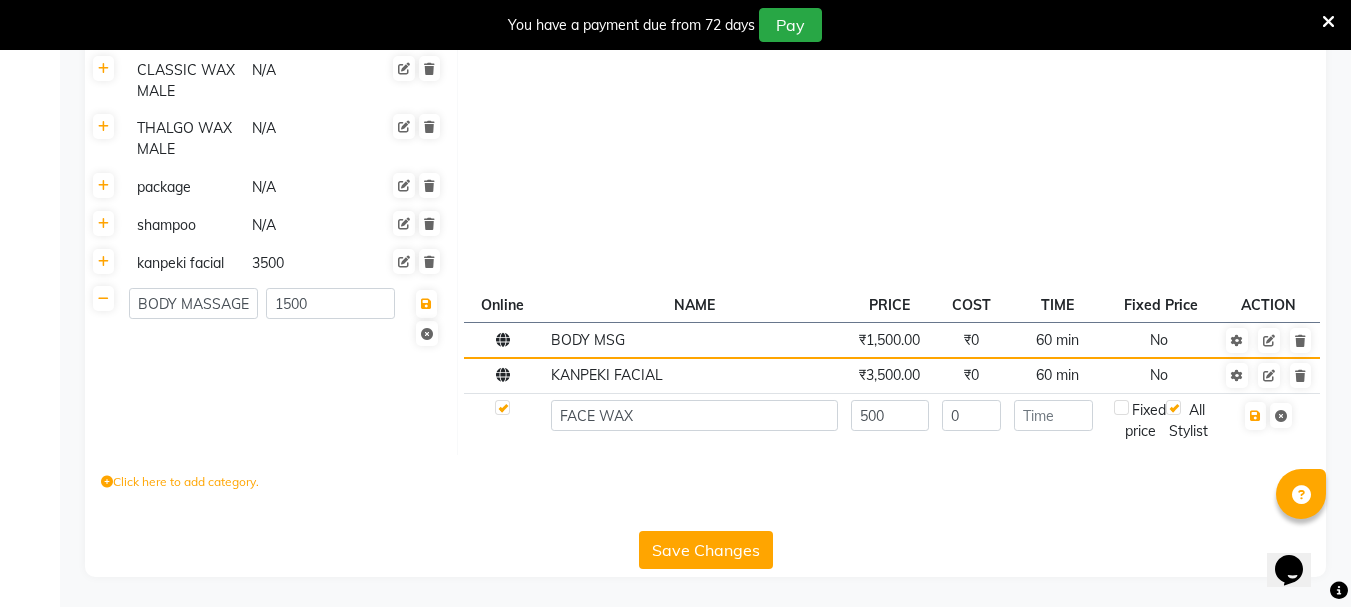 click on "0" 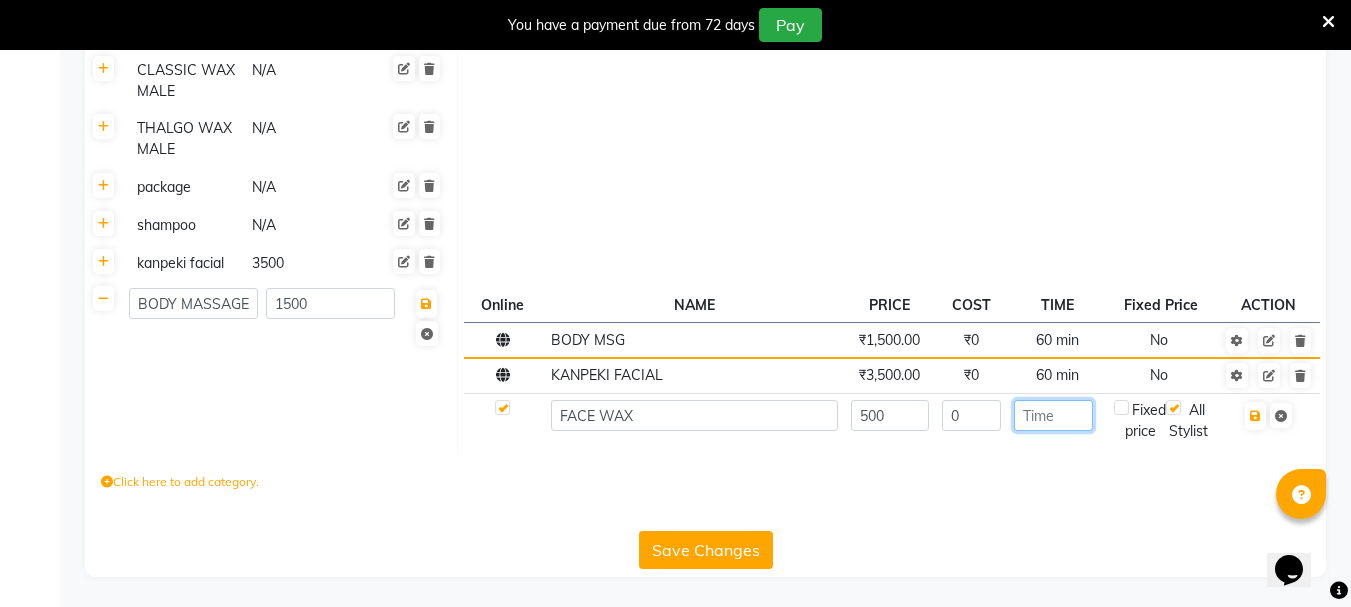 click 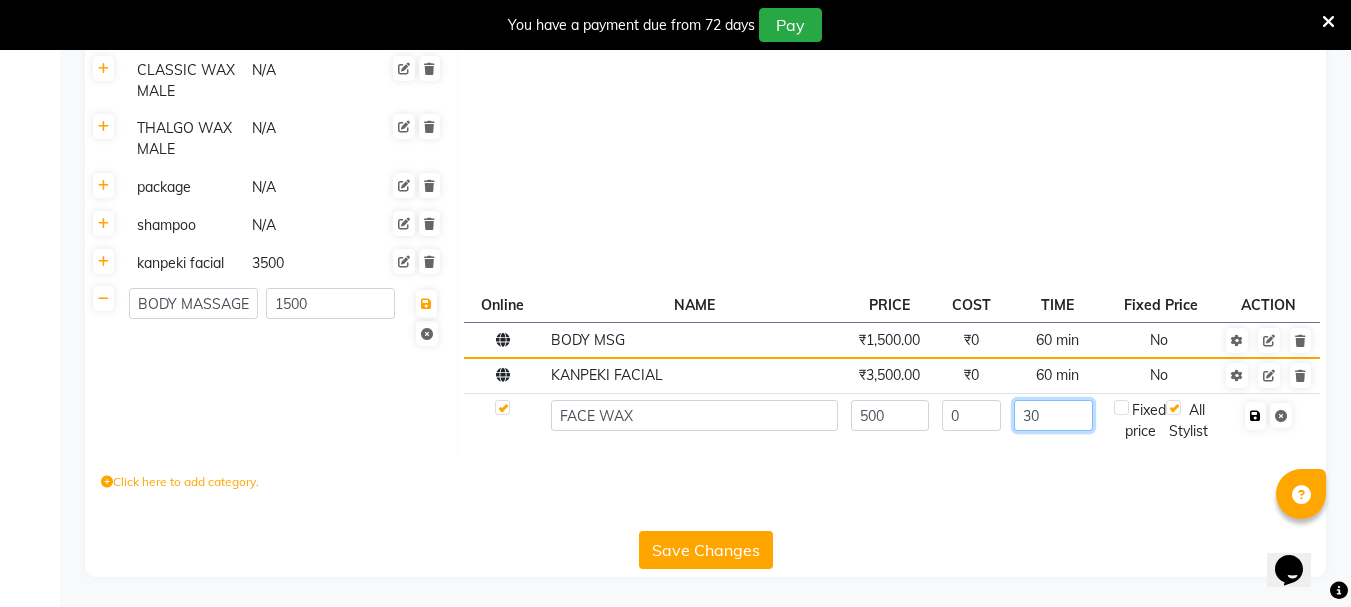 type on "30" 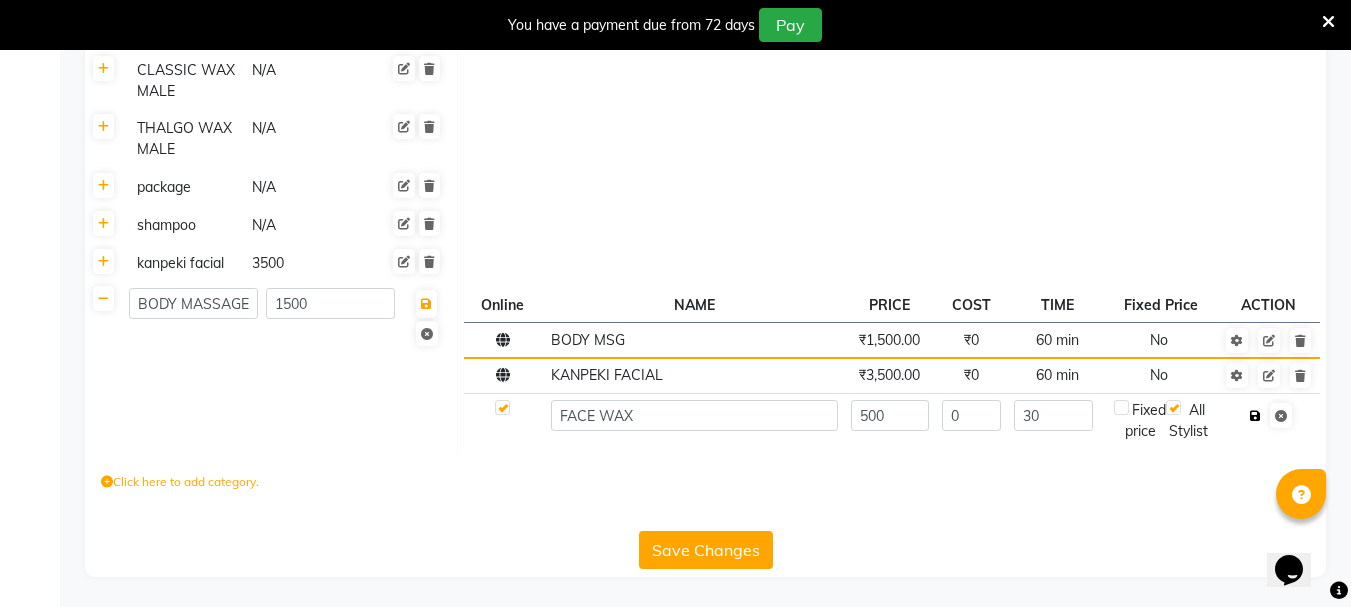 click at bounding box center [1255, 416] 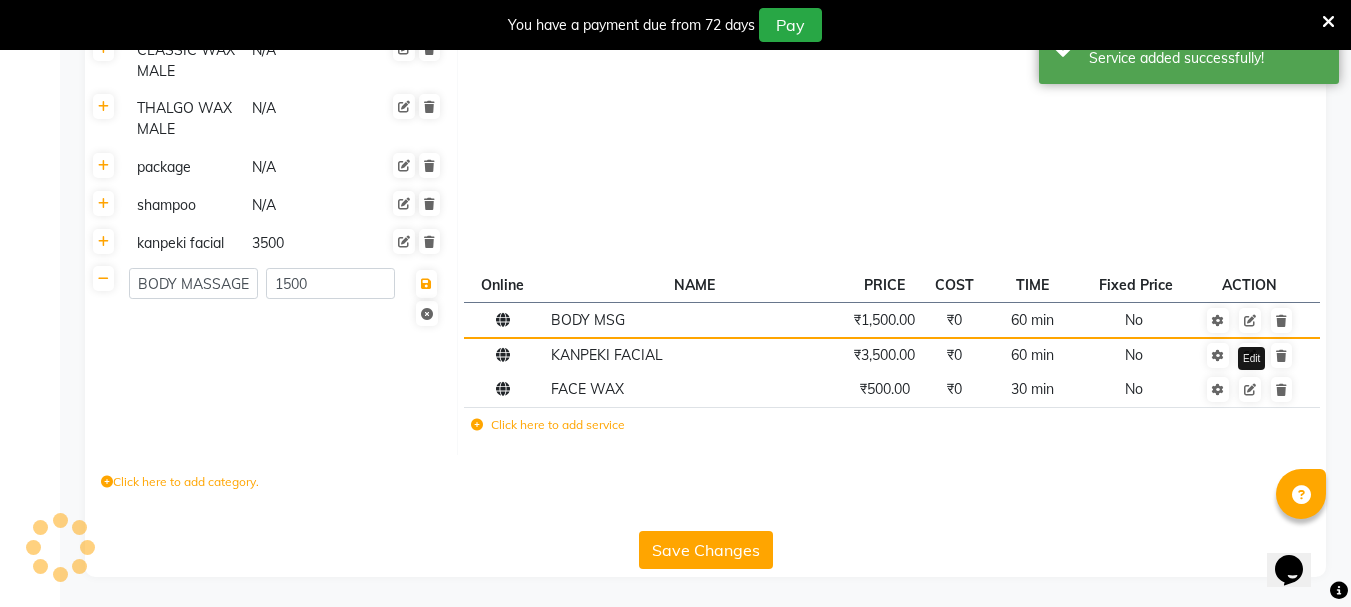 scroll, scrollTop: 3738, scrollLeft: 0, axis: vertical 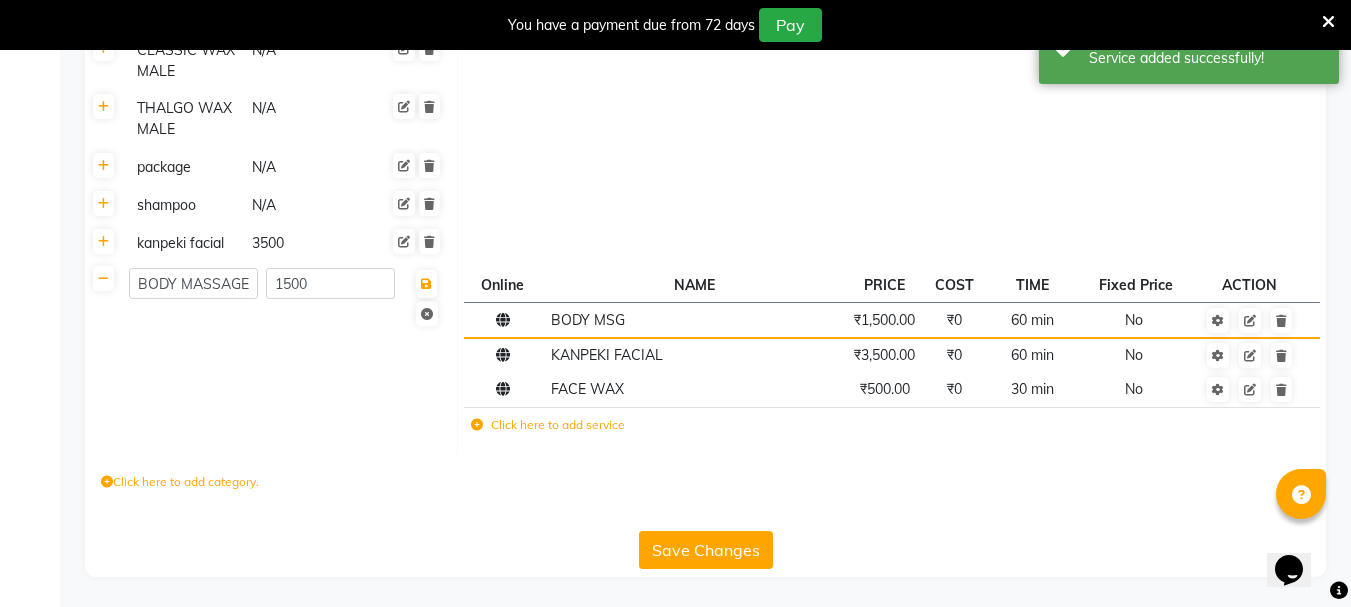 click 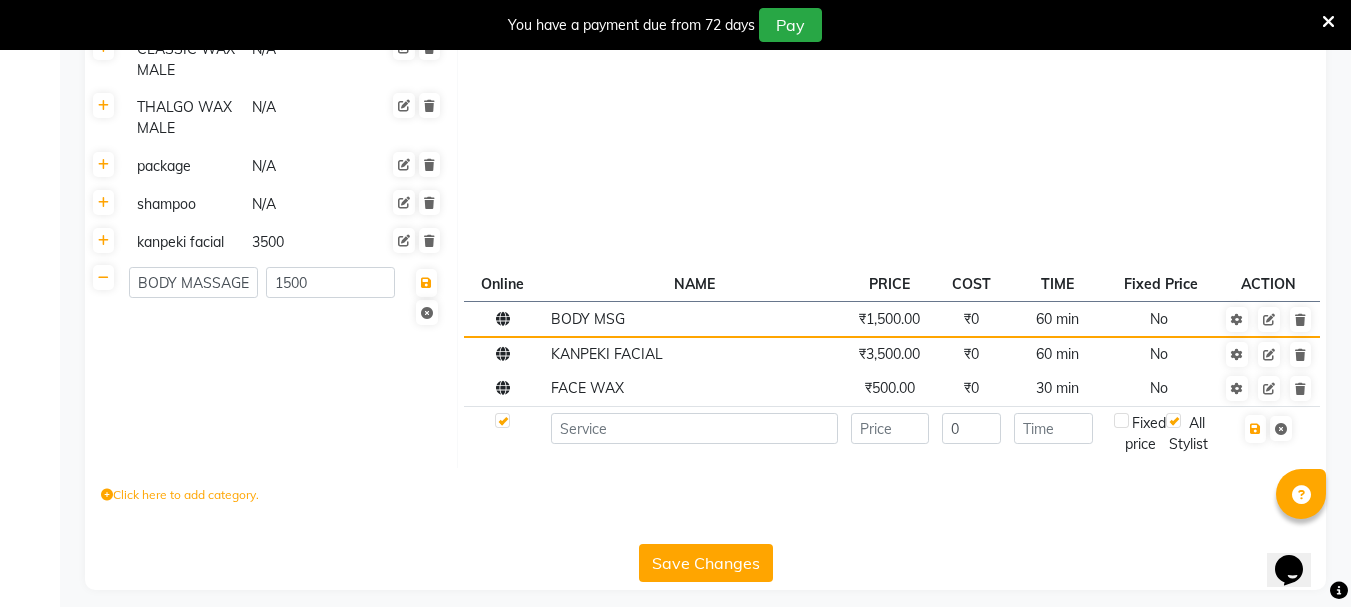 scroll, scrollTop: 3773, scrollLeft: 0, axis: vertical 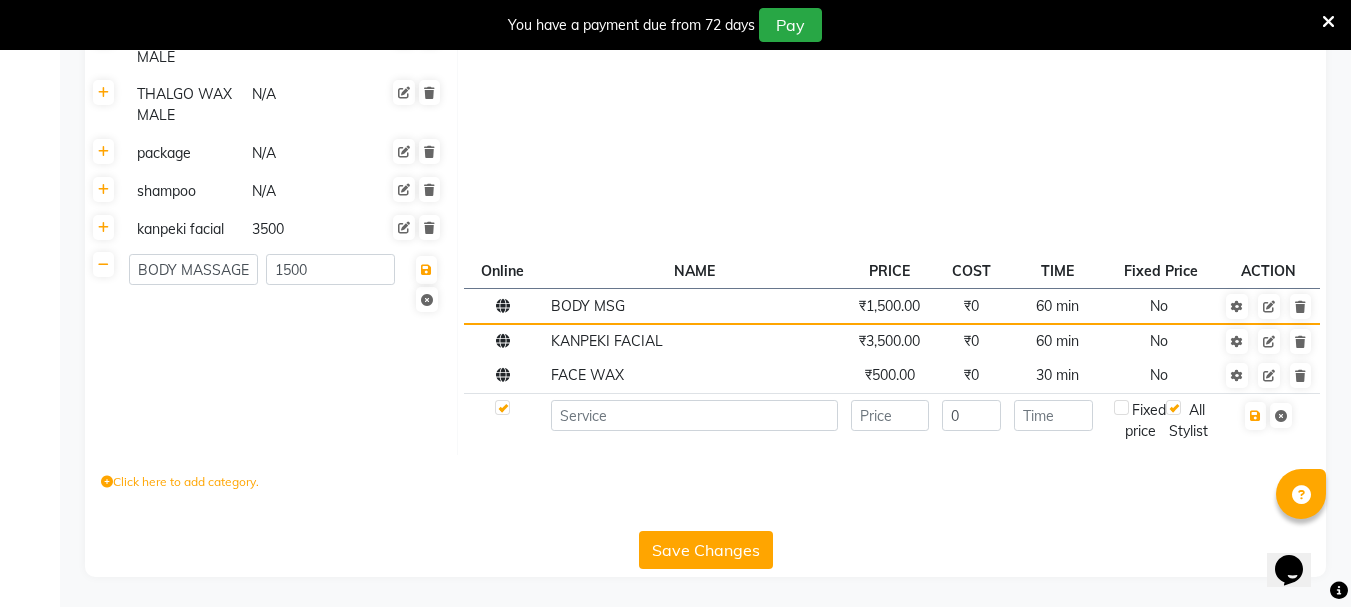 click on "Save Changes" 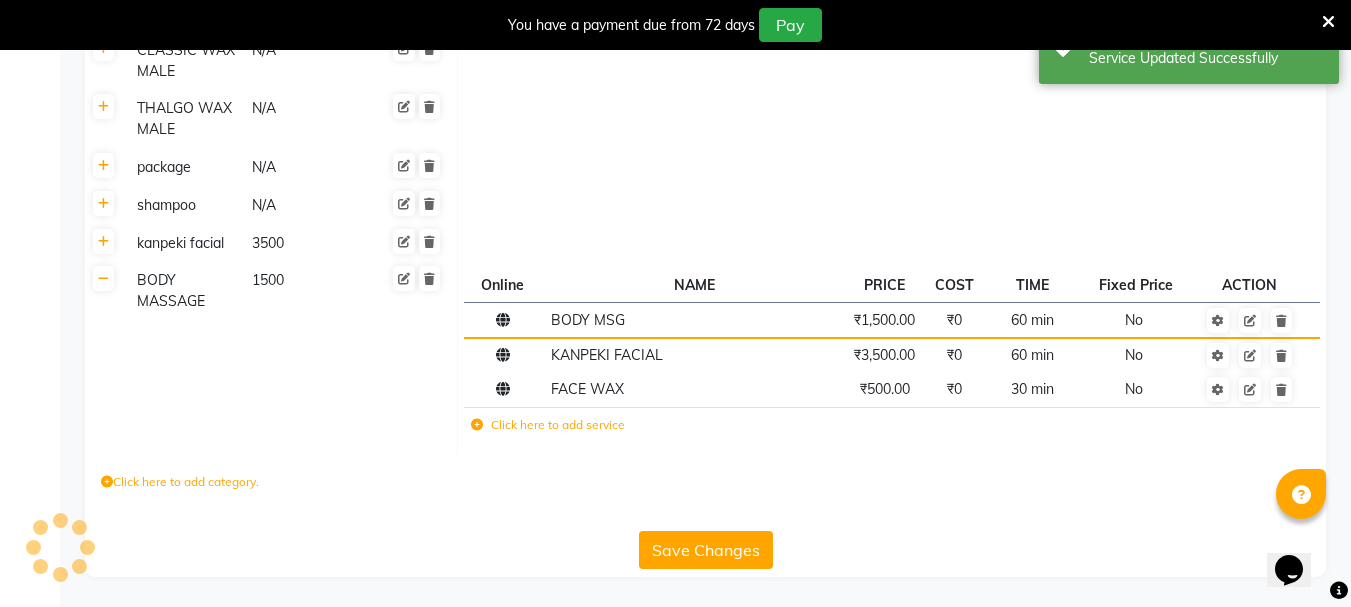 scroll, scrollTop: 3738, scrollLeft: 0, axis: vertical 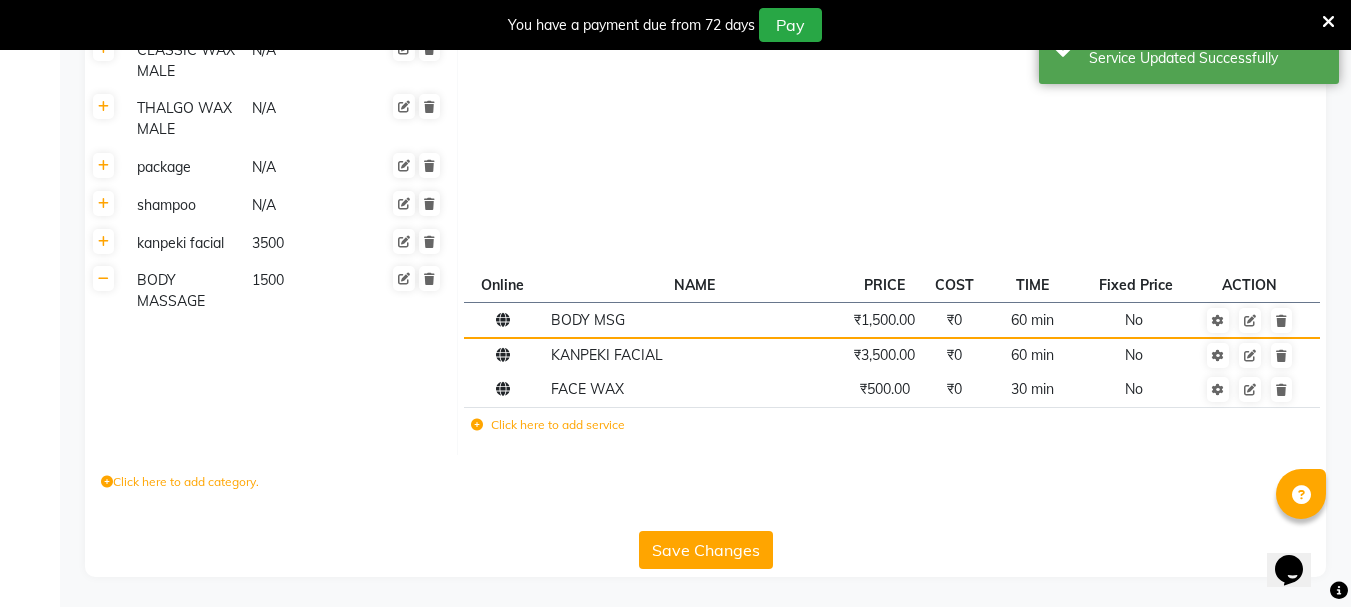 click on "Save Changes" 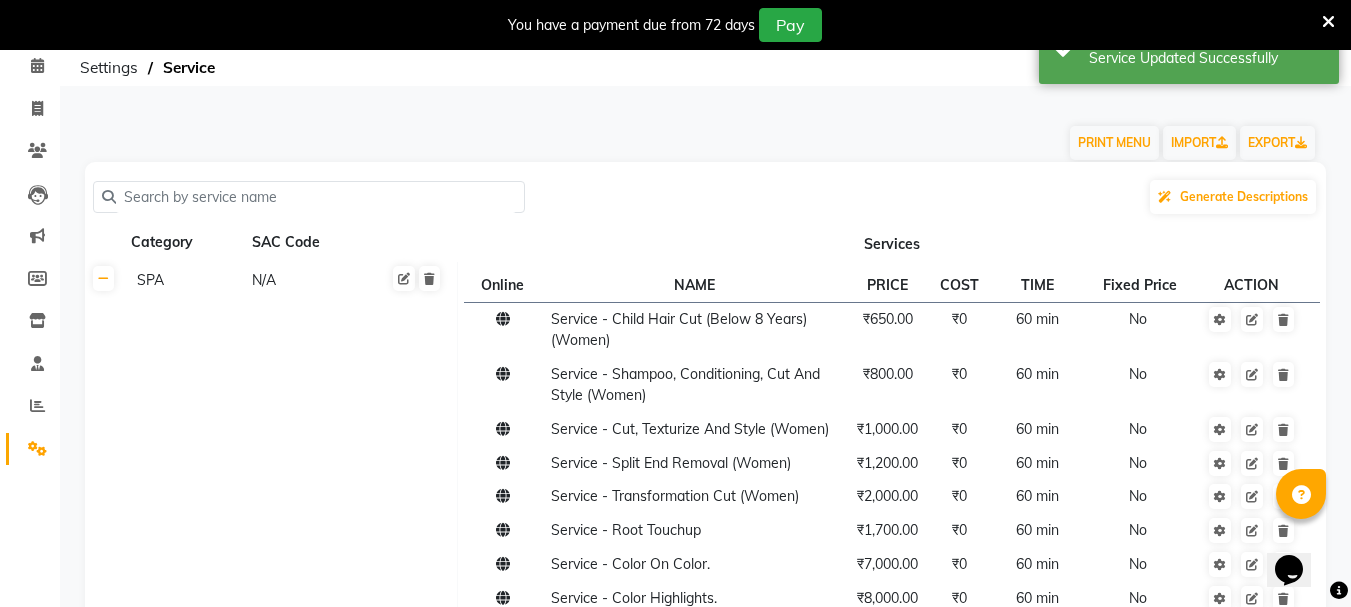 scroll, scrollTop: 0, scrollLeft: 0, axis: both 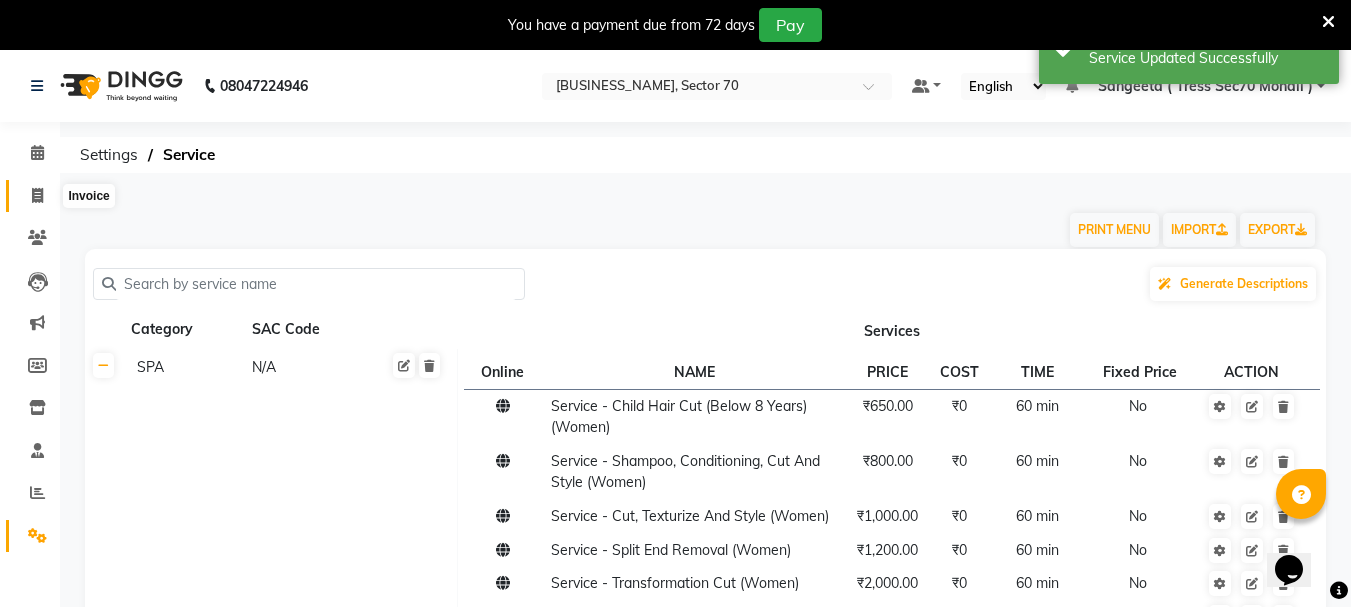 click 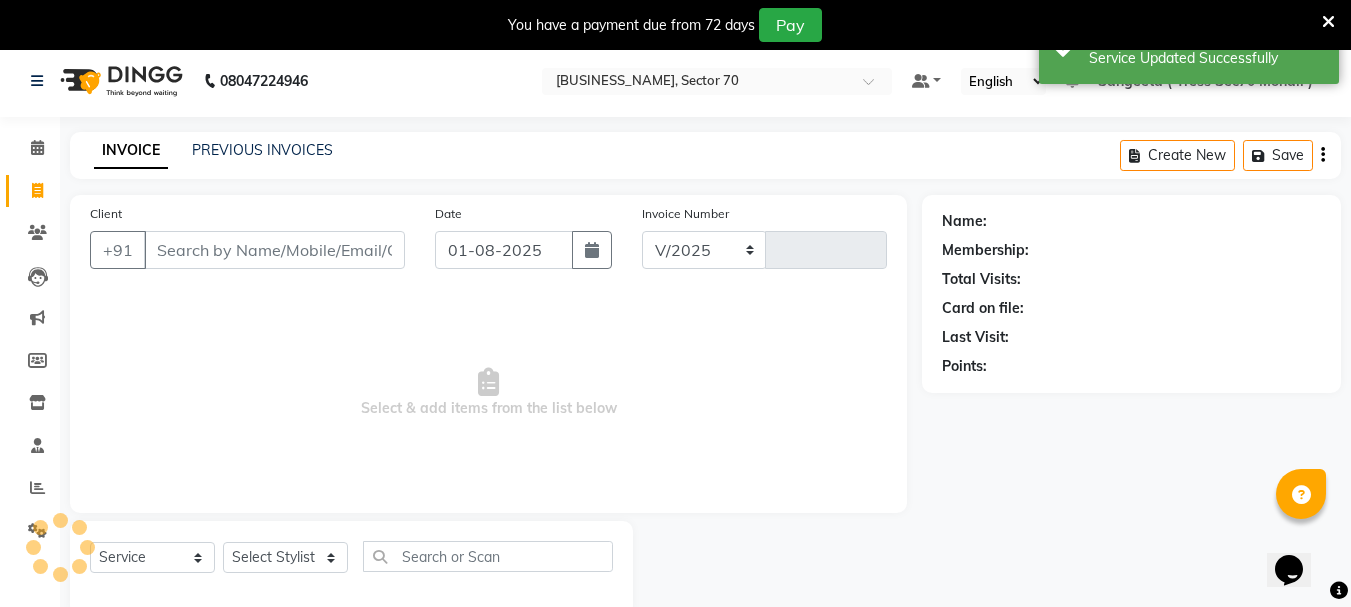 select on "6241" 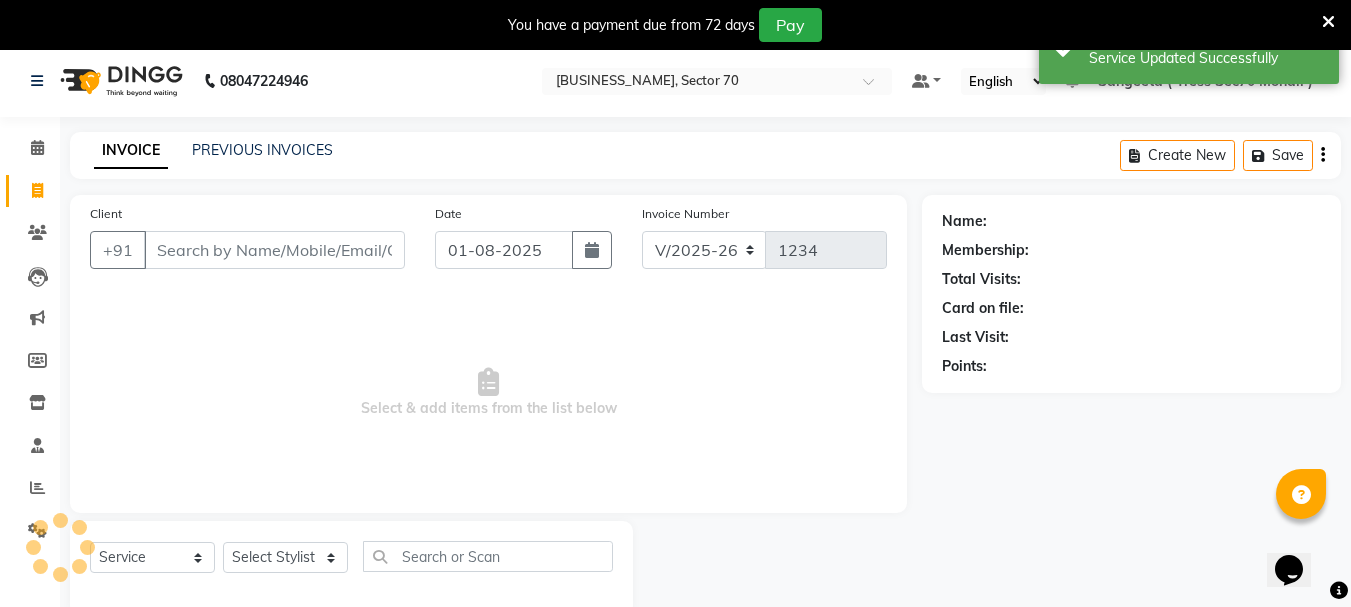 scroll, scrollTop: 50, scrollLeft: 0, axis: vertical 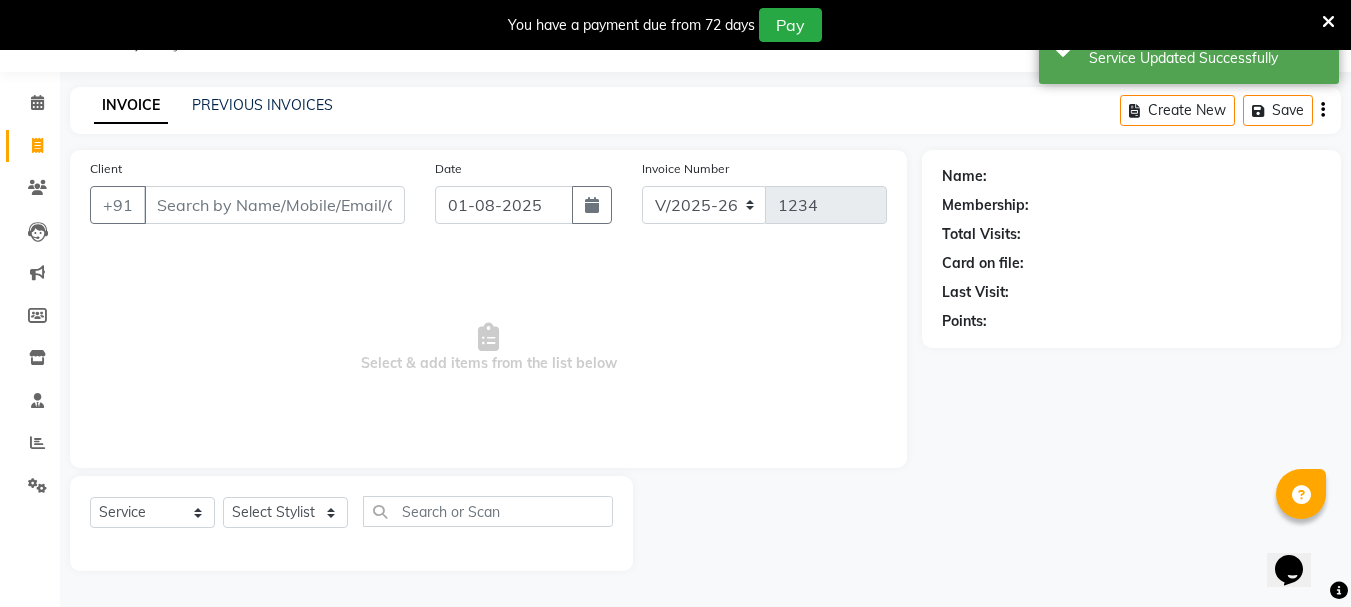 click on "Client" at bounding box center (274, 205) 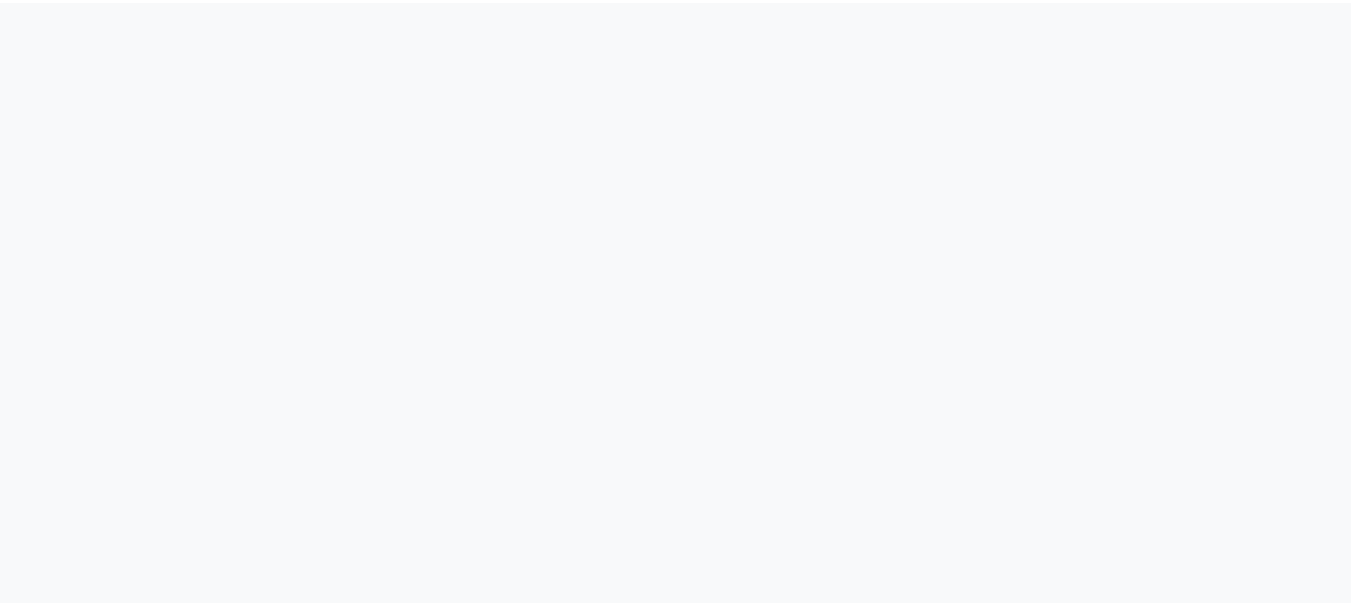 scroll, scrollTop: 0, scrollLeft: 0, axis: both 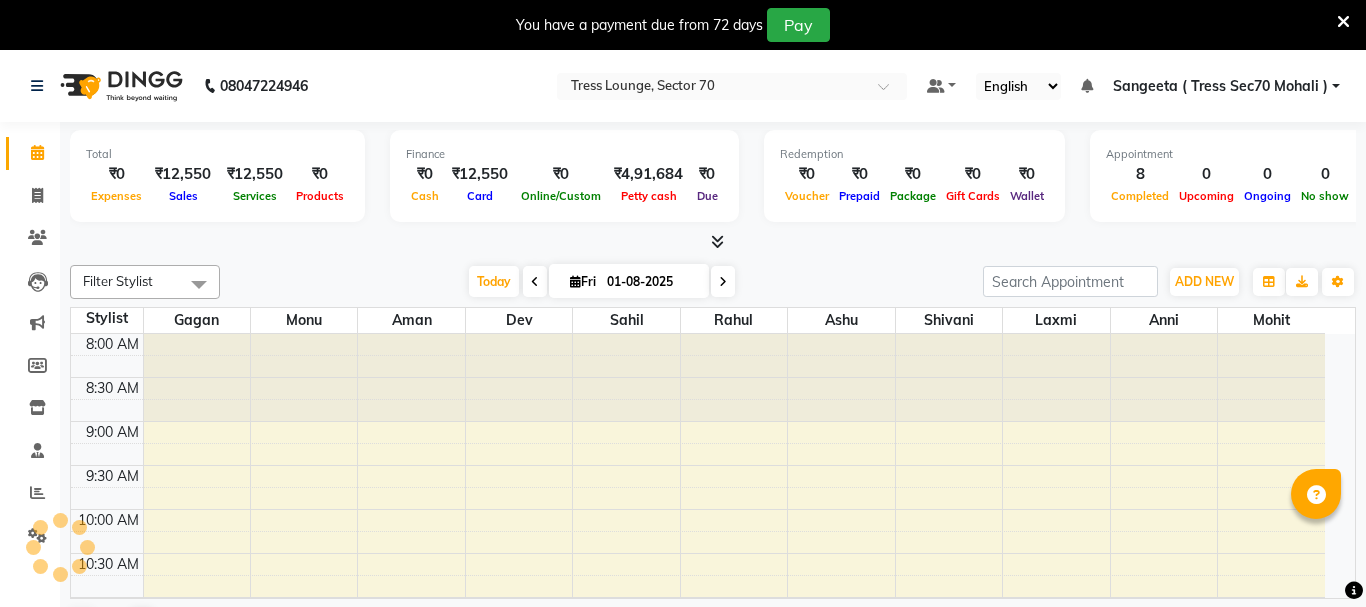 select on "en" 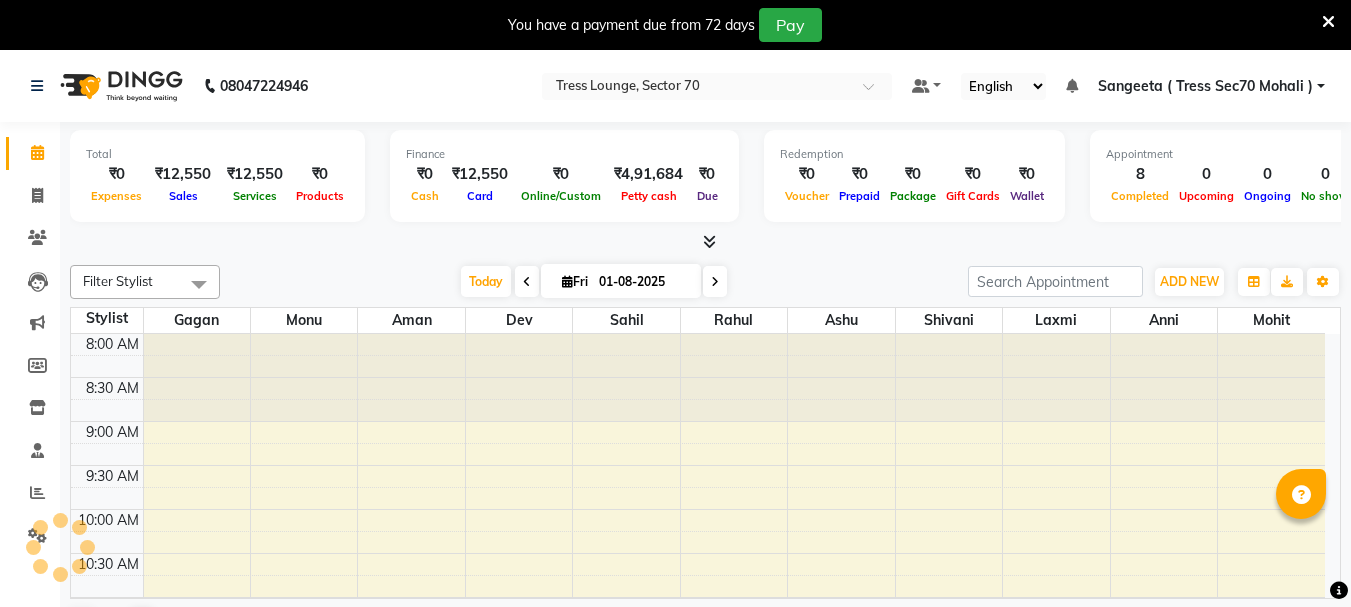 scroll, scrollTop: 0, scrollLeft: 0, axis: both 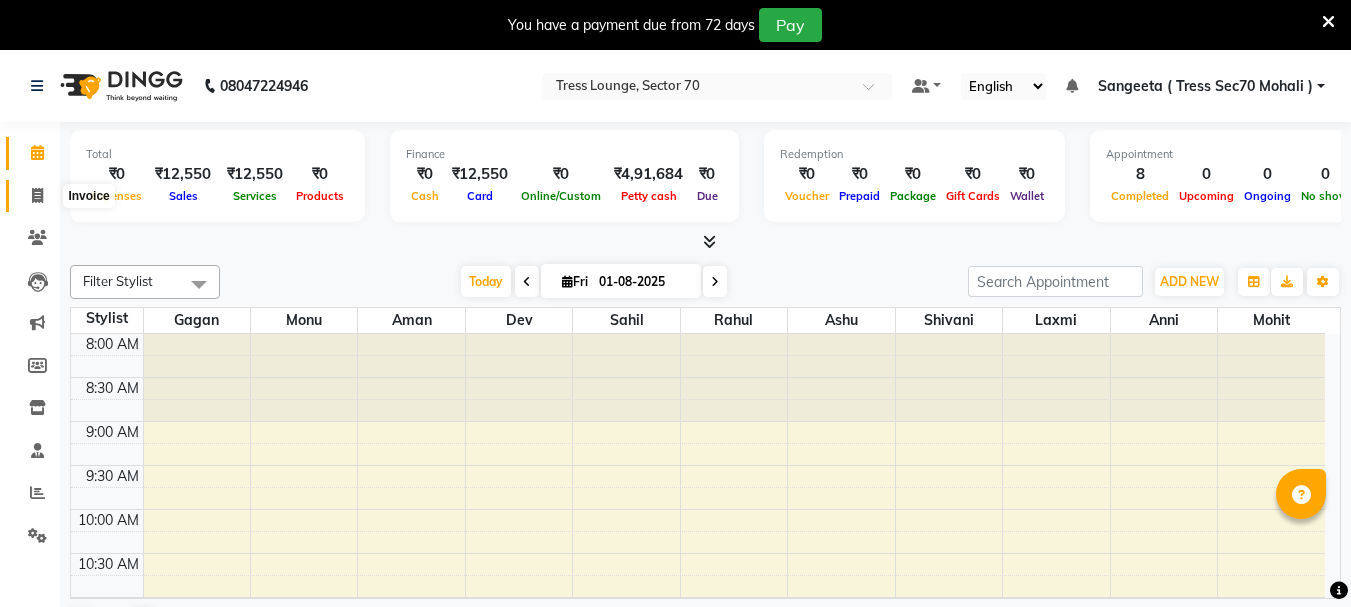 click 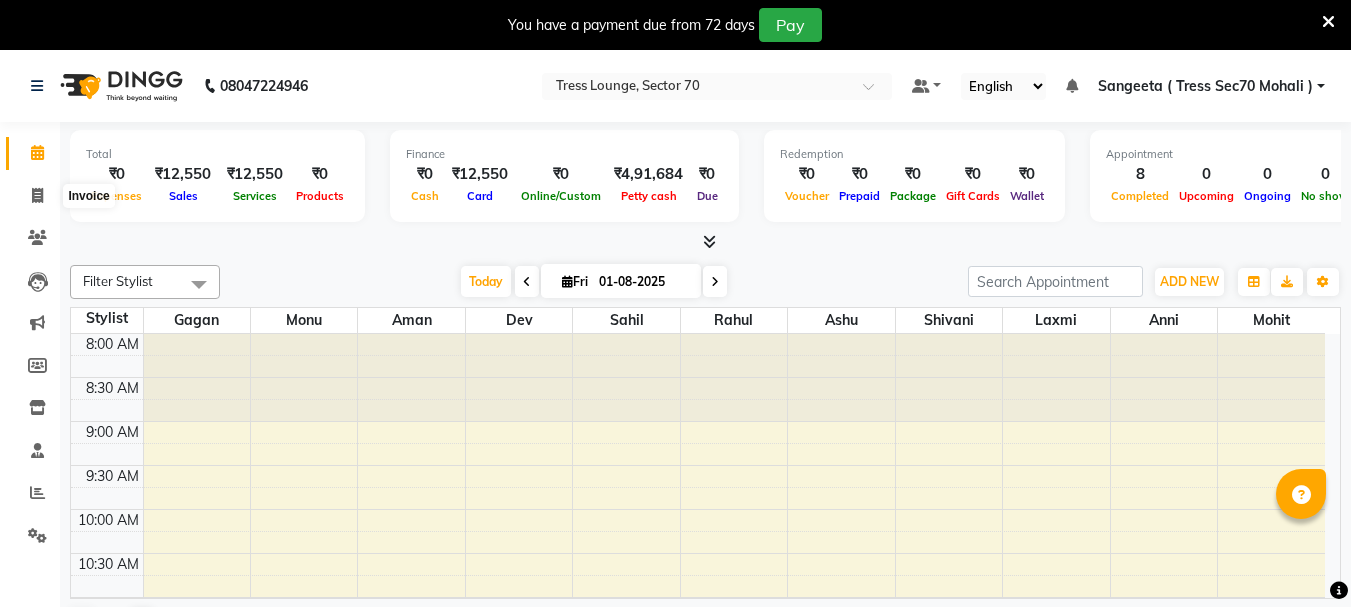 select on "service" 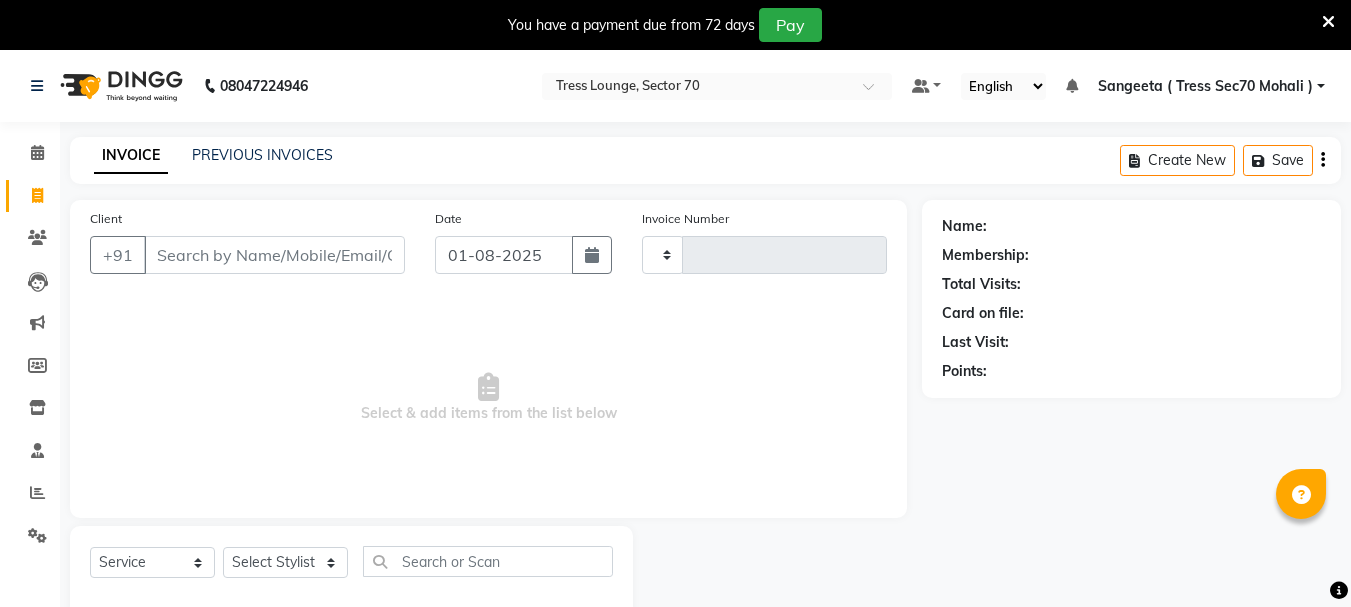 type on "1234" 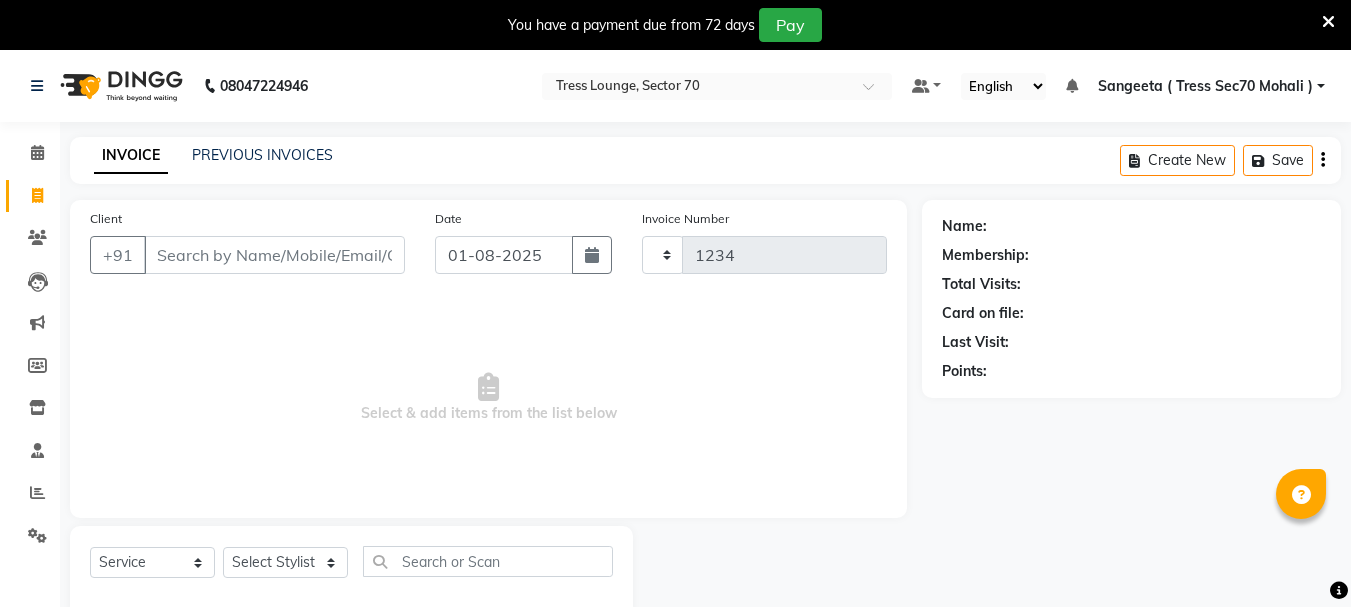 select on "6241" 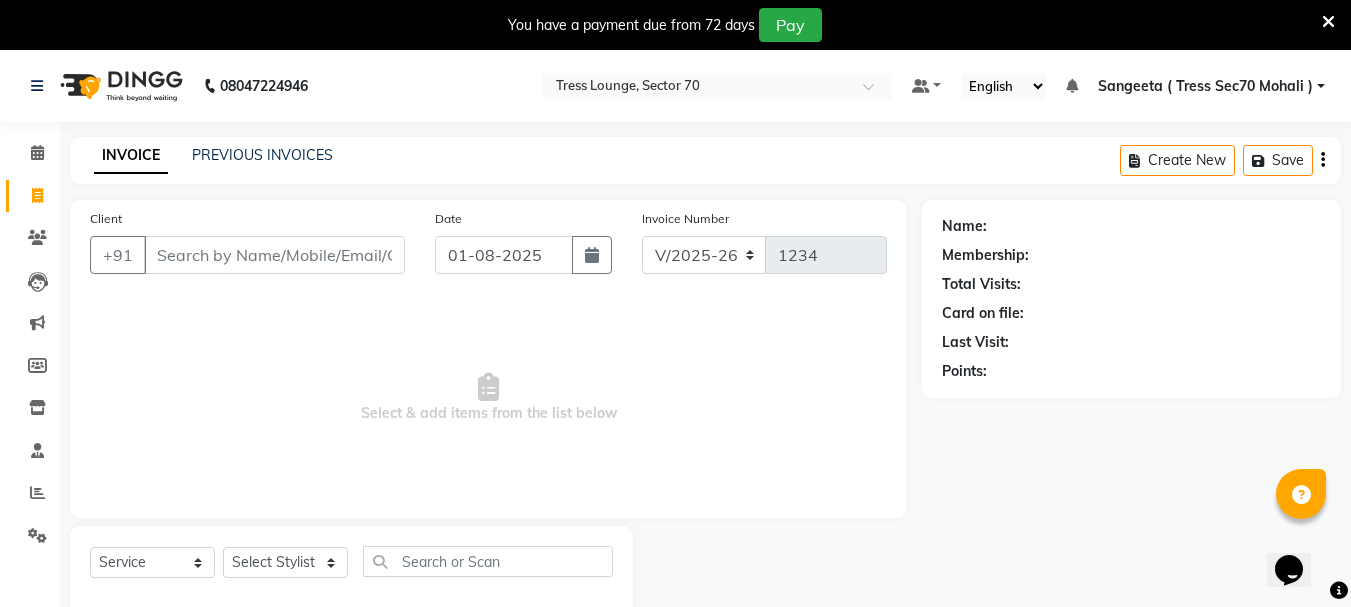 scroll, scrollTop: 0, scrollLeft: 0, axis: both 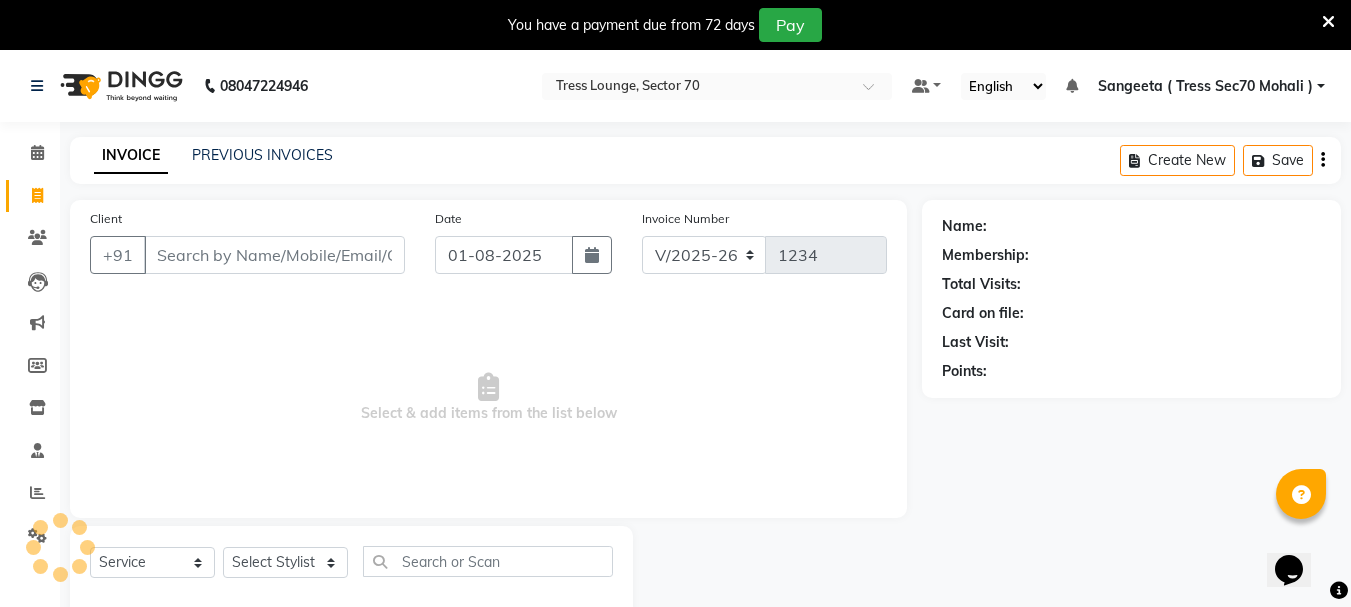 click on "Client" at bounding box center [274, 255] 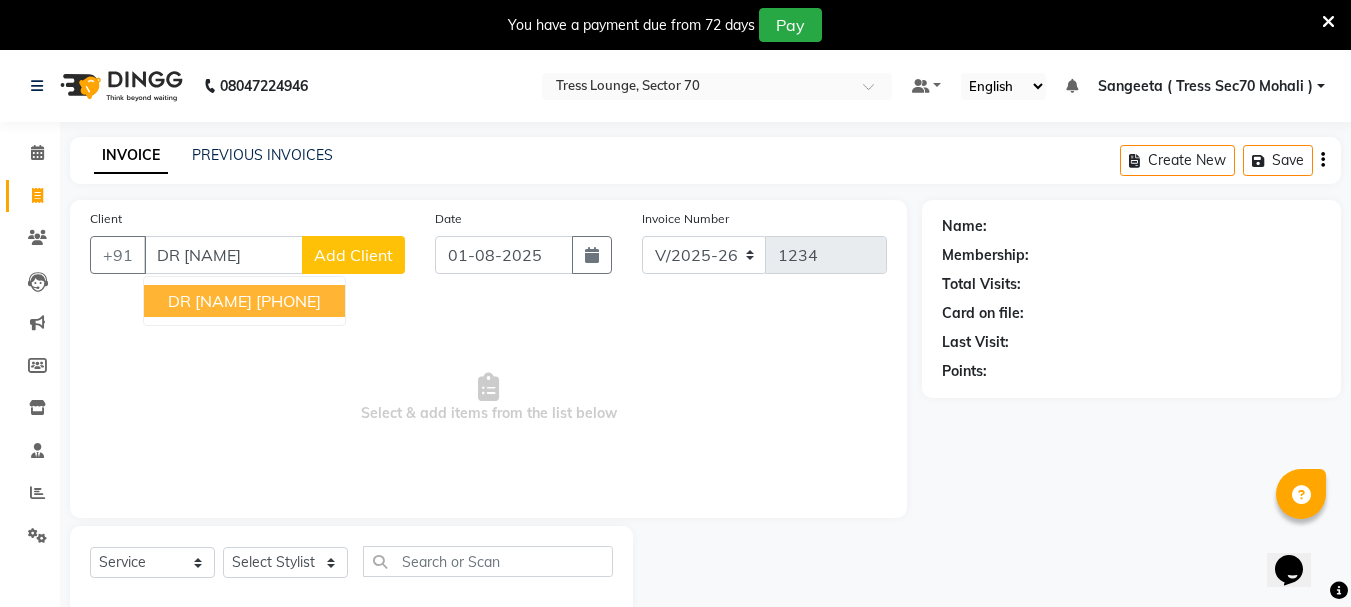 click on "[PHONE]" at bounding box center (288, 301) 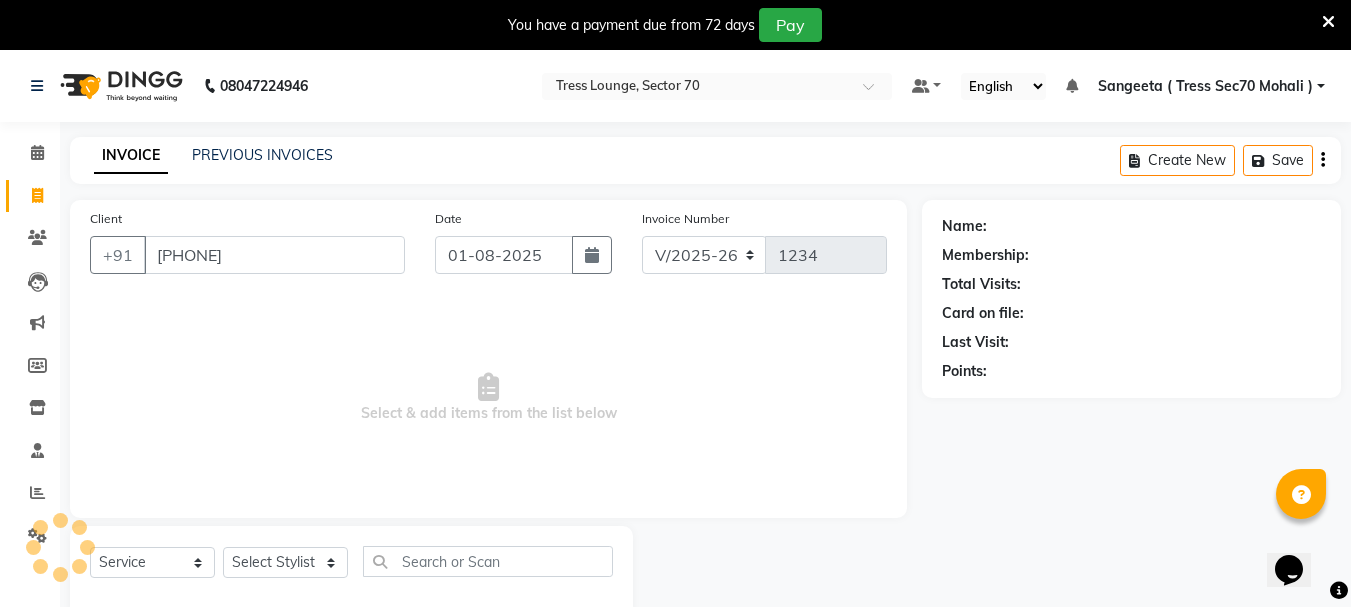 type on "[PHONE]" 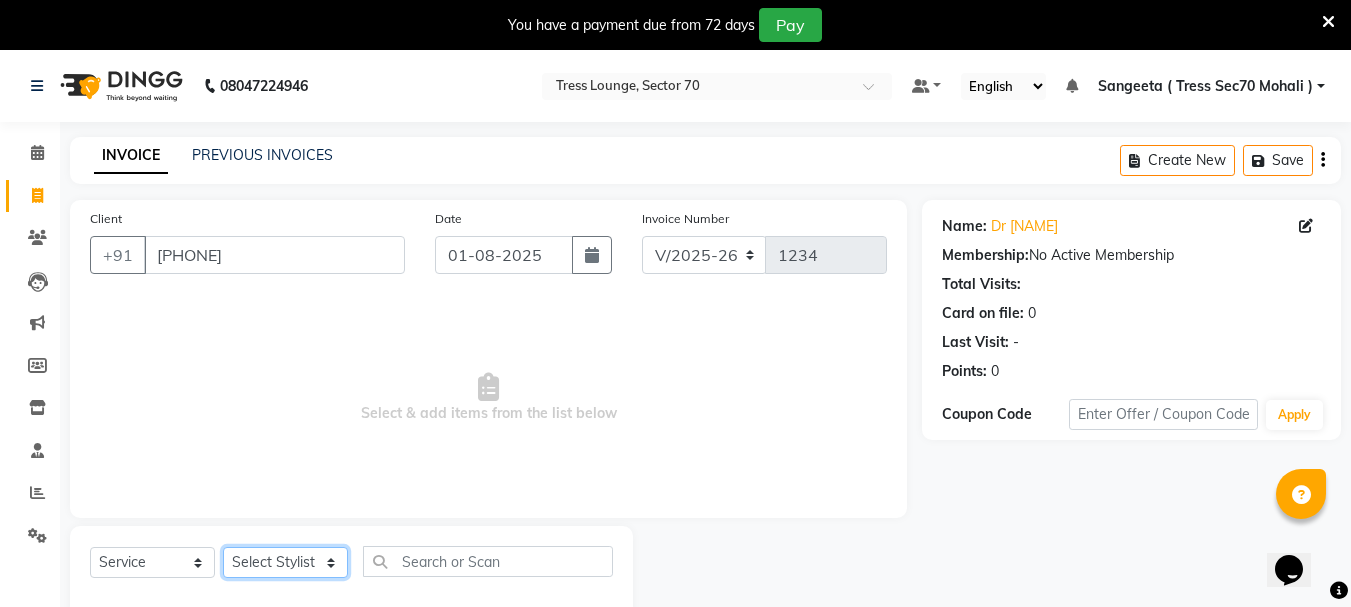 click on "Select Stylist [NAME]  [NAME]  [NAME]  [NAME]  [NAME]  [NAME]  [NAME]  [NAME]  [NAME]  [NAME]  [NAME]  [NAME]  [NAME]" 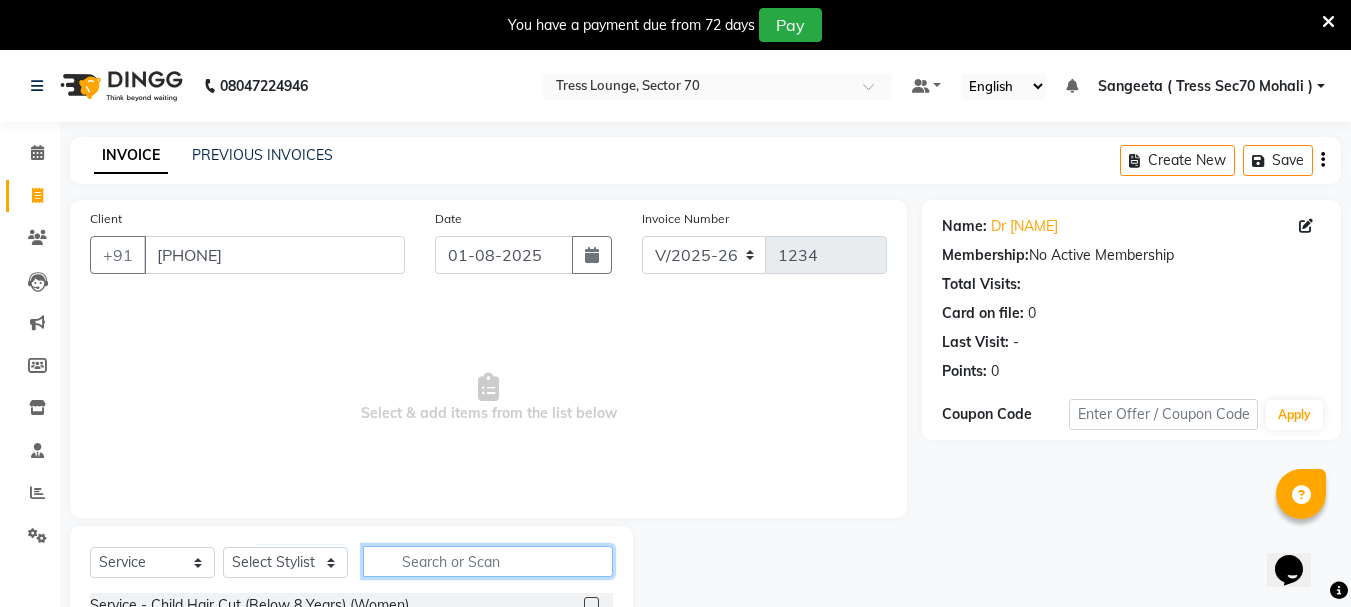click 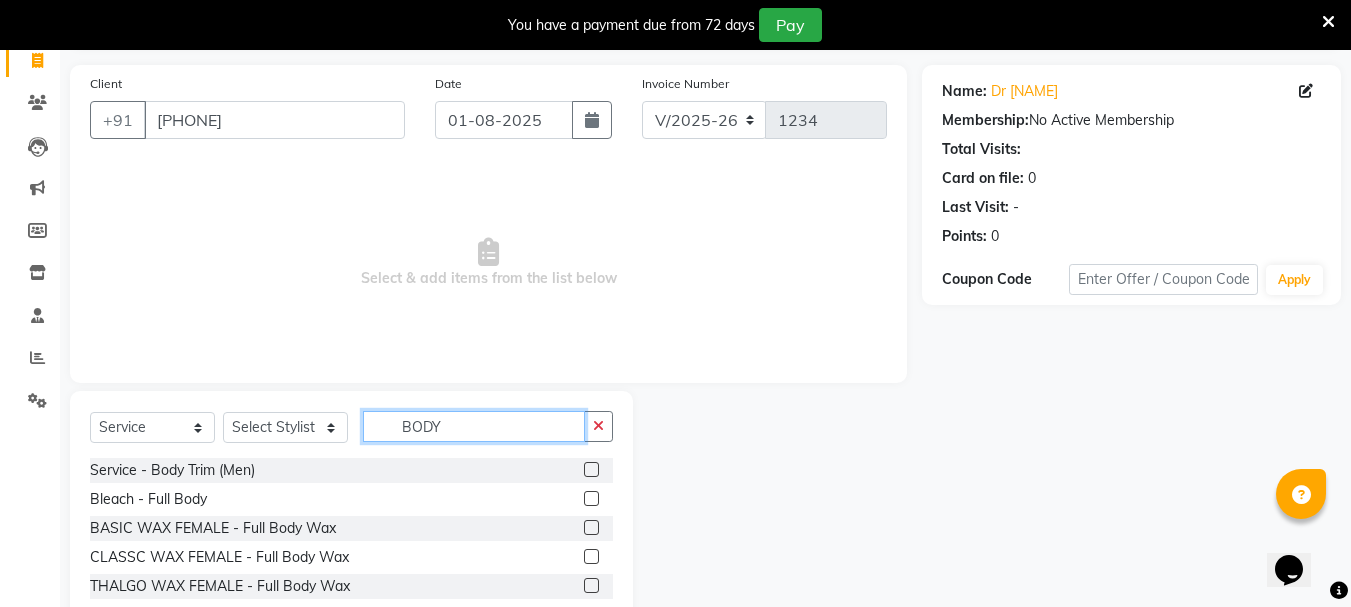 scroll, scrollTop: 218, scrollLeft: 0, axis: vertical 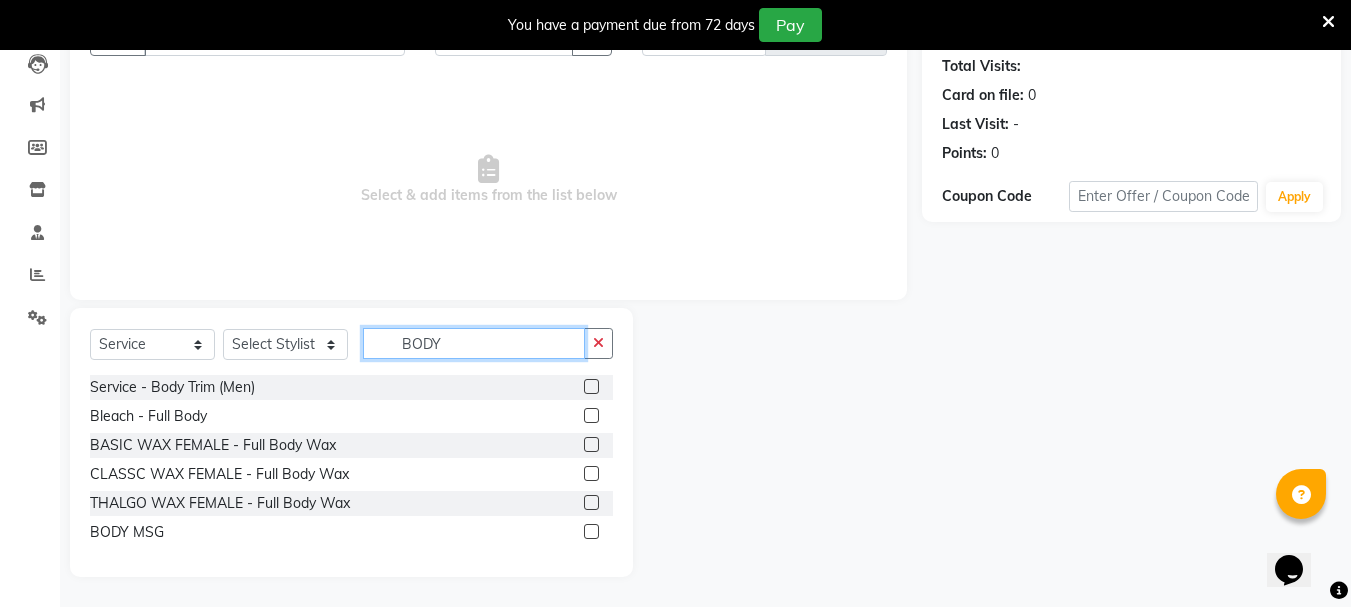 type on "BODY" 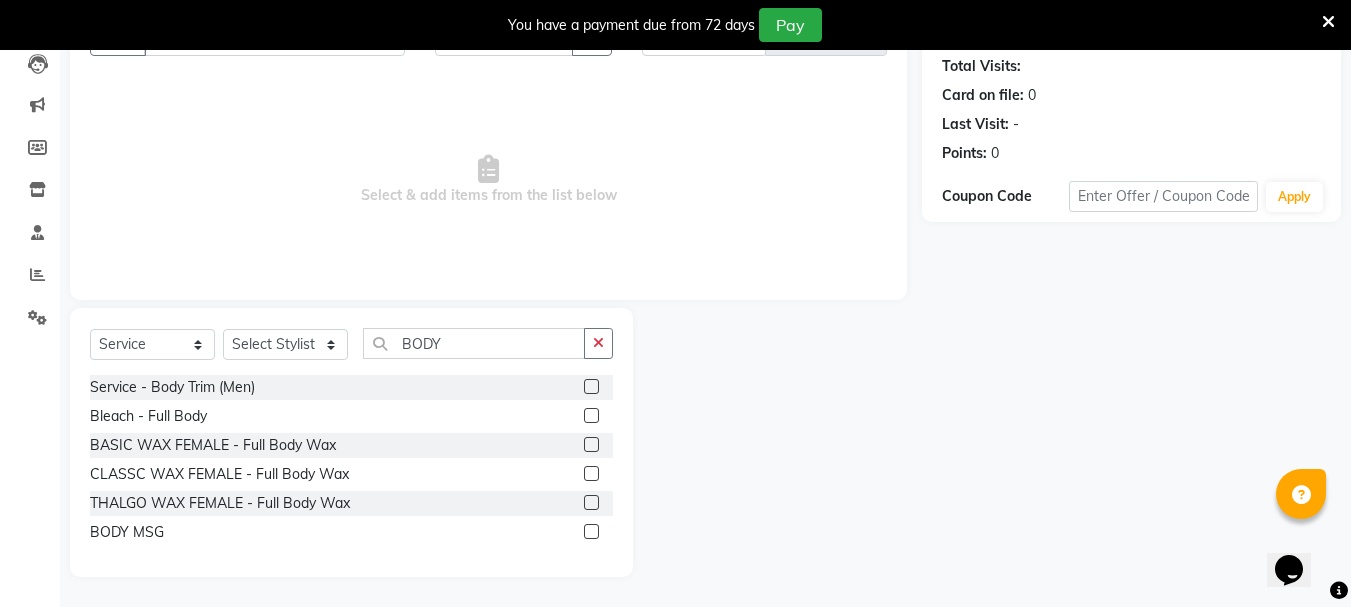 click 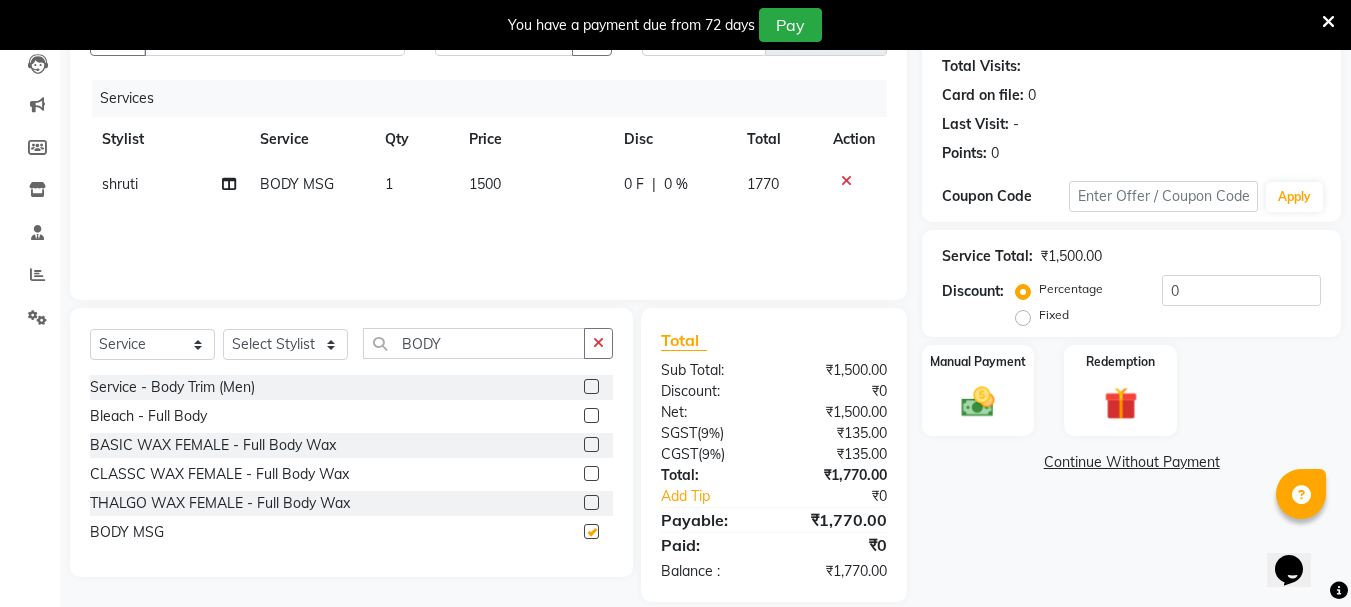 checkbox on "false" 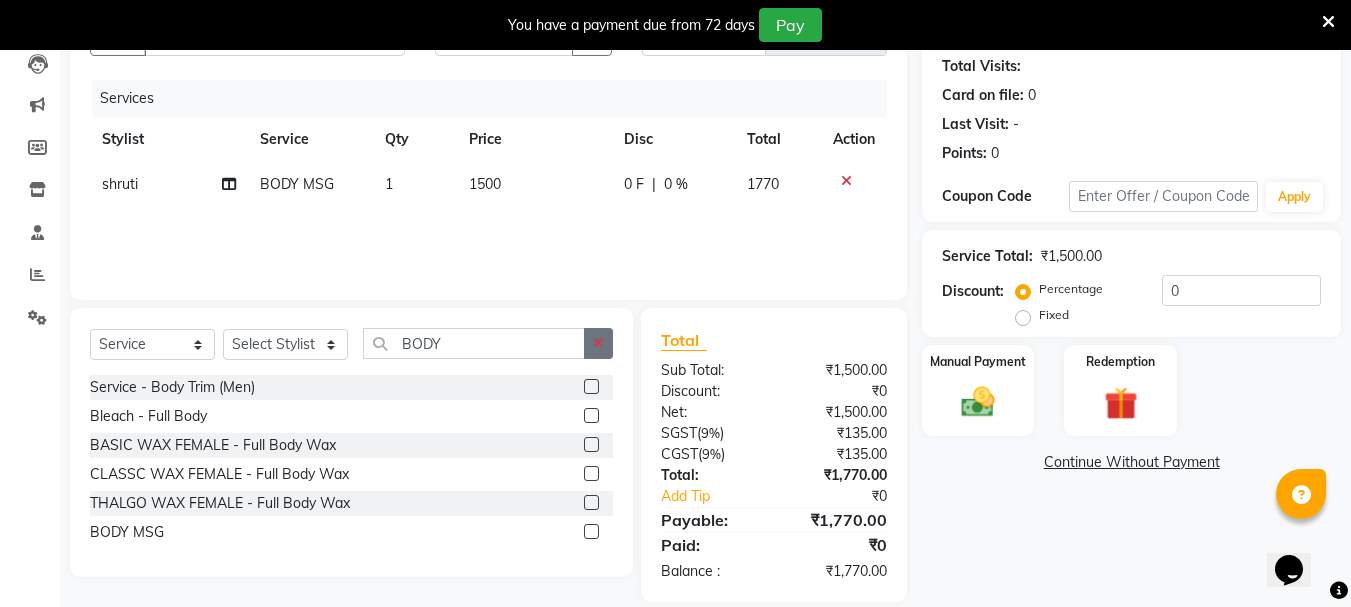 click 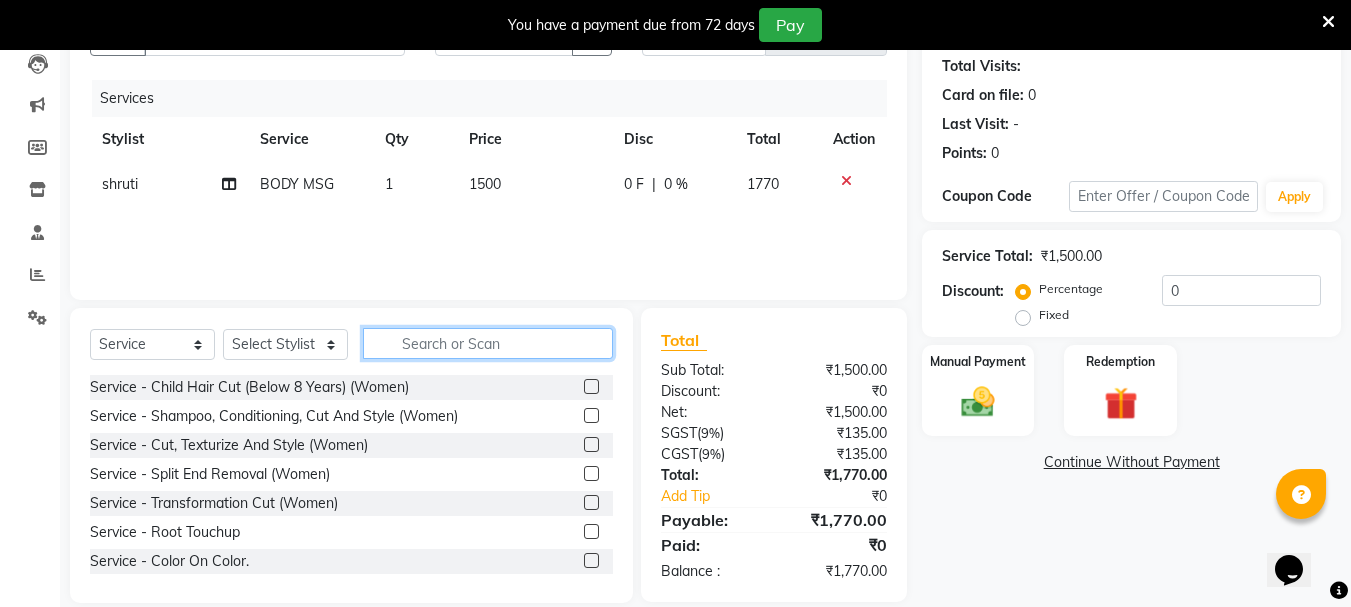 click 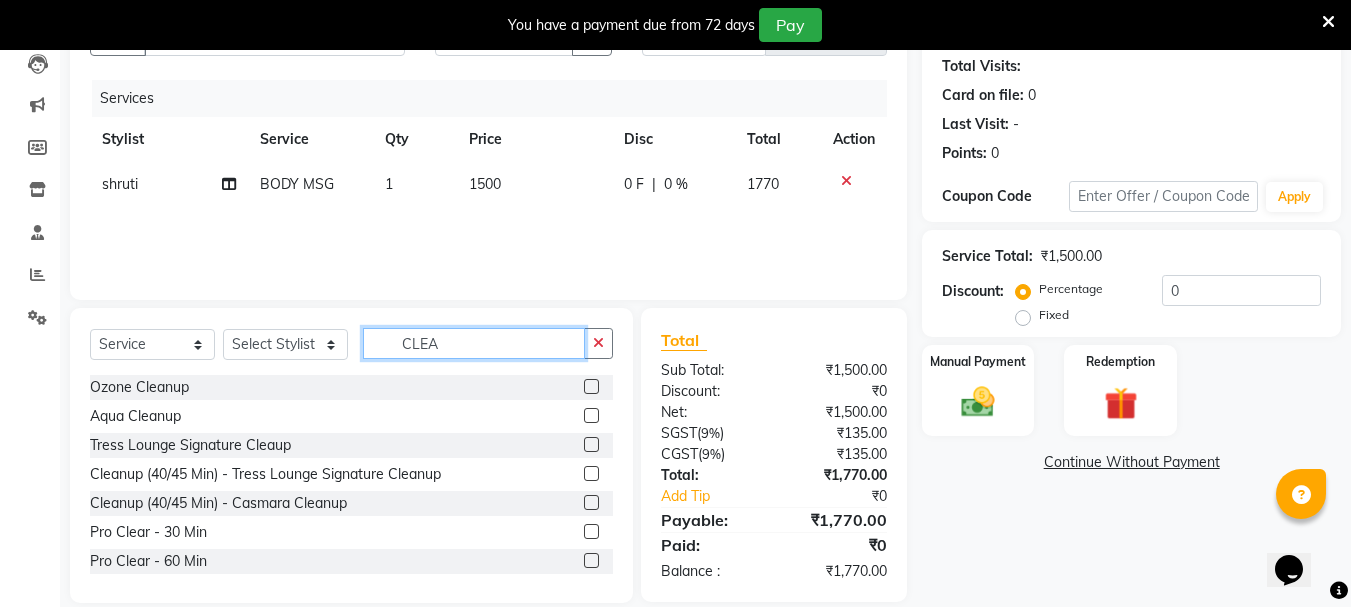 type on "CLEA" 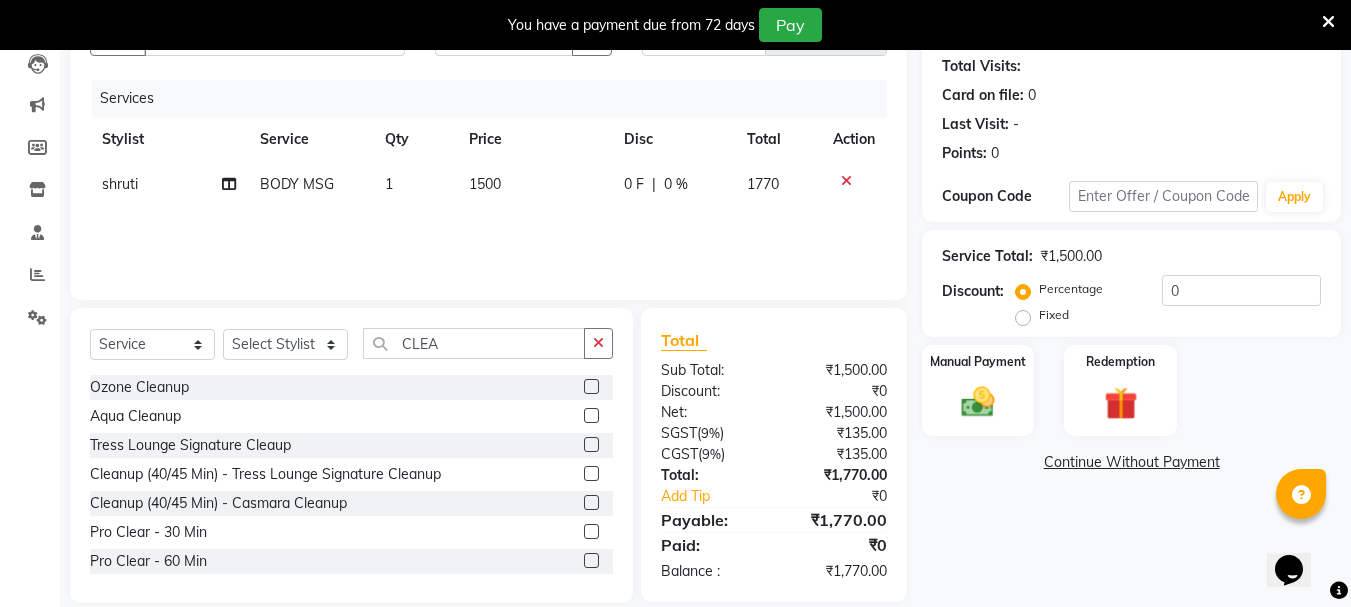 click 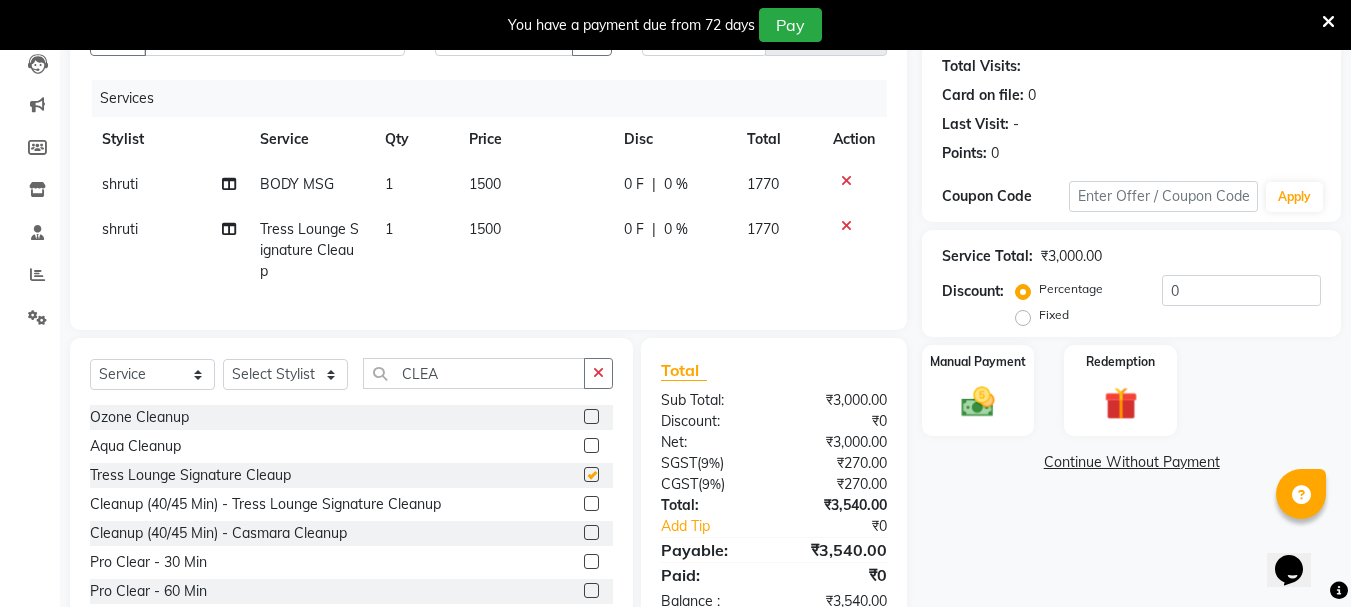 checkbox on "false" 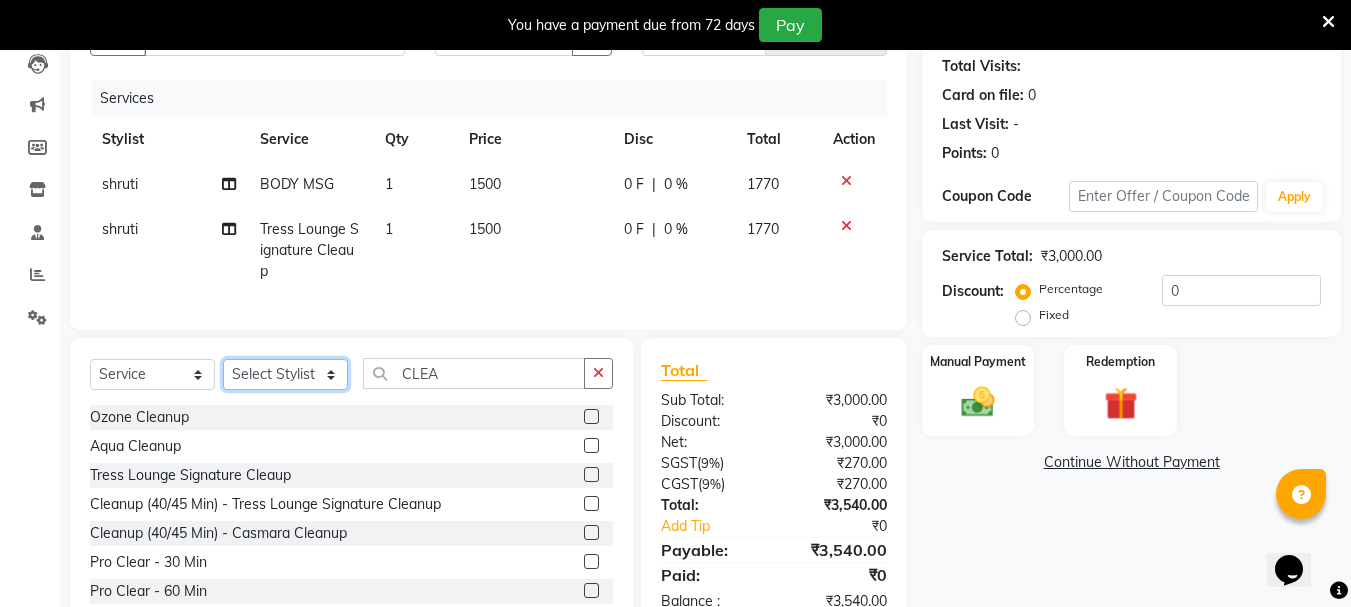 click on "Select Stylist [NAME]  [NAME]  [NAME]  [NAME]  [NAME]  [NAME]  [NAME]  [NAME]  [NAME]  [NAME]  [NAME]  [NAME]  [NAME]" 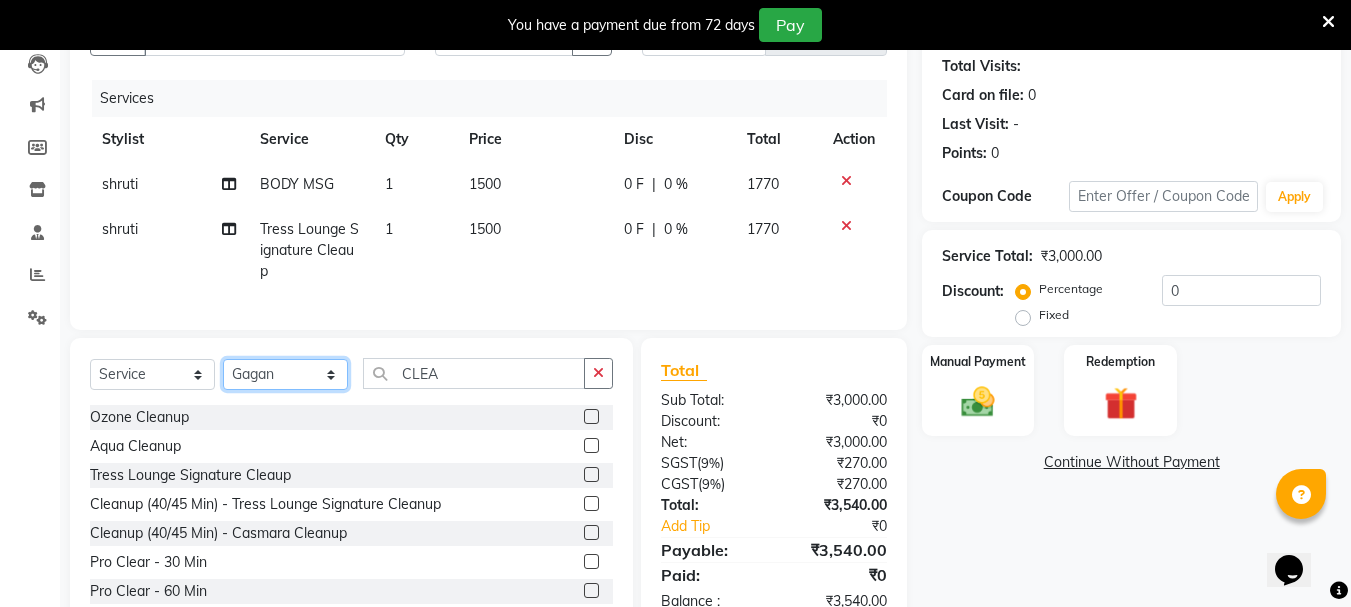click on "Select Stylist [NAME]  [NAME]  [NAME]  [NAME]  [NAME]  [NAME]  [NAME]  [NAME]  [NAME]  [NAME]  [NAME]  [NAME]  [NAME]" 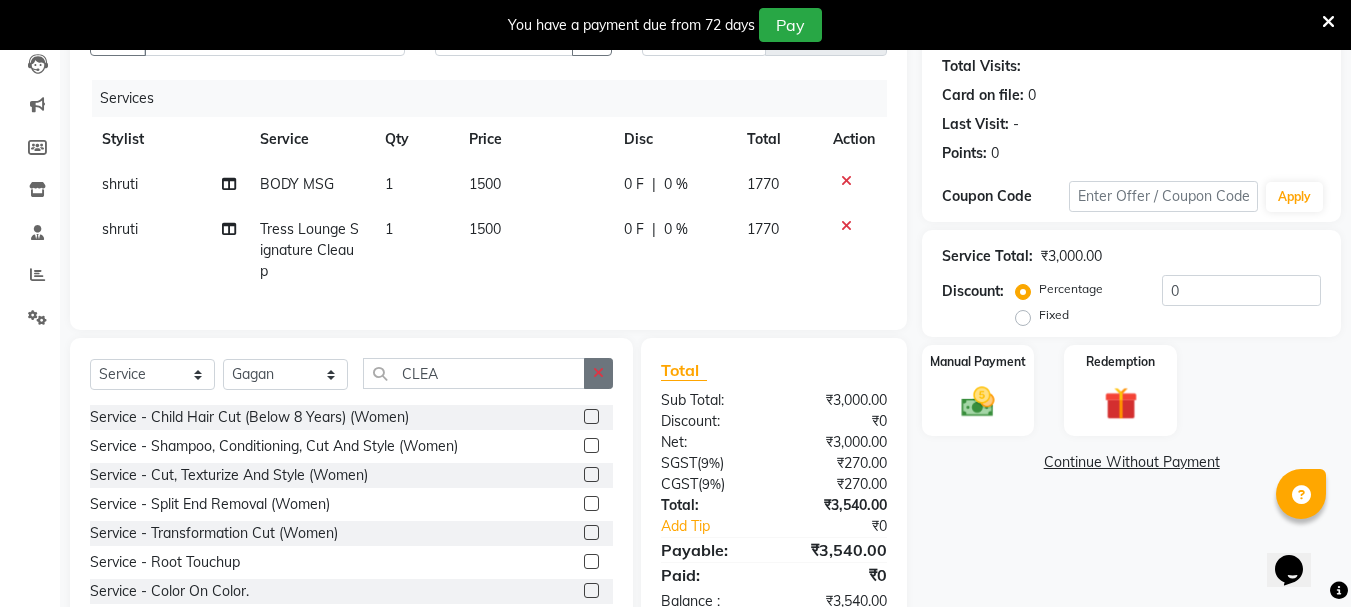click 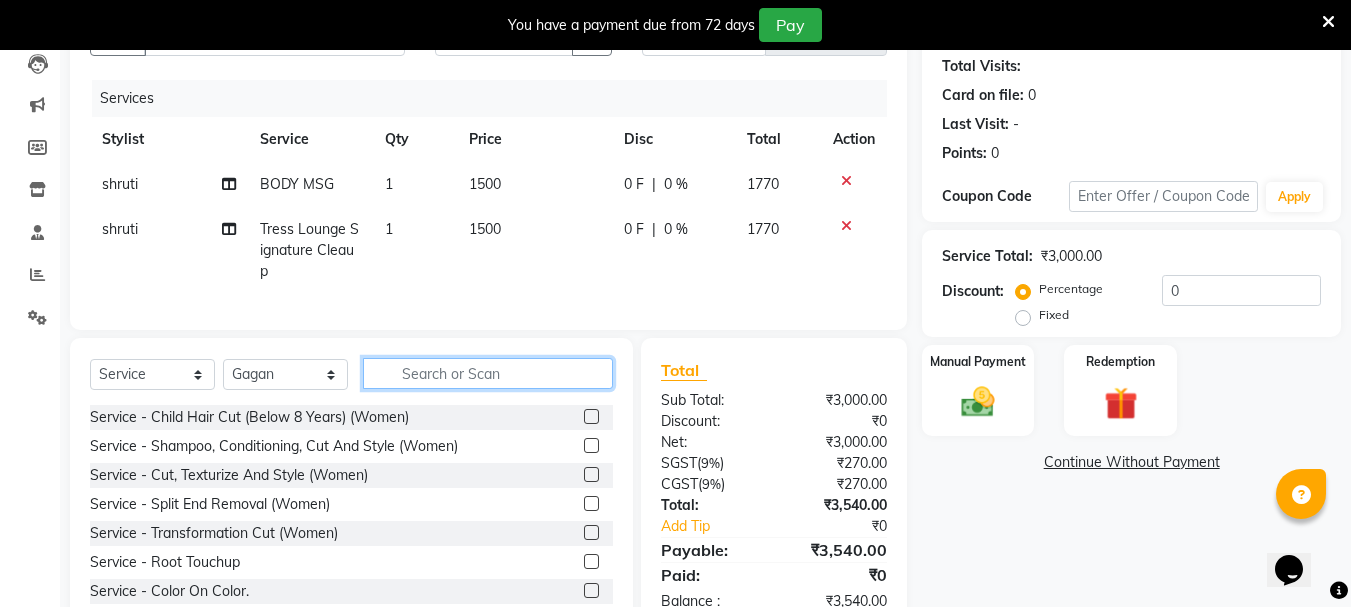 click 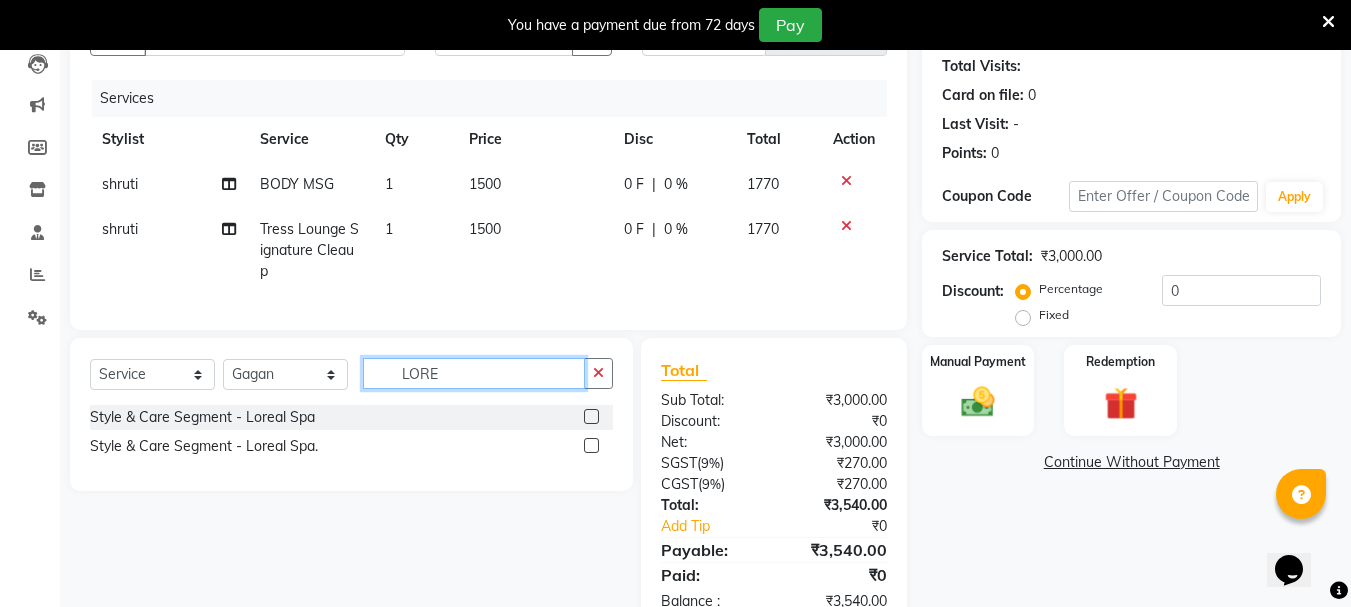 type on "LORE" 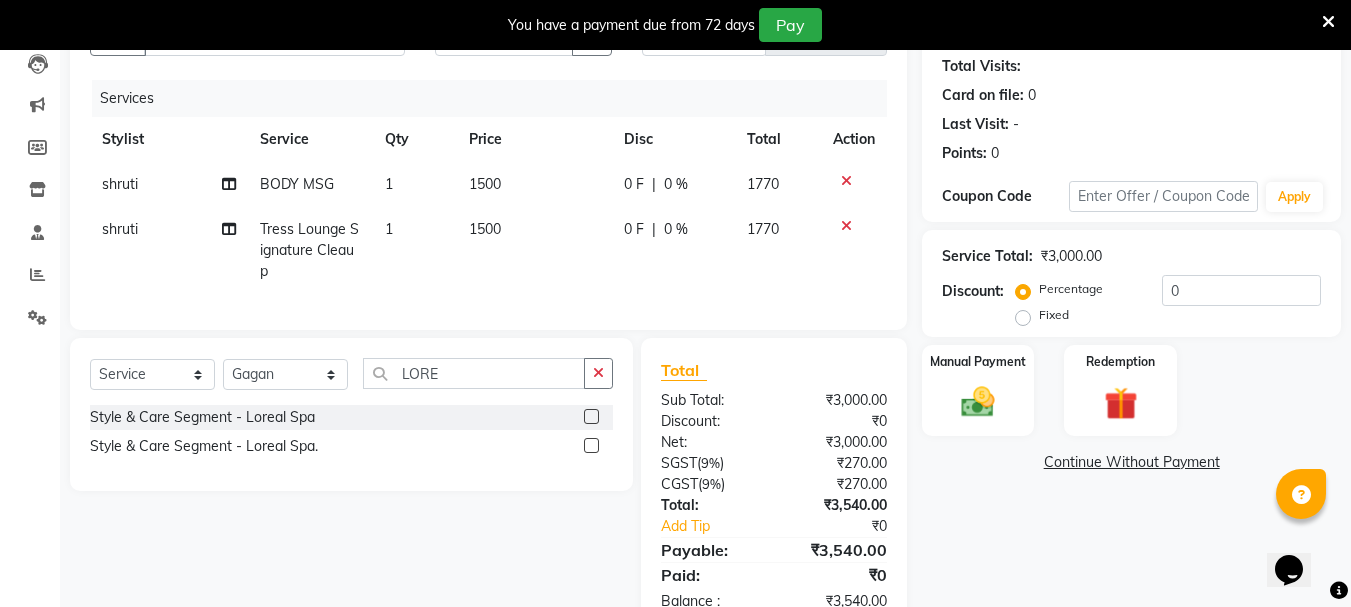 click 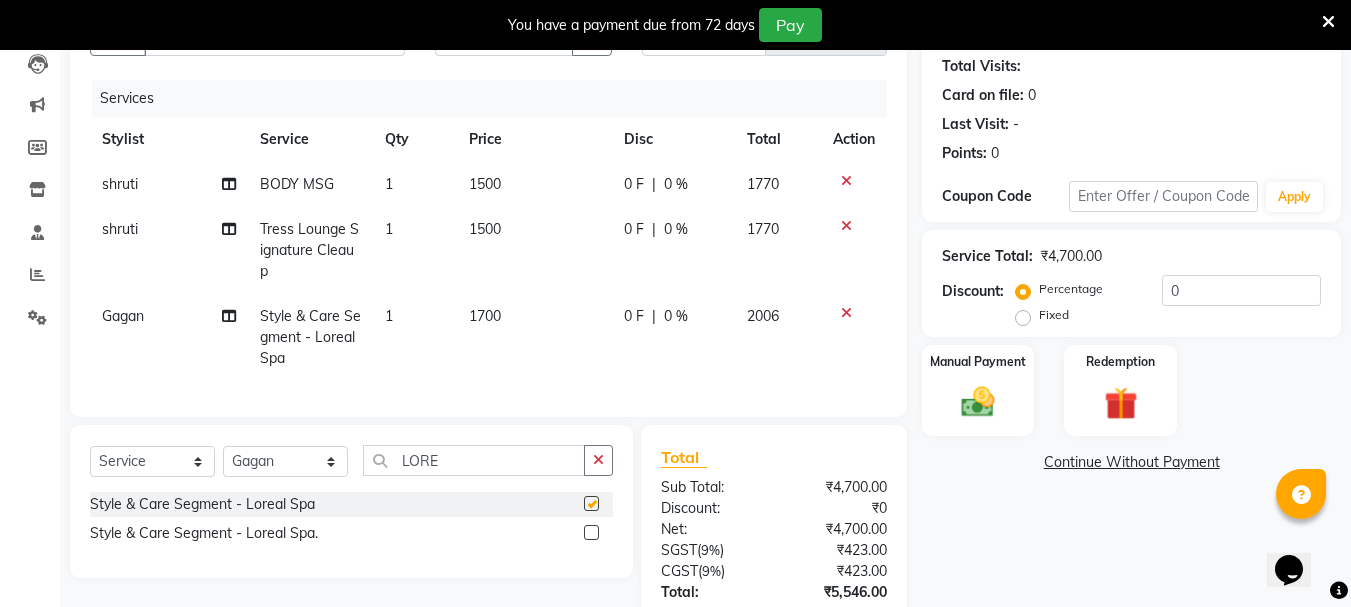 checkbox on "false" 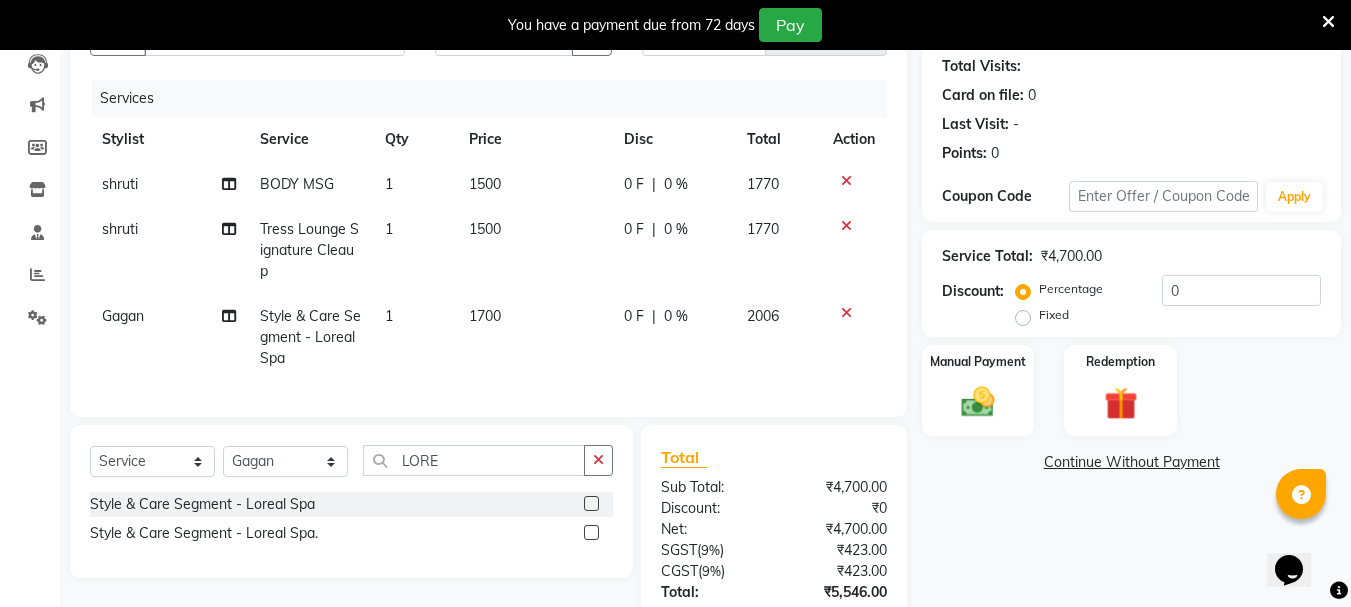 click on "1700" 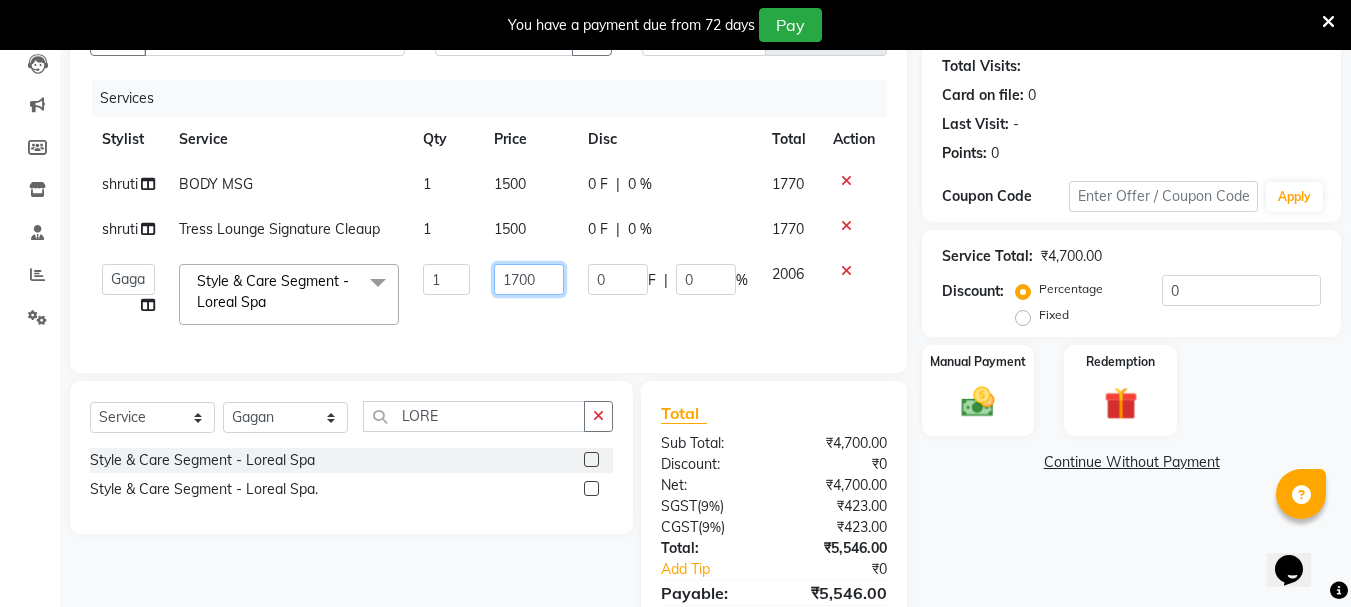 click on "1700" 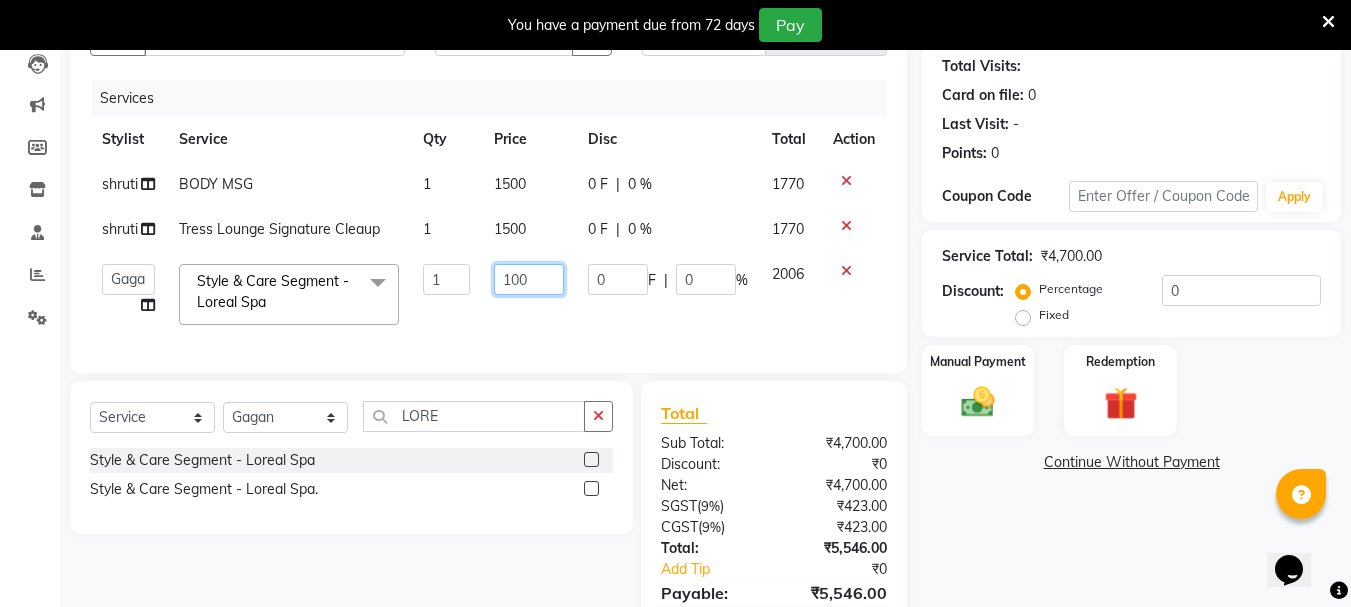 type on "1500" 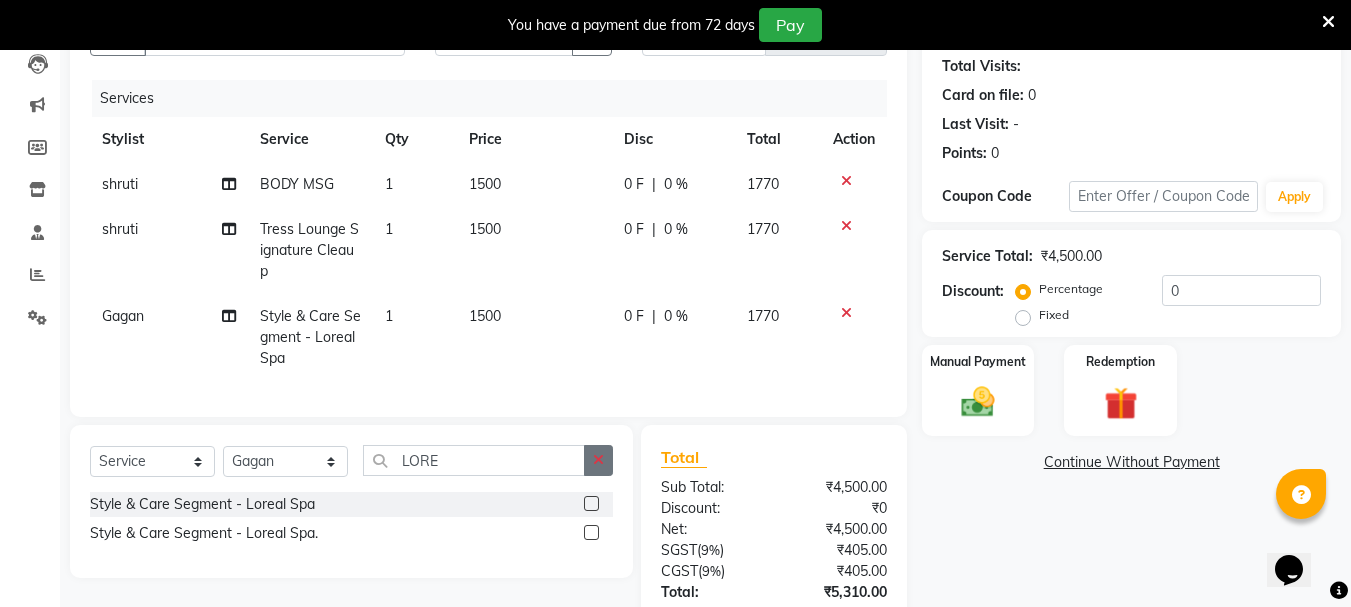 click on "Select  Service  Product  Membership  Package Voucher Prepaid Gift Card  Select Stylist [NAME]  [NAME]  [NAME]  [NAME]  [NAME]  [NAME]  [NAME]   [NAME]  [NAME]  [NAME]   [NAME]    [NAME]    [NAME]   [NAME]    [NAME]   [NAME]    [NAME]   LORE Style & Care Segment - Loreal Spa  Style & Care Segment - Loreal Spa." 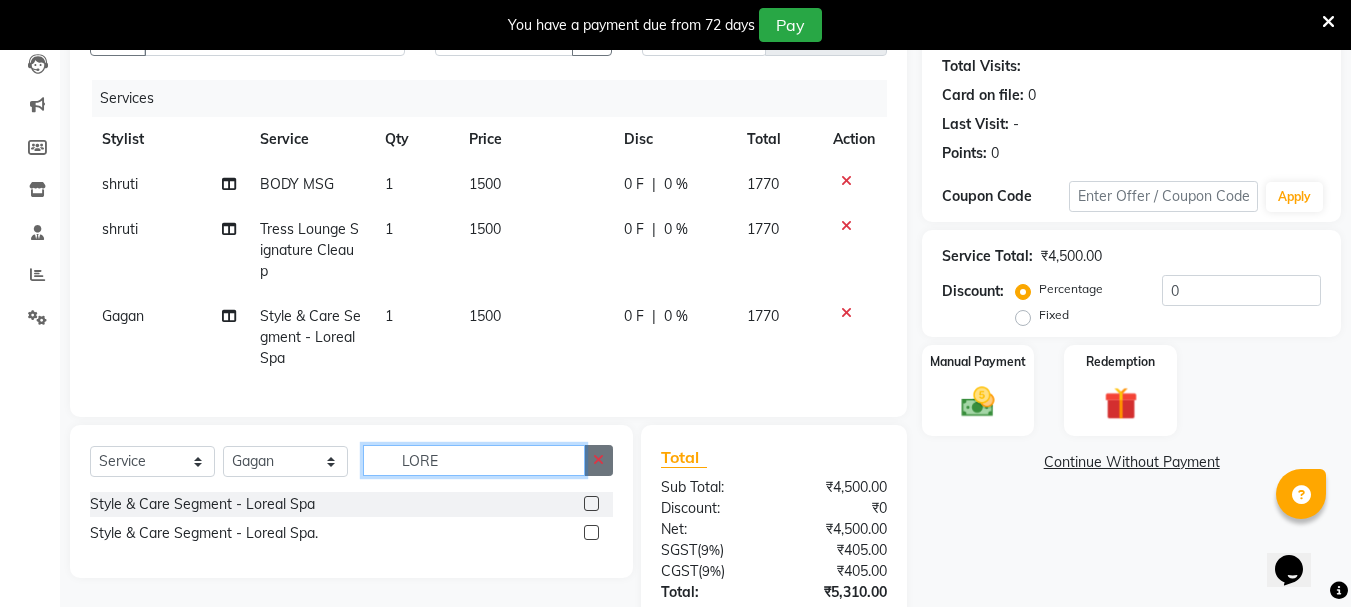 type 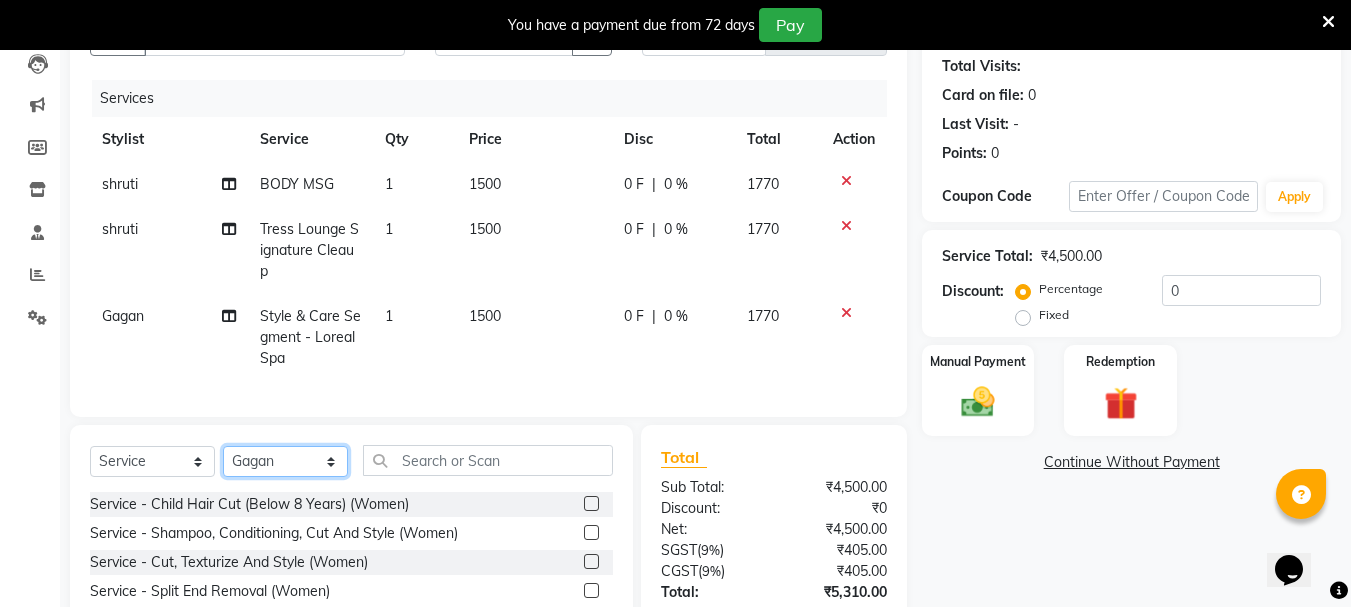click on "Select Stylist [NAME]  [NAME]  [NAME]  [NAME]  [NAME]  [NAME]  [NAME]  [NAME]  [NAME]  [NAME]  [NAME]  [NAME]  [NAME]" 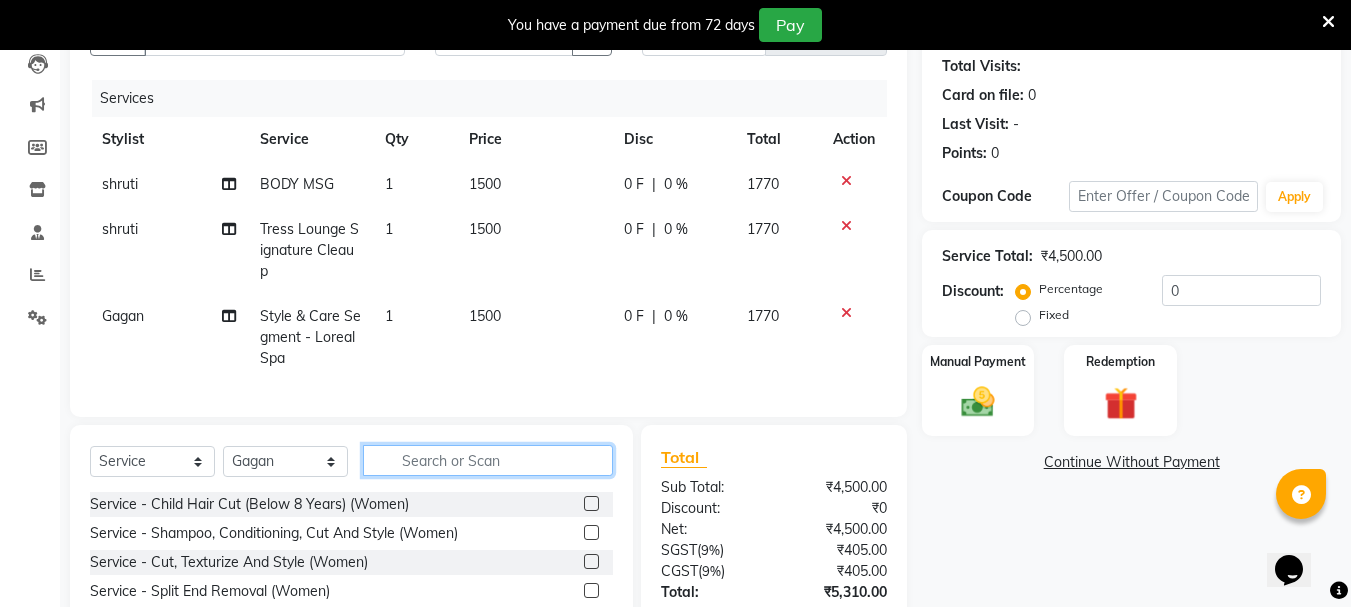 click 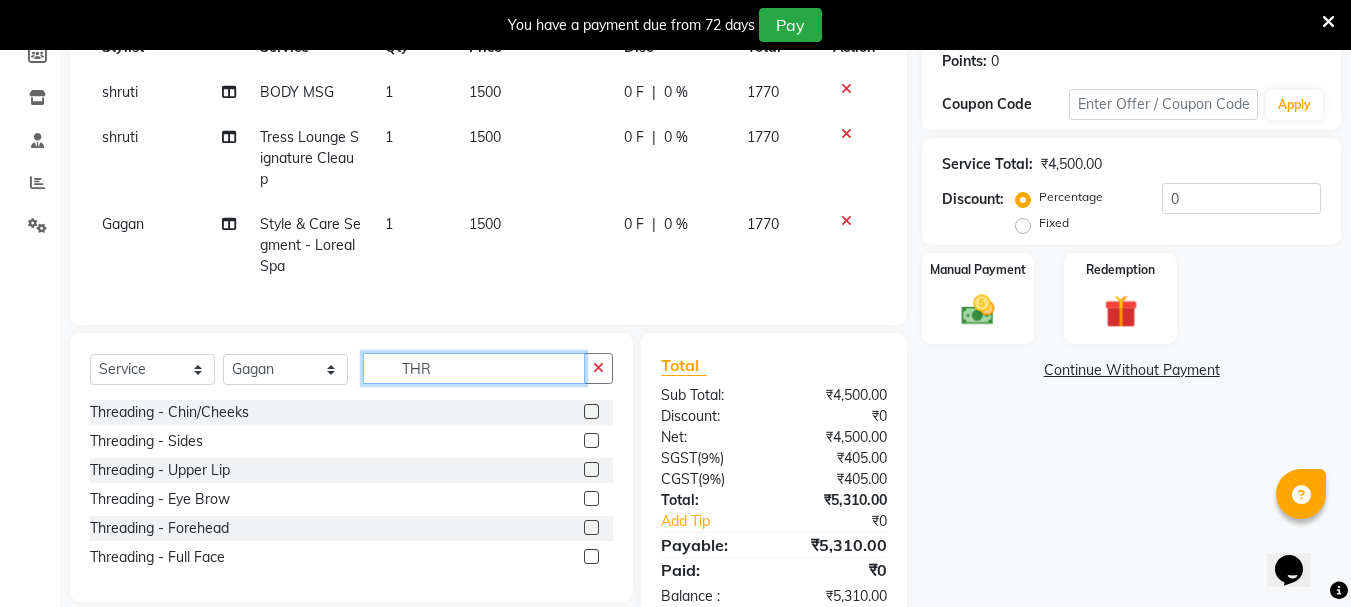 scroll, scrollTop: 354, scrollLeft: 0, axis: vertical 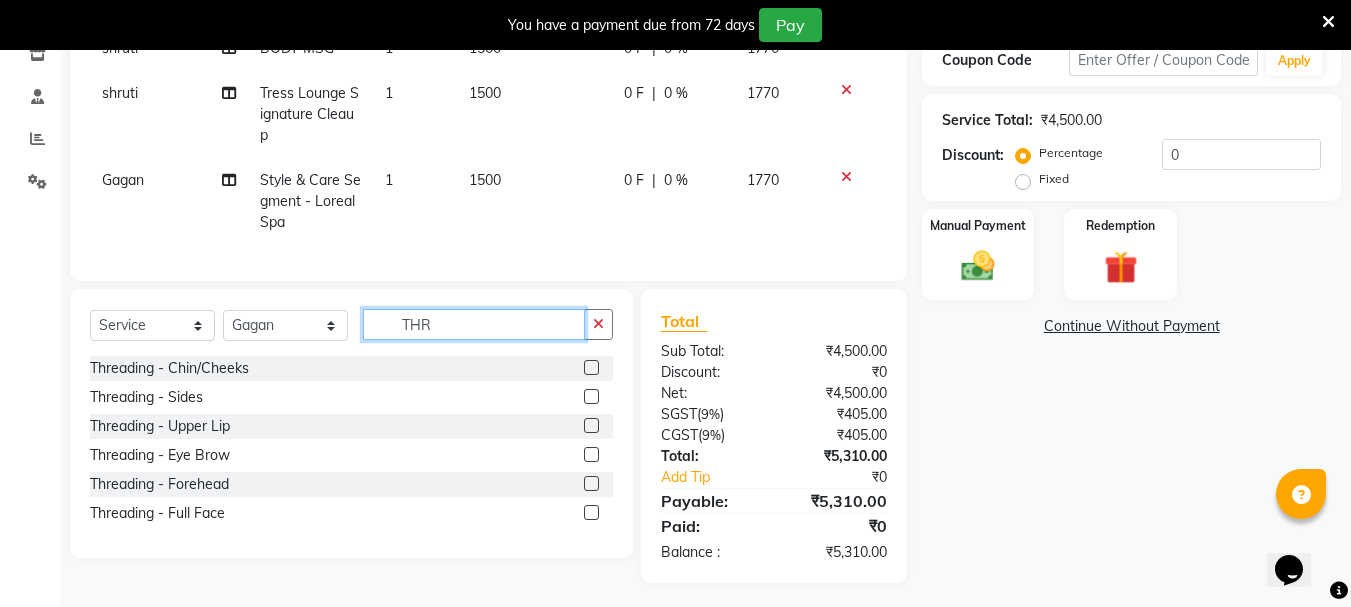 type on "THR" 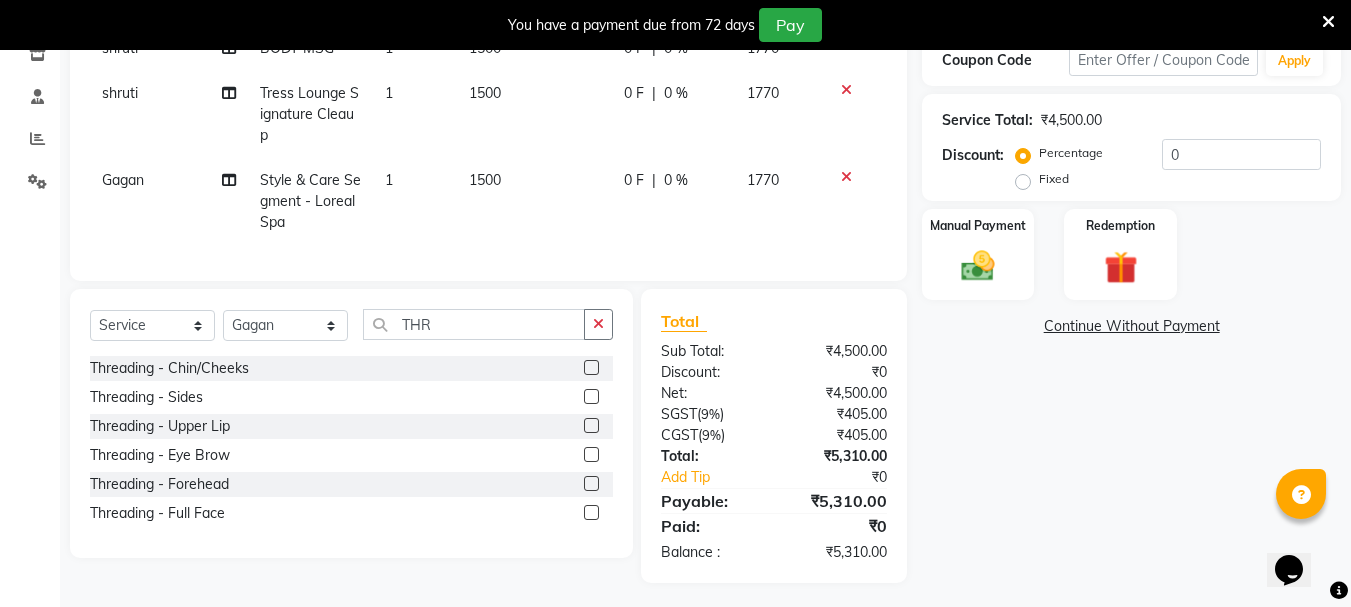 click 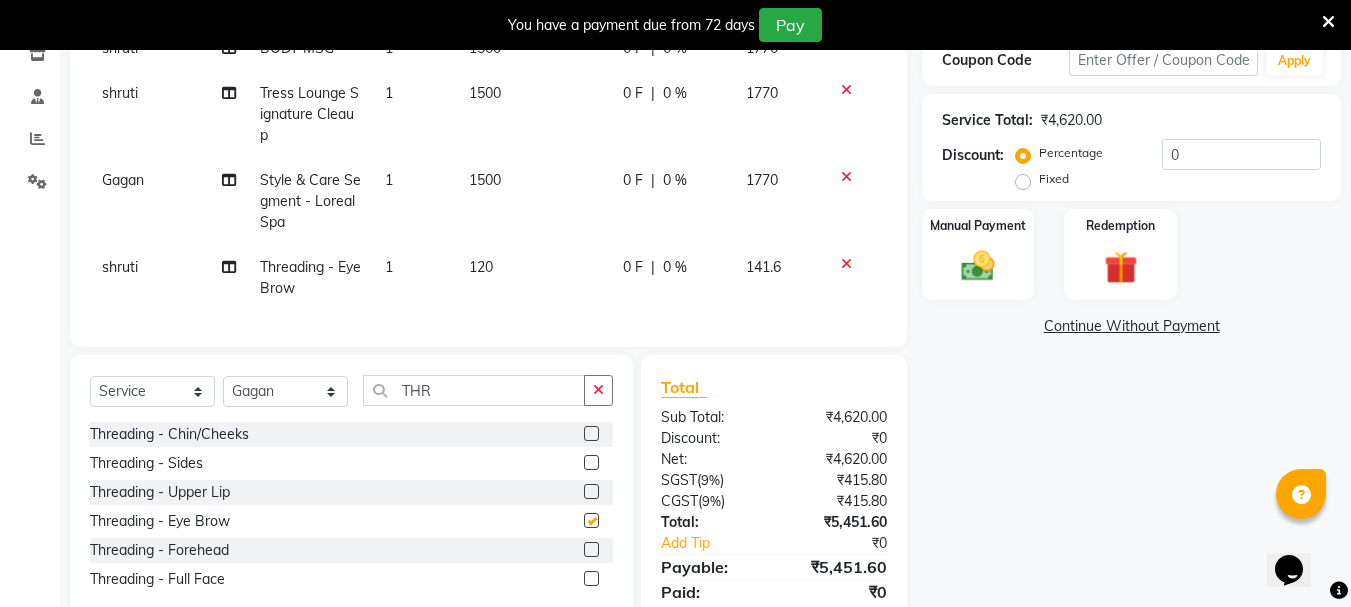 checkbox on "false" 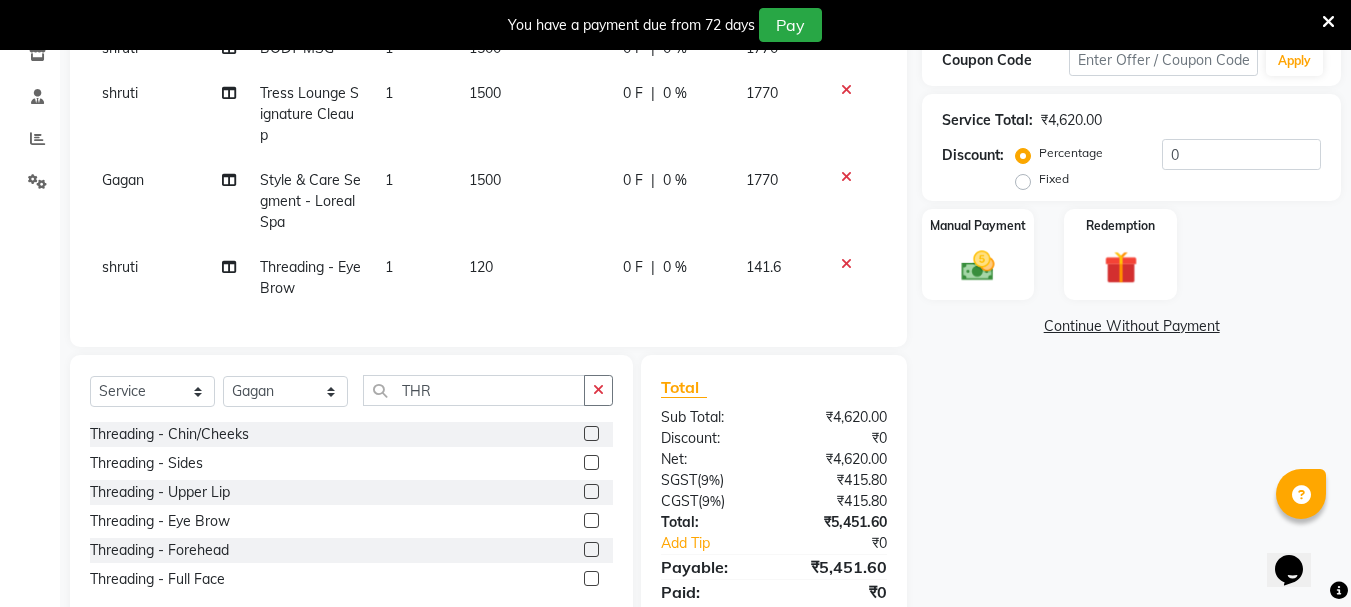 click 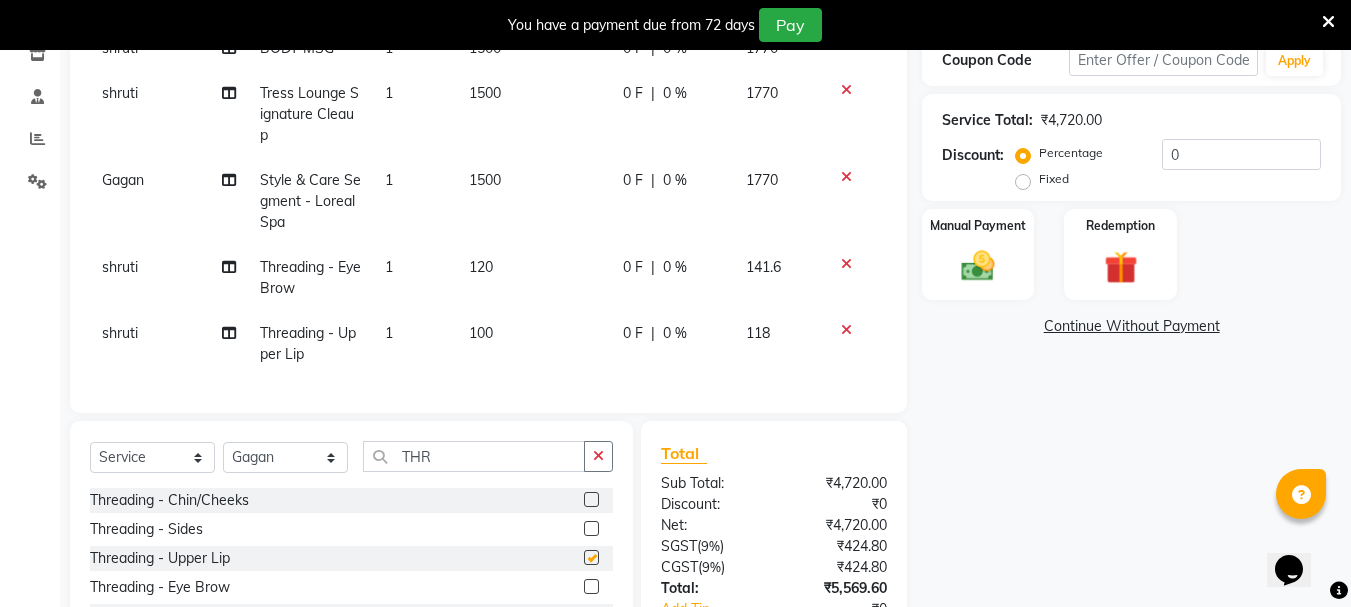 checkbox on "false" 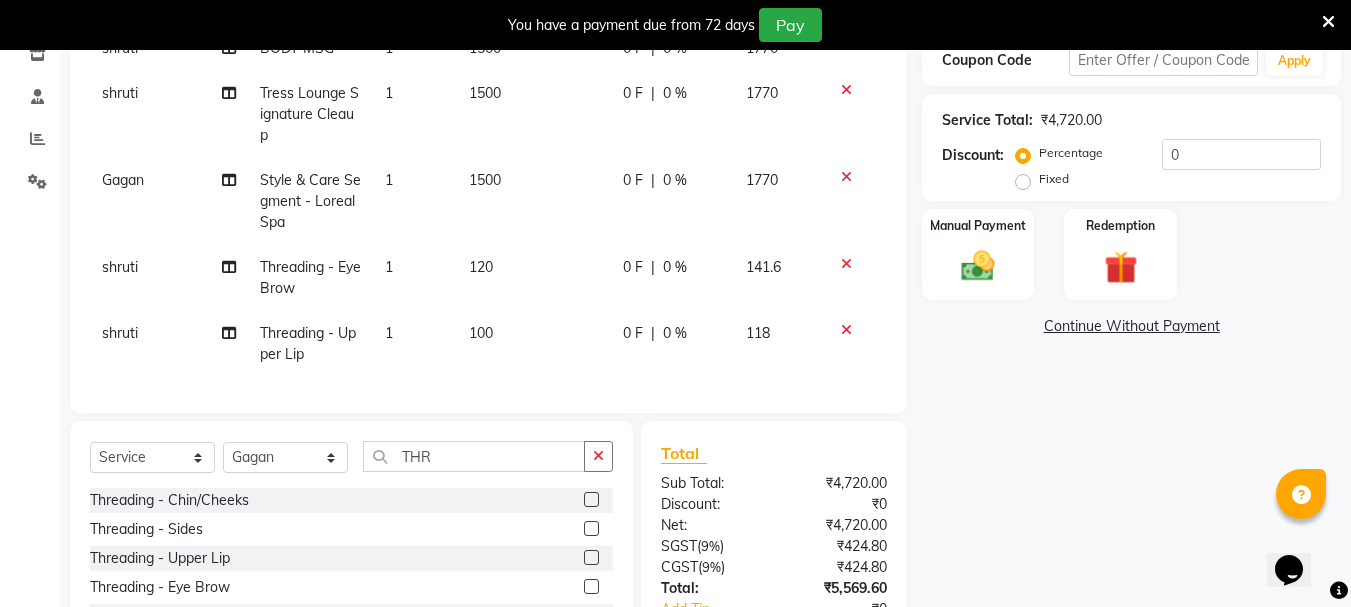 click on "120" 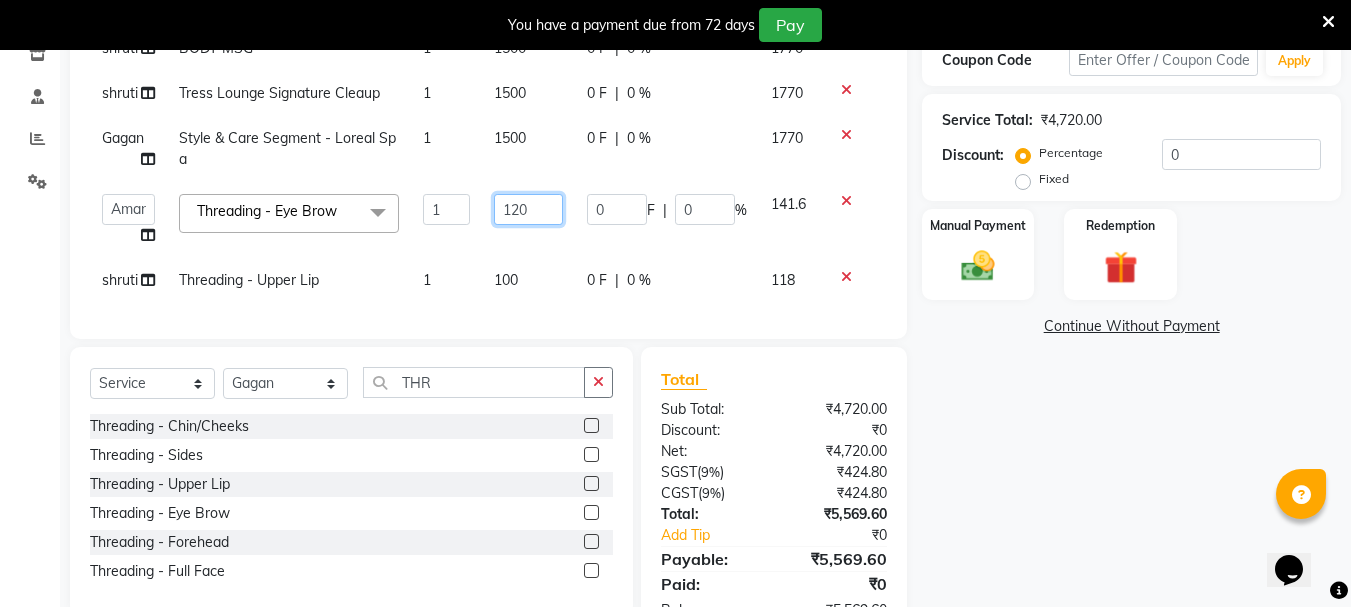 click on "120" 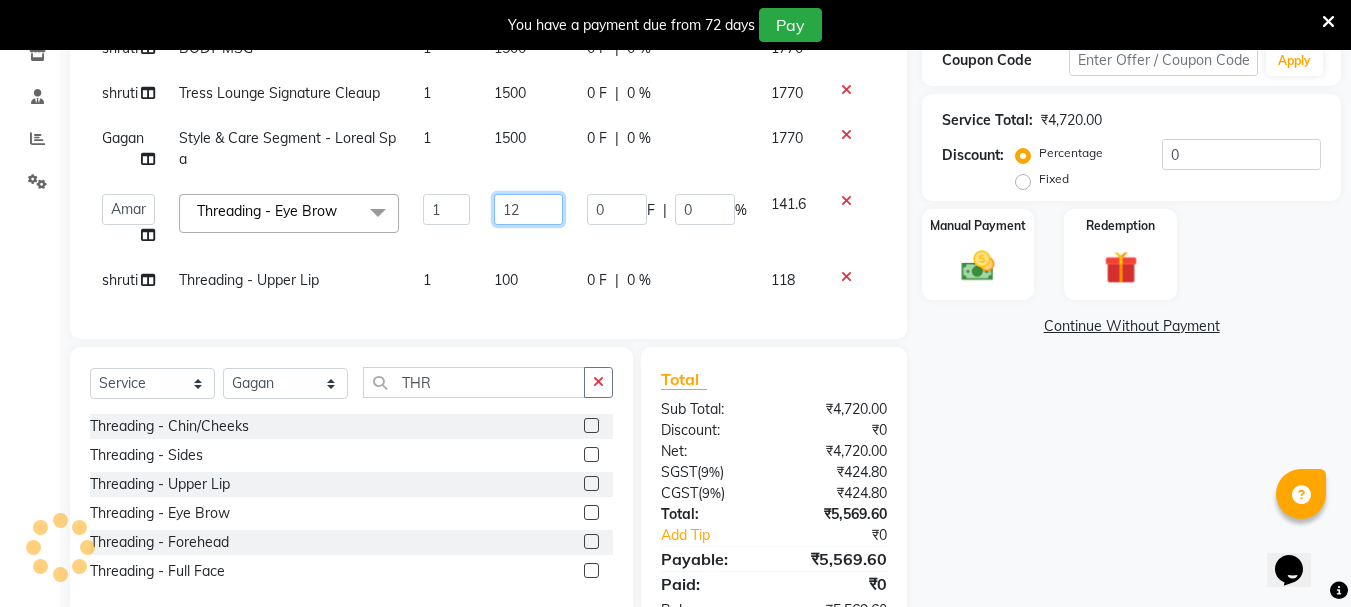 type on "1" 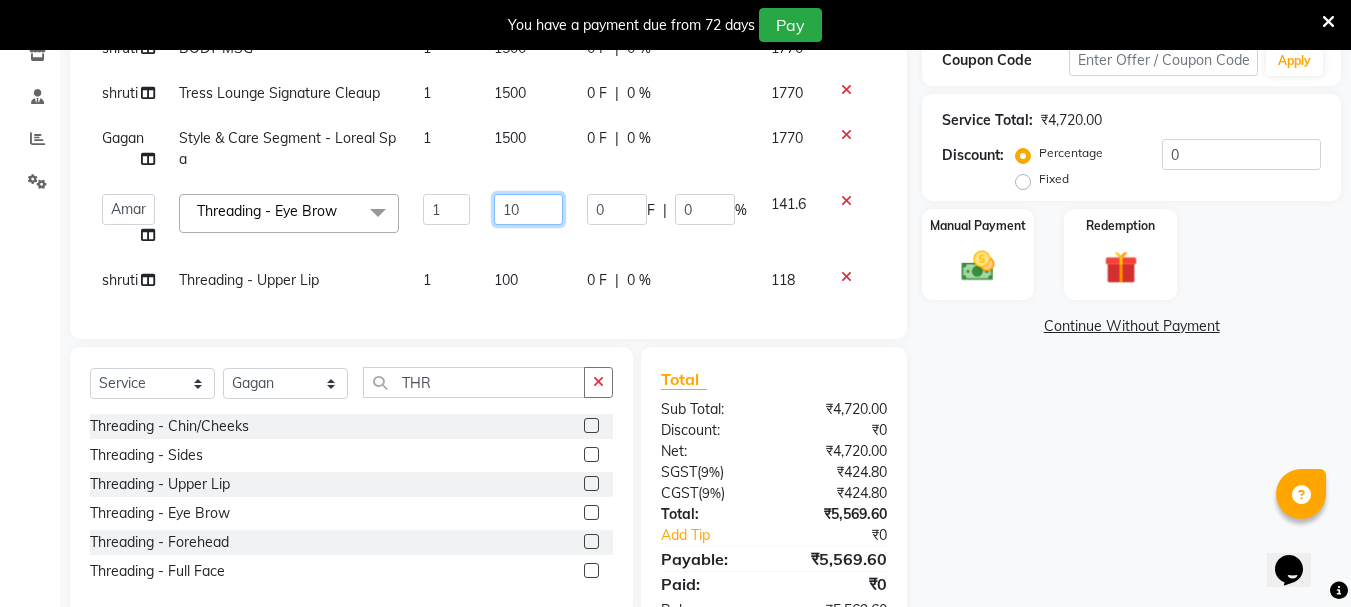 type on "100" 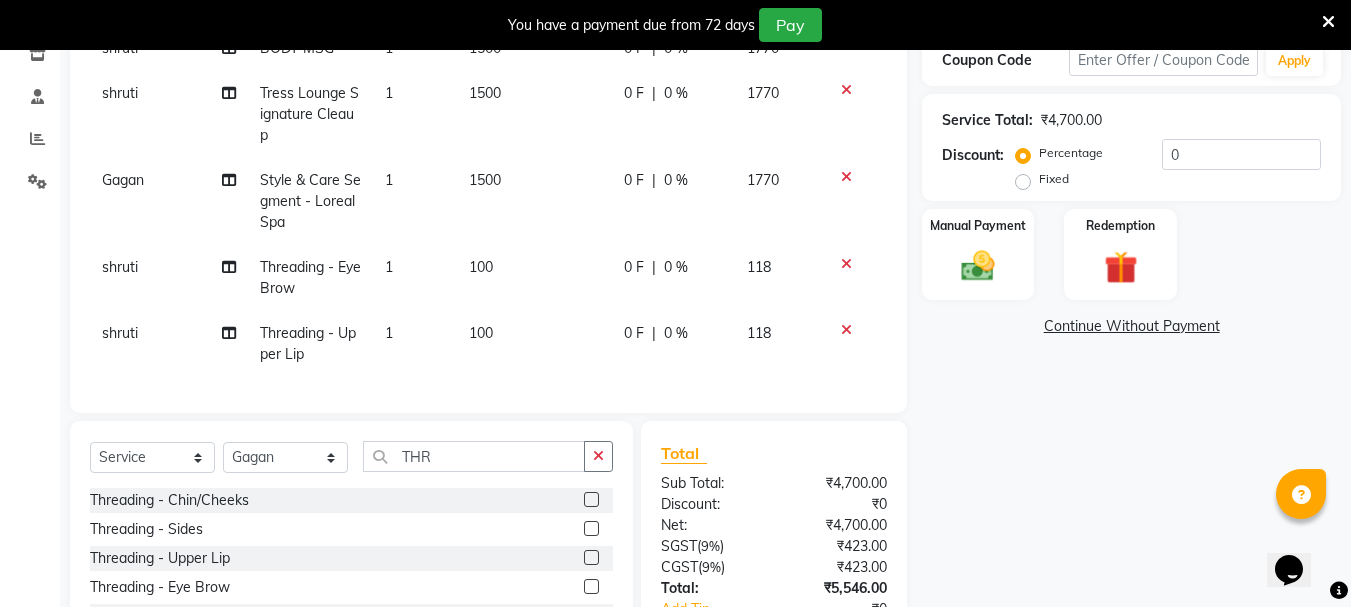 click on "[NAME] BODY MSG 1 1500 0 F | 0 % 1770 [NAME] Tress Lounge Signature Cleaup 1 1500 0 F | 0 % 1770 [NAME]  Style & Care Segment - Loreal Spa 1 1500 0 F | 0 % 1770 [NAME] Threading - Eye Brow 1 100 0 F | 0 % 118 [NAME] Threading - Upper Lip 1 100 0 F | 0 % 118" 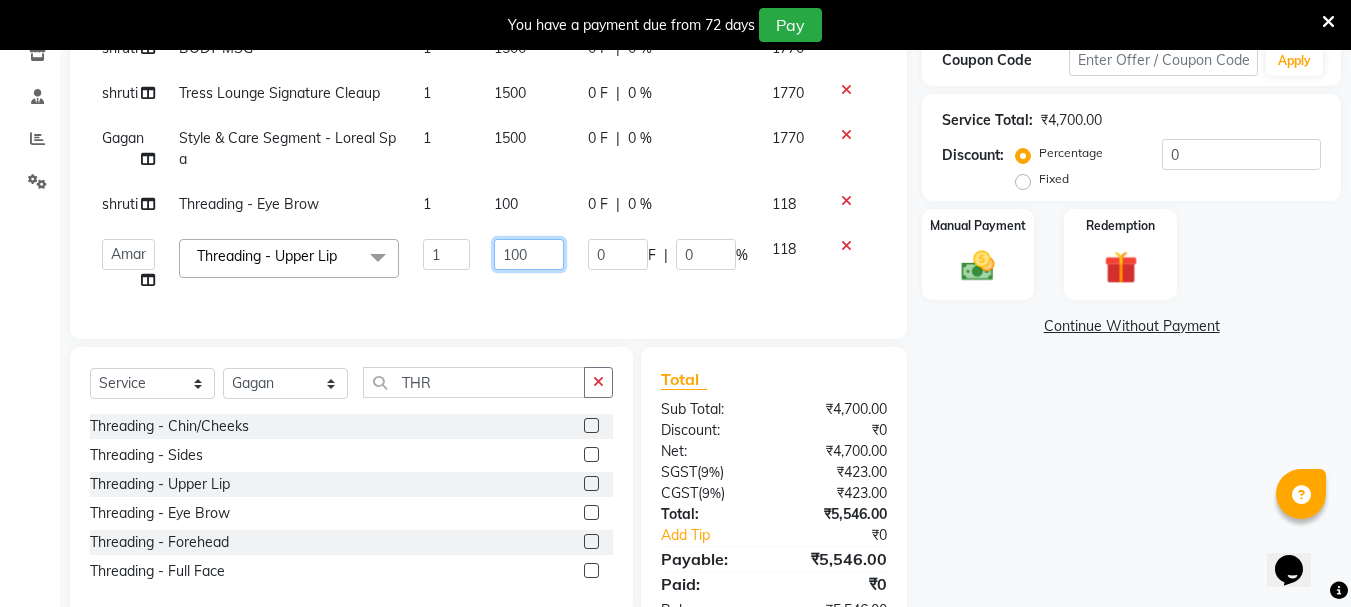 click on "100" 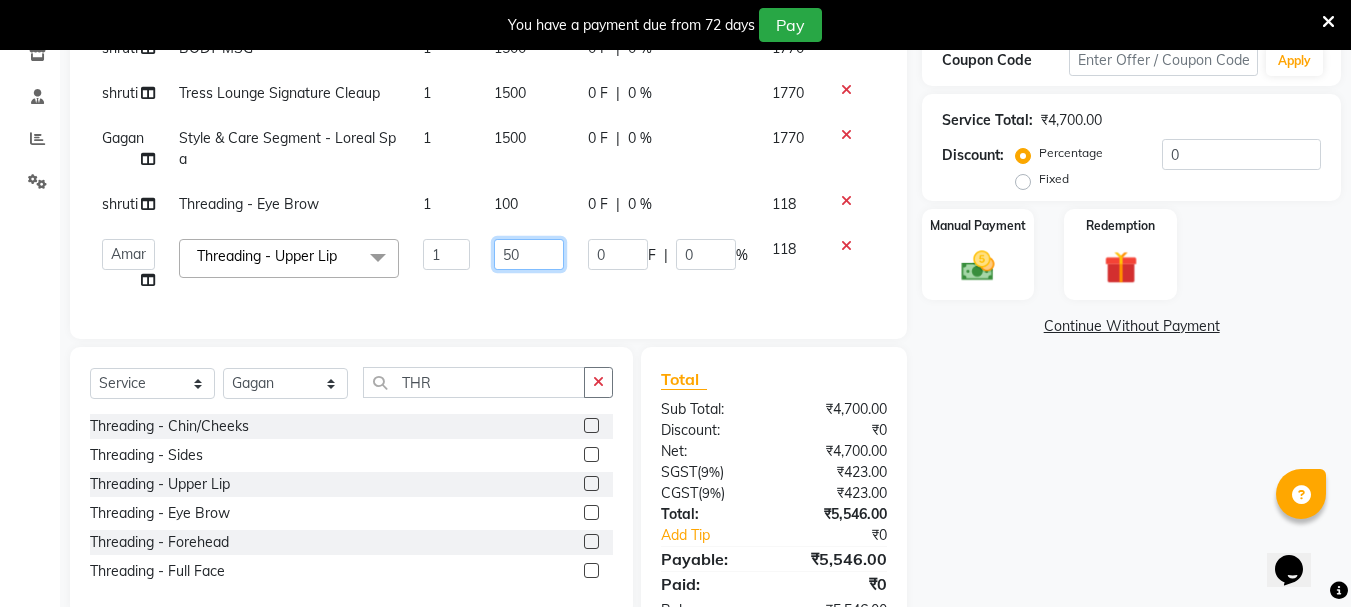 type on "500" 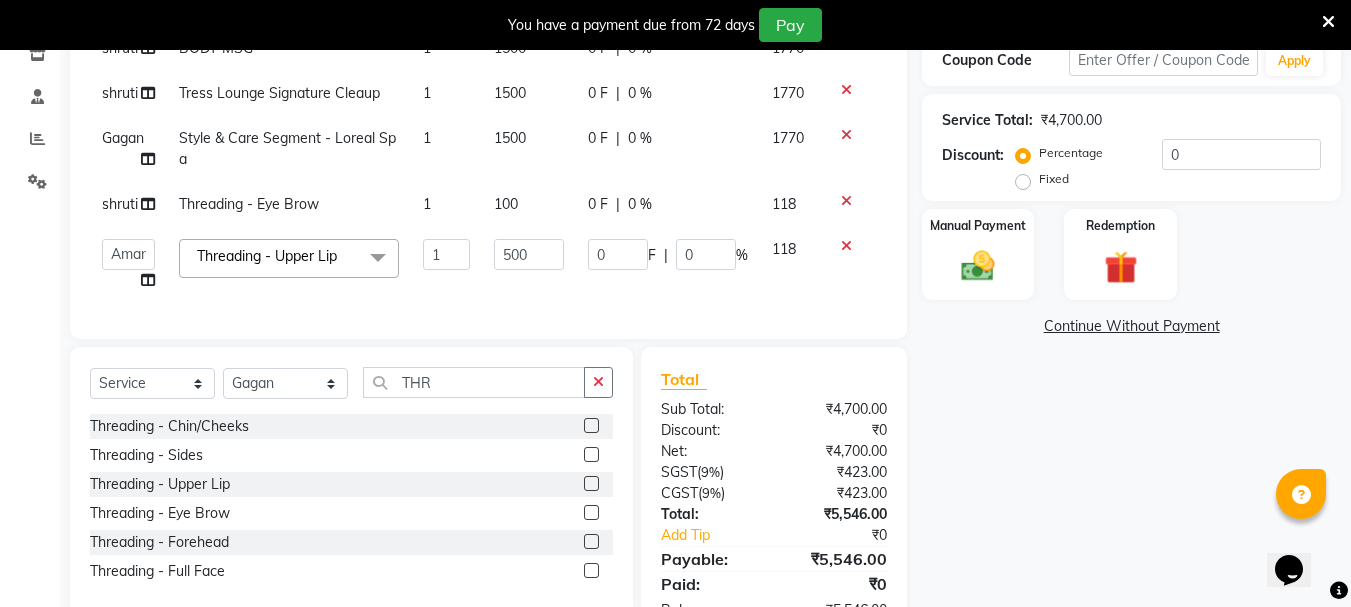 click on "Threading - Chin/Cheeks  Threading - Sides  Threading - Upper Lip  Threading - Eye Brow  Threading - Forehead  Threading - Full Face" 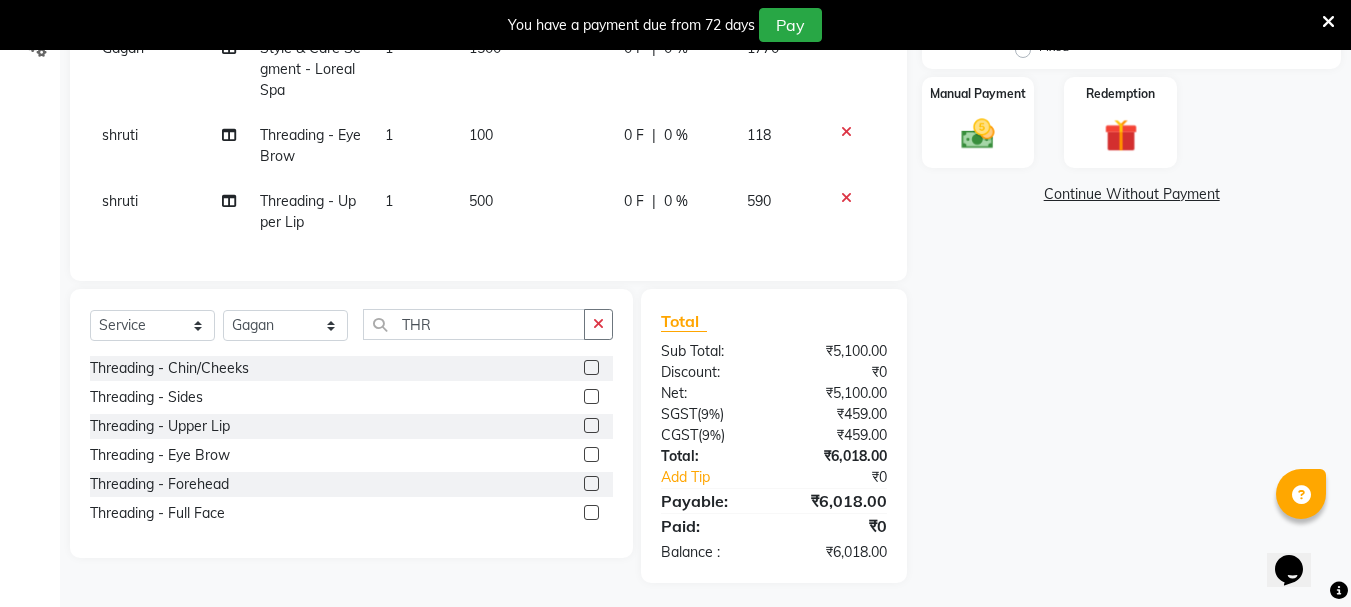 click on "500" 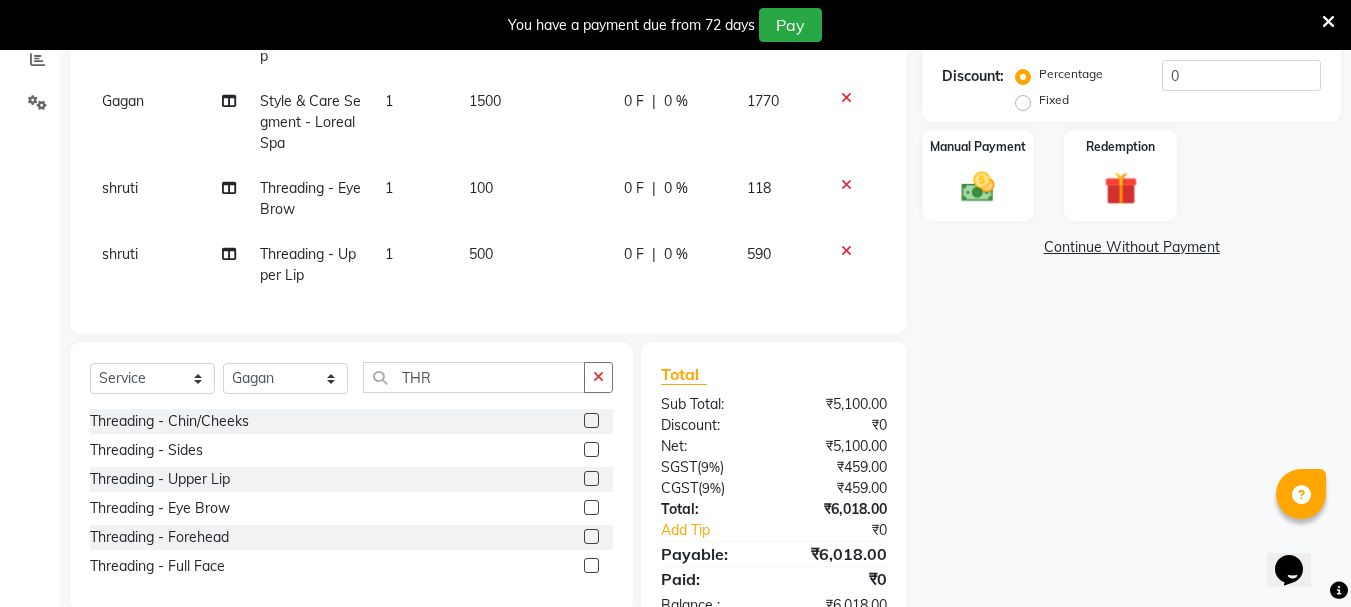 select on "[NUMBER]" 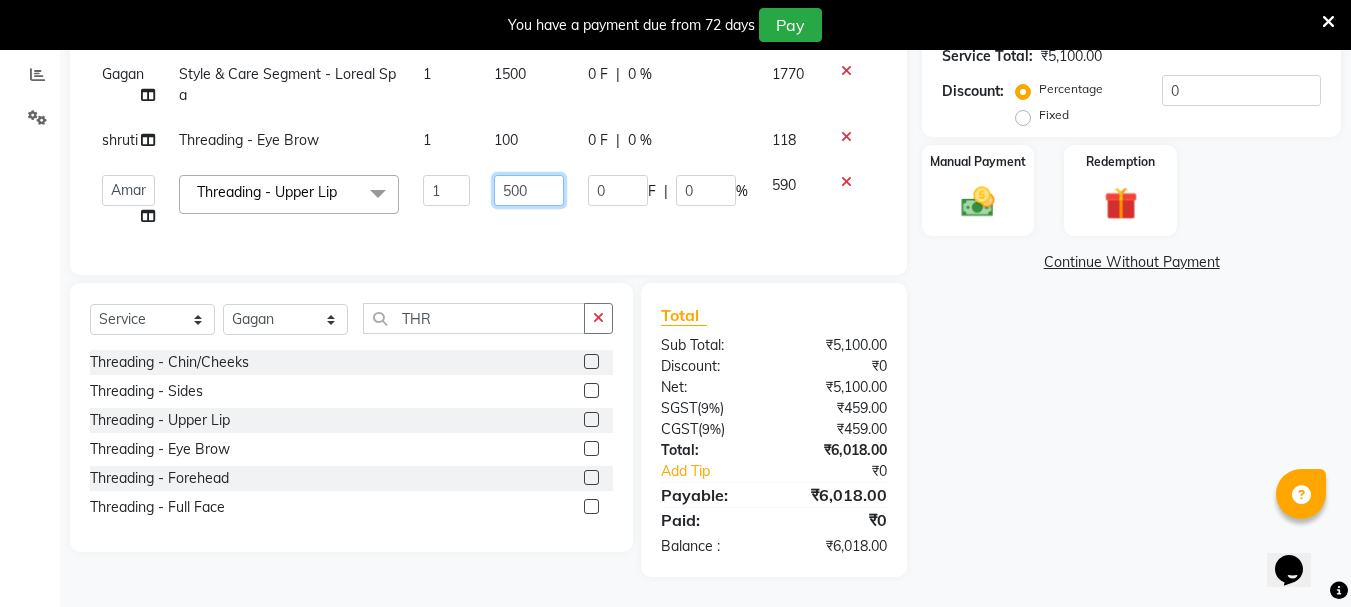 click on "500" 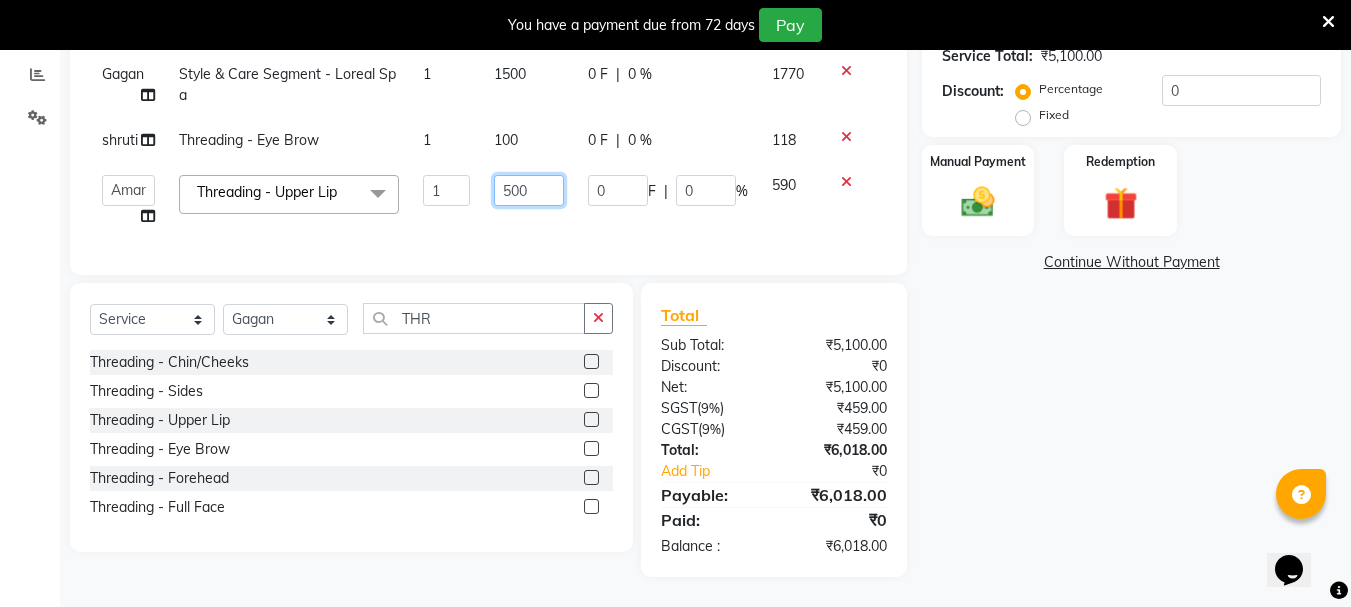 type on "50" 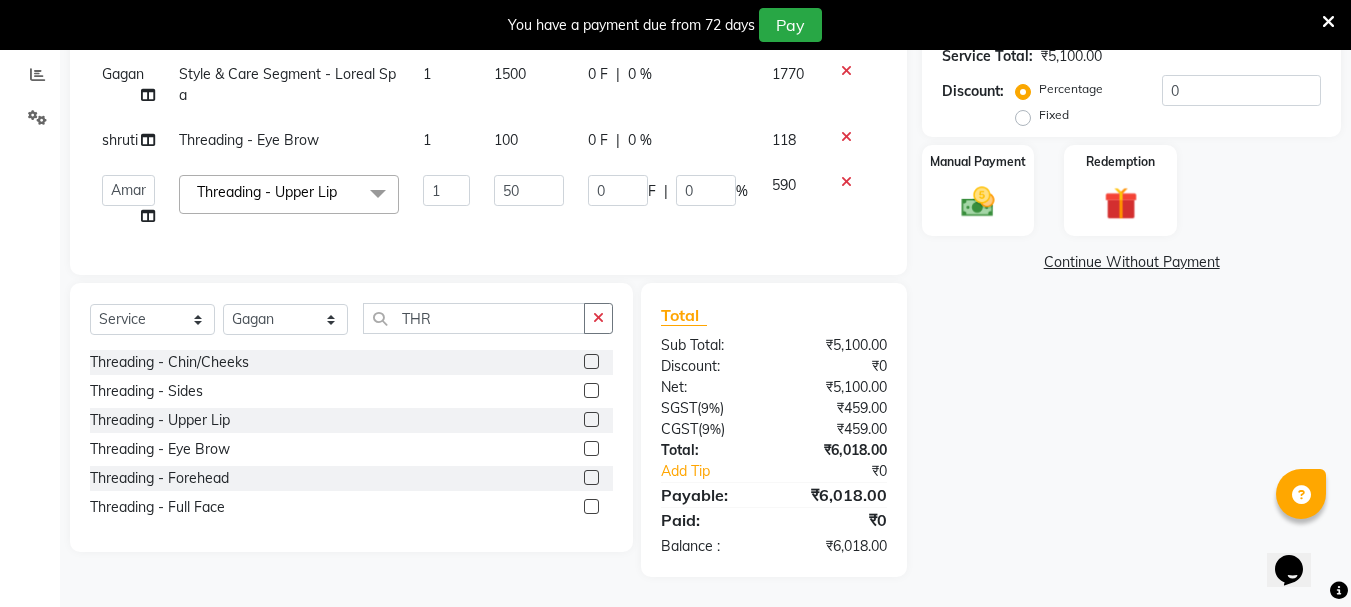 click on "[NAME] BODY MSG 1 1500 0 F | 0 % 1770 [NAME] Tress Lounge Signature Cleaup 1 1500 0 F | 0 % 1770 [NAME]  Style & Care Segment - Loreal Spa 1 1500 0 F | 0 % 1770 [NAME] Threading - Eye Brow 1 100 0 F | 0 % 118  [NAME]    [NAME]    [NAME]    [NAME]    [NAME]    [NAME]    [NAME]   [NAME]    [NAME]    [NAME]   [NAME]    [NAME]   [NAME]    [NAME]   Threading - Upper Lip  x Service - Child Hair Cut (Below 8 Years)  (Women) Service - Shampoo, Conditioning, Cut And Style  (Women) Service - Cut, Texturize And Style  (Women) Service - Split End Removal  (Women) Service - Transformation Cut  (Women) Service - Root Touchup Service - Color On Color. Service - Color Highlights. Service - Color High On Fashion Service - Keratin / Smoothening Services. Service - Hair Polishing Service - Botox Service - Balayage Service - Rebonding / Silk Straight Services Service - Moisture Therapy Service - Perming Service - Hand Trim  (Men) Service - Shave/Beard Trim  (Men) Service - Child Hair Cut (Below 8 Years)  (Men) Service - Cut, Texturize And Style  (Men) 1" 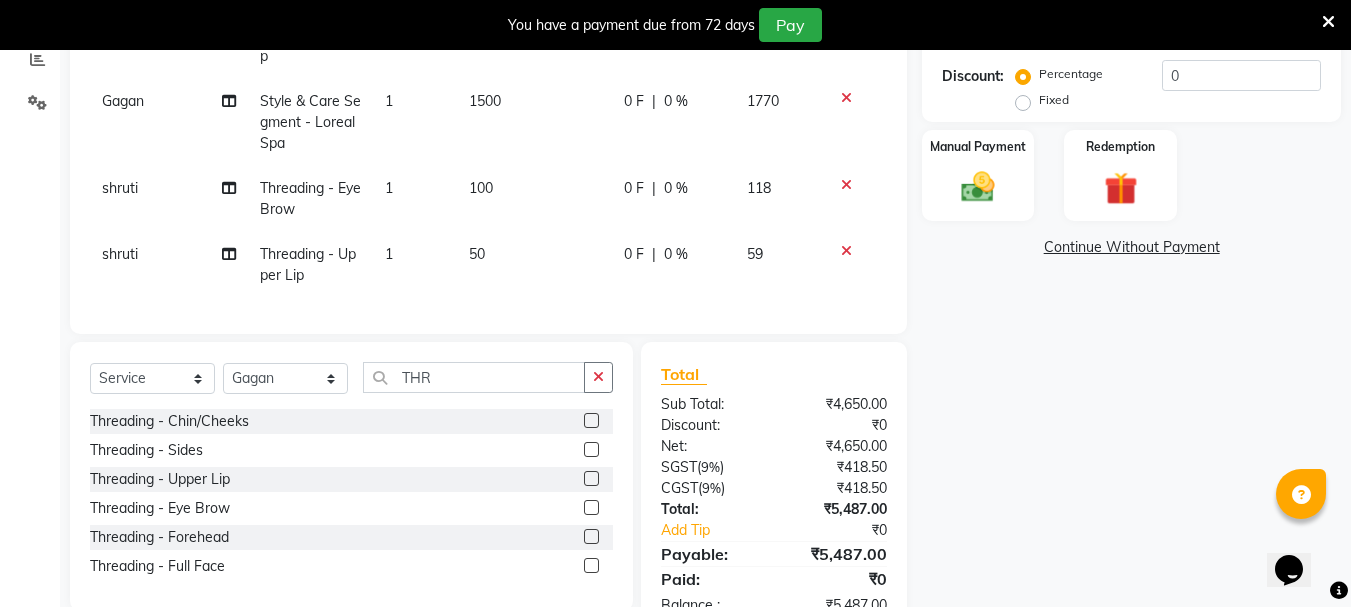 click 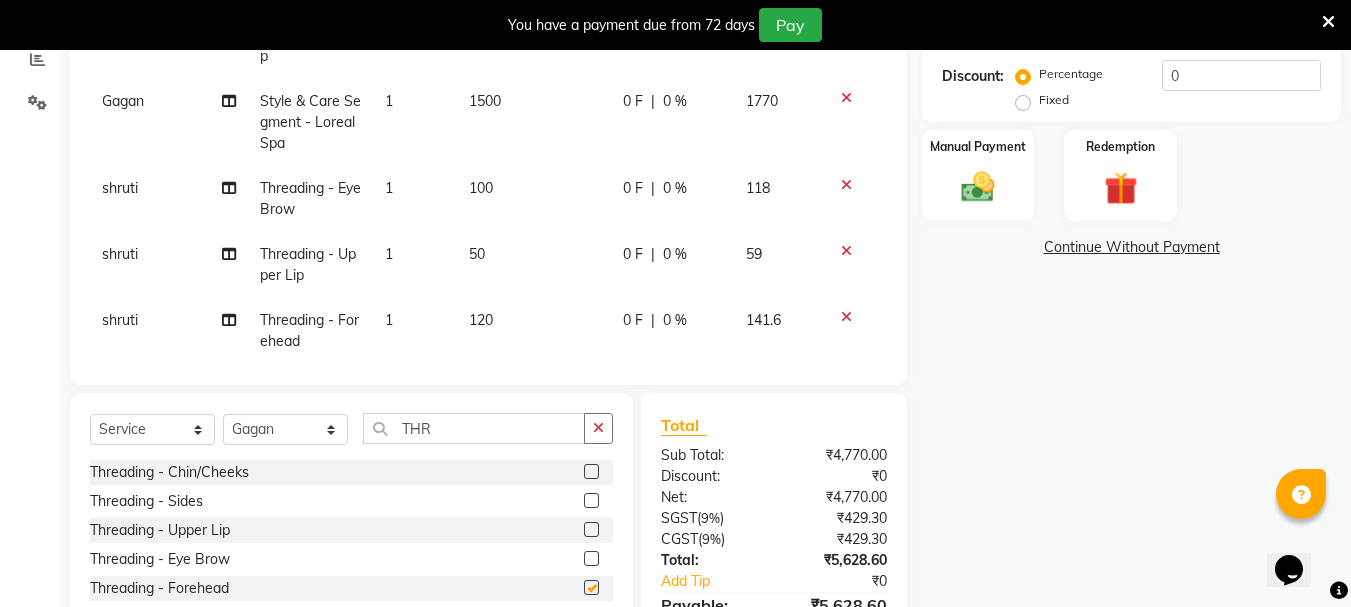 click on "120" 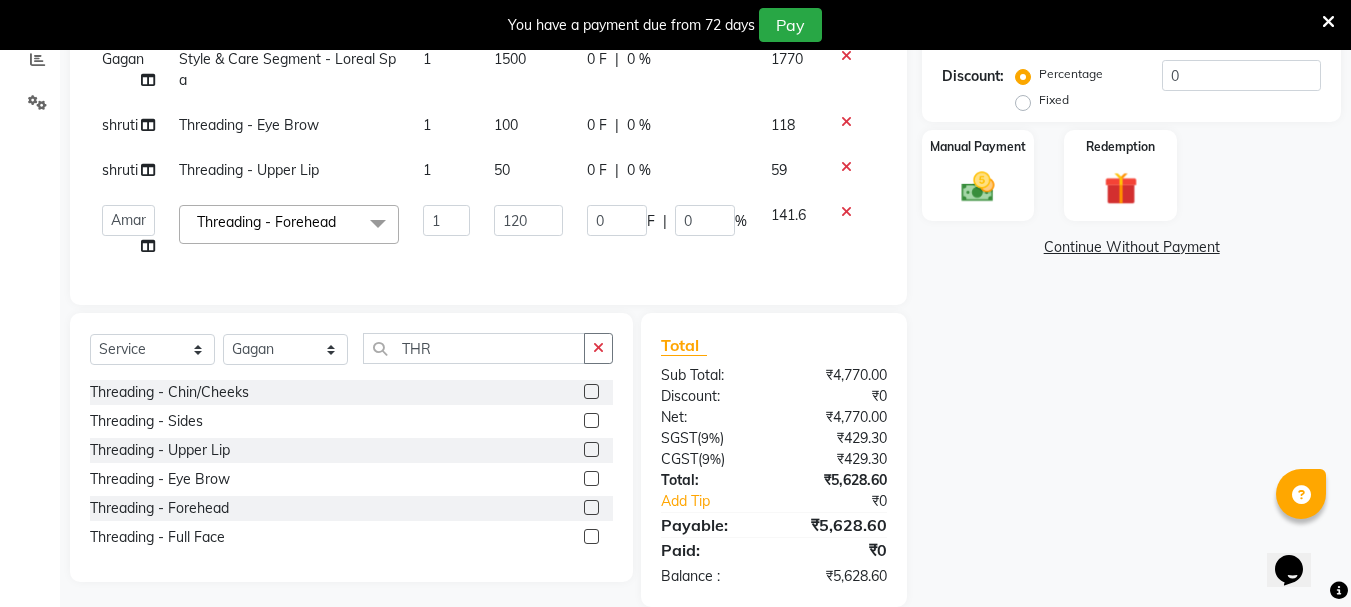 checkbox on "false" 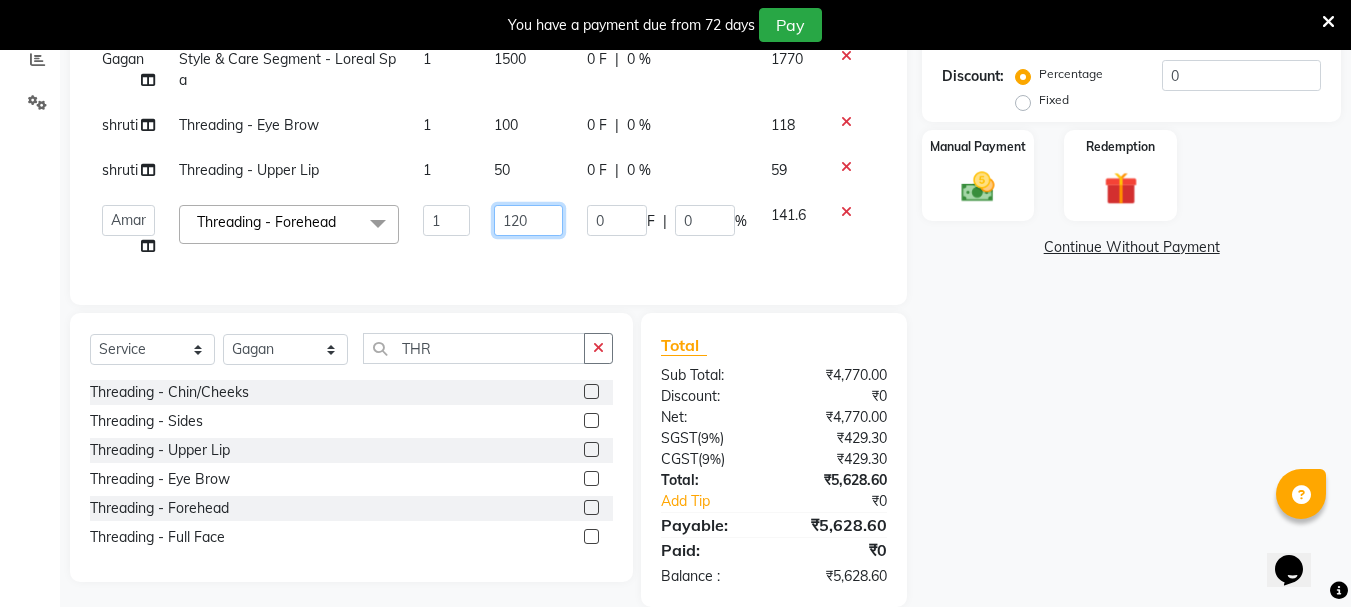 click on "120" 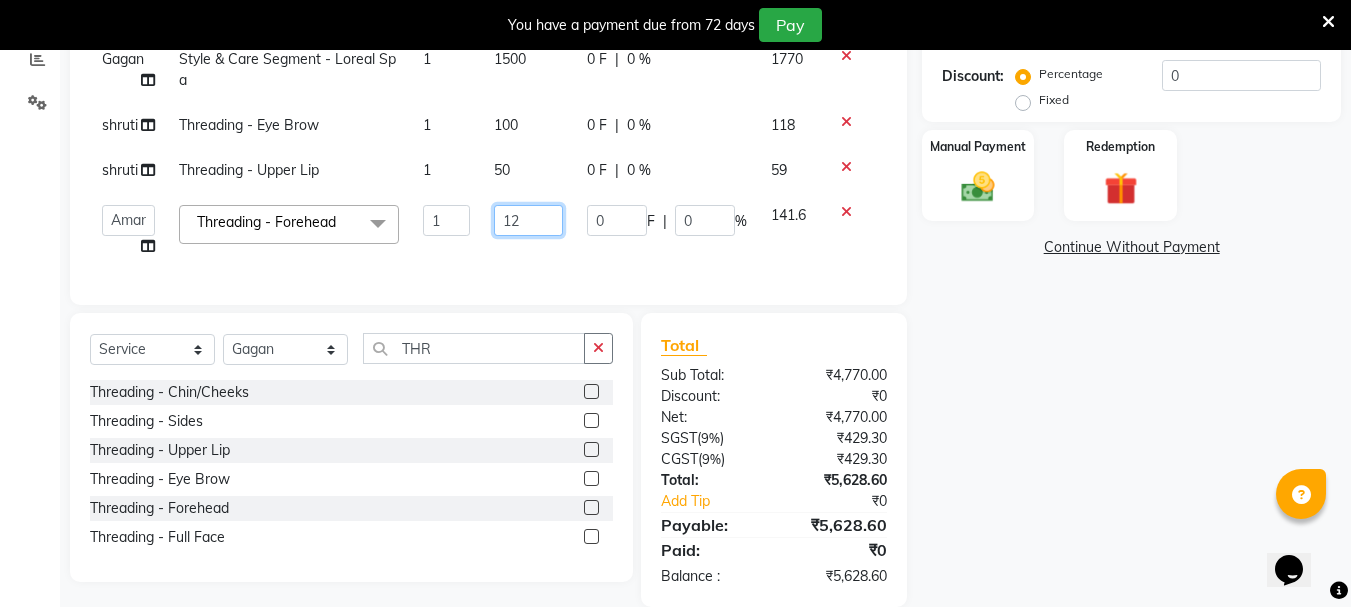 type on "1" 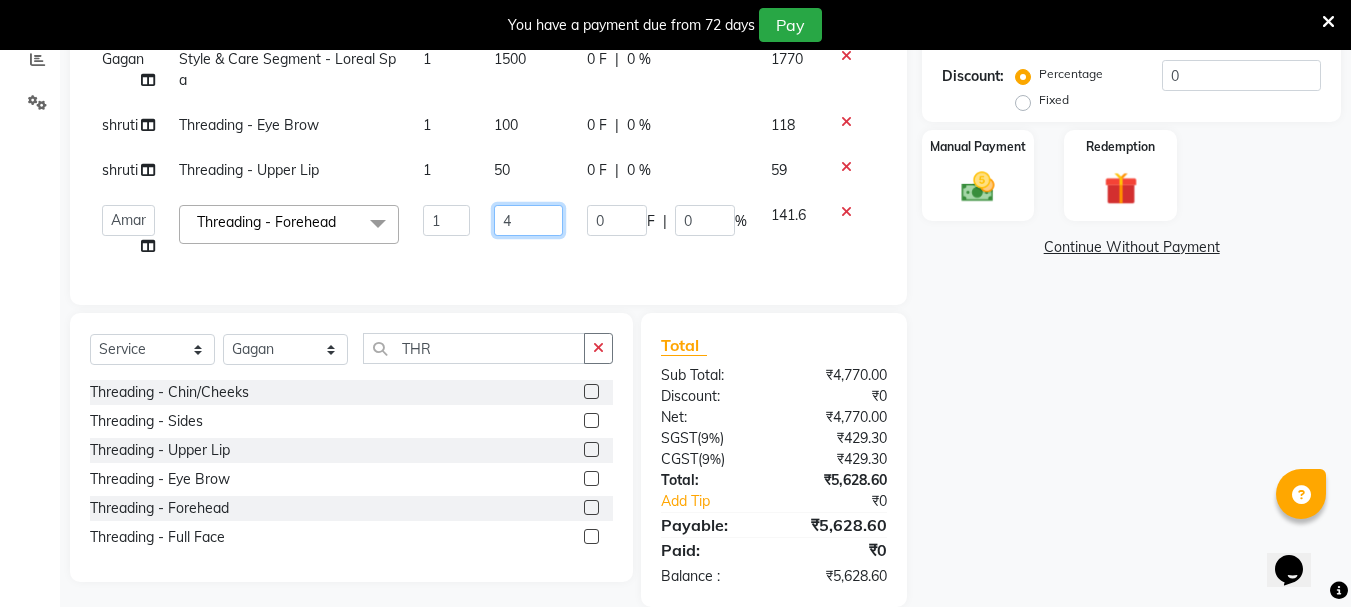 type on "40" 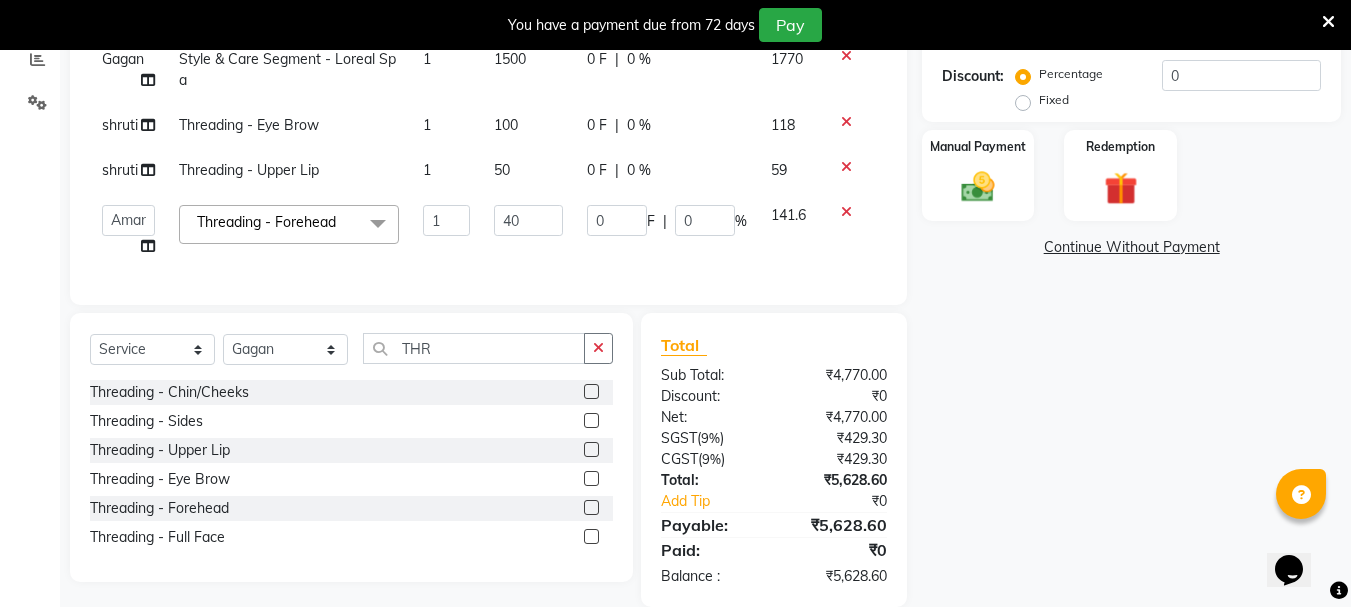 click on "[NAME] BODY MSG 1 1500 0 F | 0 % 1770 [NAME] Tress Lounge Signature Cleaup 1 1500 0 F | 0 % 1770 [NAME]  Style & Care Segment - Loreal Spa 1 1500 0 F | 0 % 1770 [NAME] Threading - Eye Brow 1 100 0 F | 0 % 118 [NAME] Threading - Upper Lip 1 100 0 F | 0 % 118  [NAME]    [NAME]    [NAME]    [NAME]    [NAME]    [NAME]    [NAME]   [NAME]    [NAME]    [NAME]   [NAME]    [NAME]   [NAME]    [NAME]   Threading - Forehead  x Service - Child Hair Cut (Below 8 Years)  (Women) Service - Shampoo, Conditioning, Cut And Style  (Women) Service - Cut, Texturize And Style  (Women) Service - Split End Removal  (Women) Service - Transformation Cut  (Women) Service - Root Touchup Service - Color On Color. Service - Color Highlights. Service - Color High On Fashion Service - Keratin / Smoothening Services. Service - Hair Polishing Service - Botox Service - Balayage Service - Rebonding / Silk Straight Services Service - Moisture Therapy Service - Perming Service - Hand Trim  (Men) Service - Shave/Beard Trim  (Men) Service - Cut, Texturize And Style  (Men) 1 40" 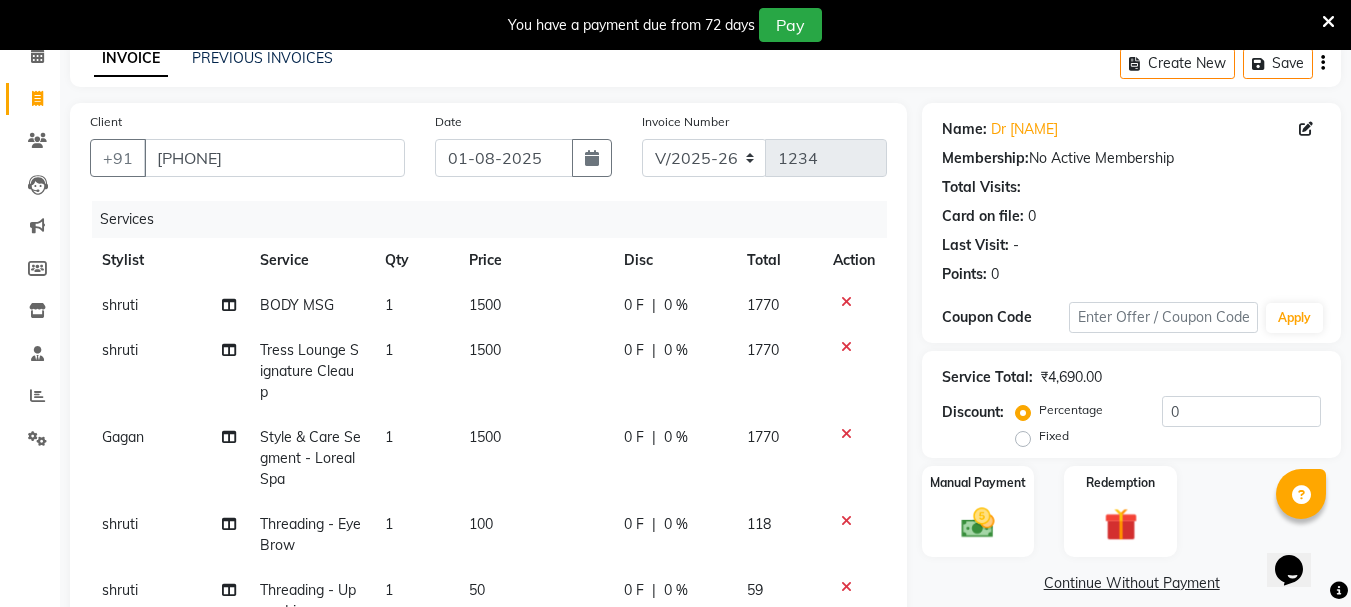 scroll, scrollTop: 0, scrollLeft: 0, axis: both 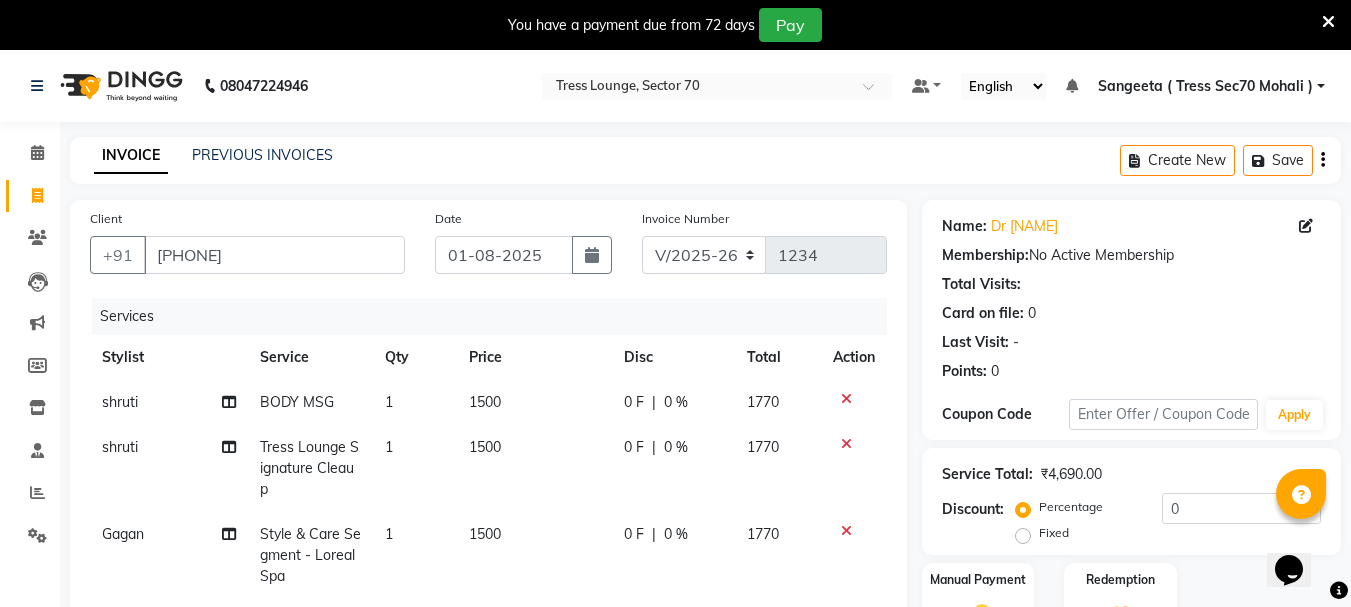 click 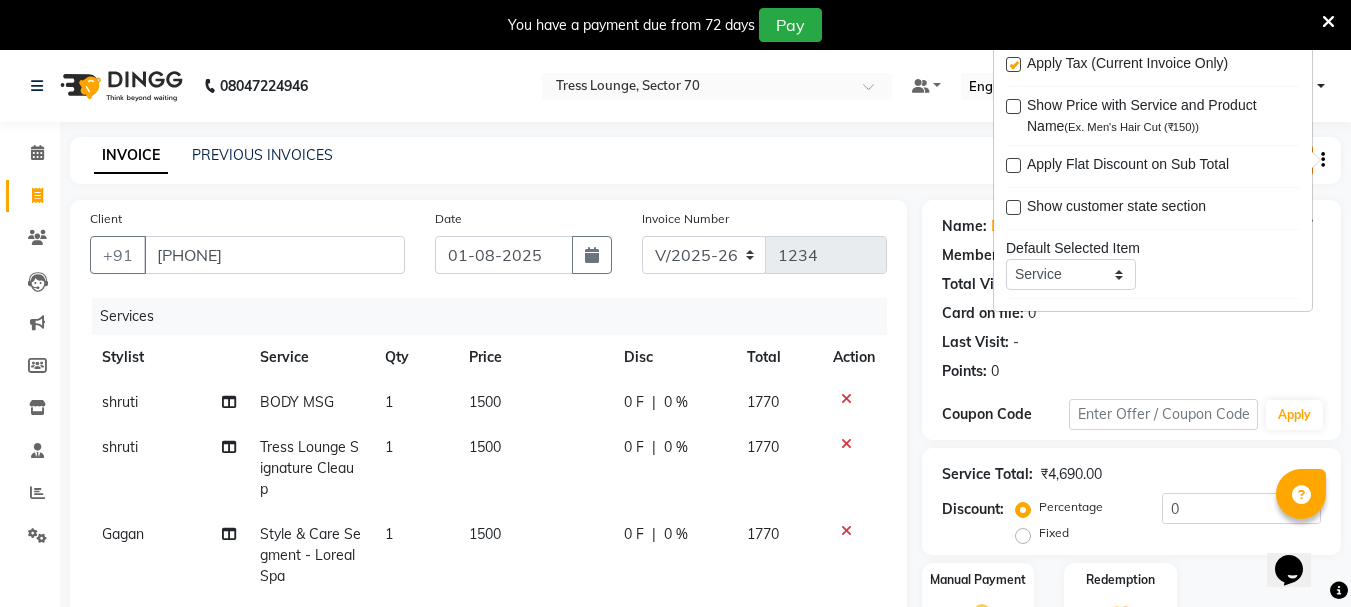 click at bounding box center [1013, 64] 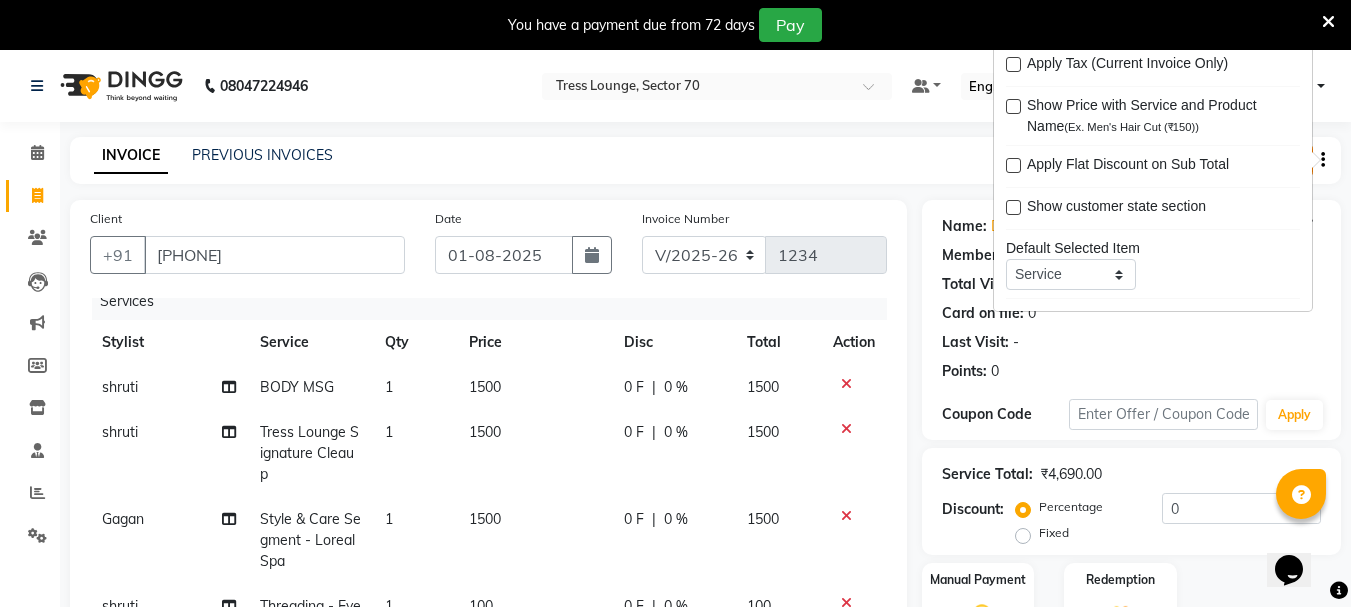 scroll, scrollTop: 30, scrollLeft: 0, axis: vertical 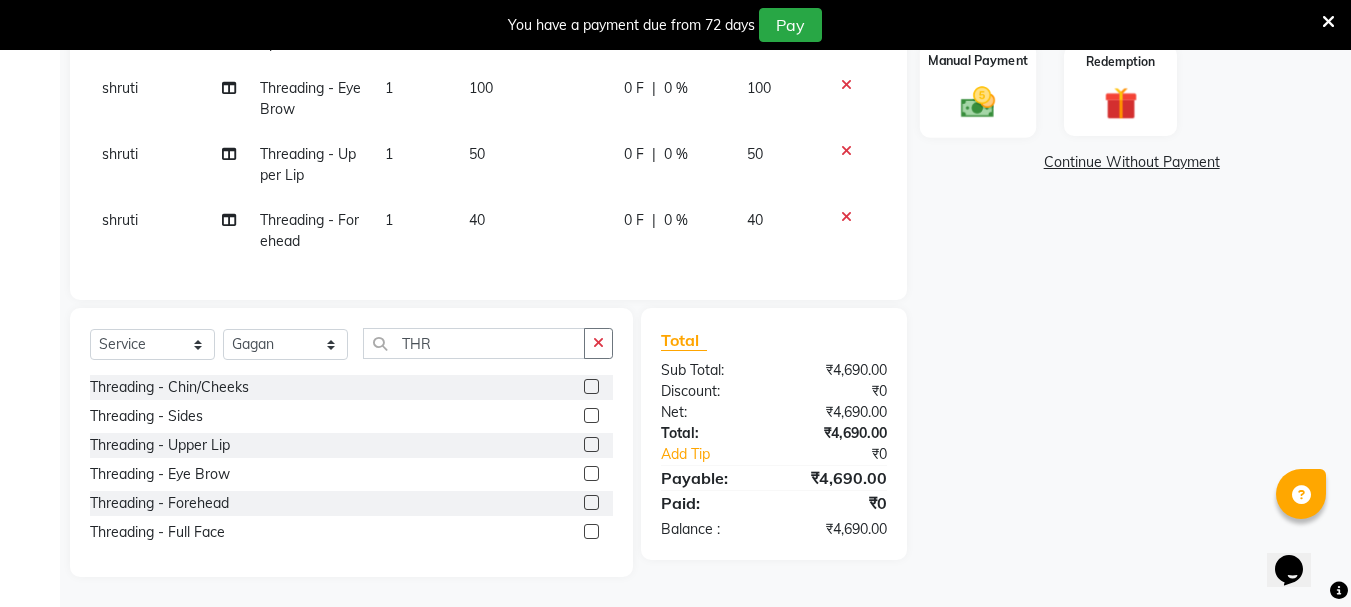 click 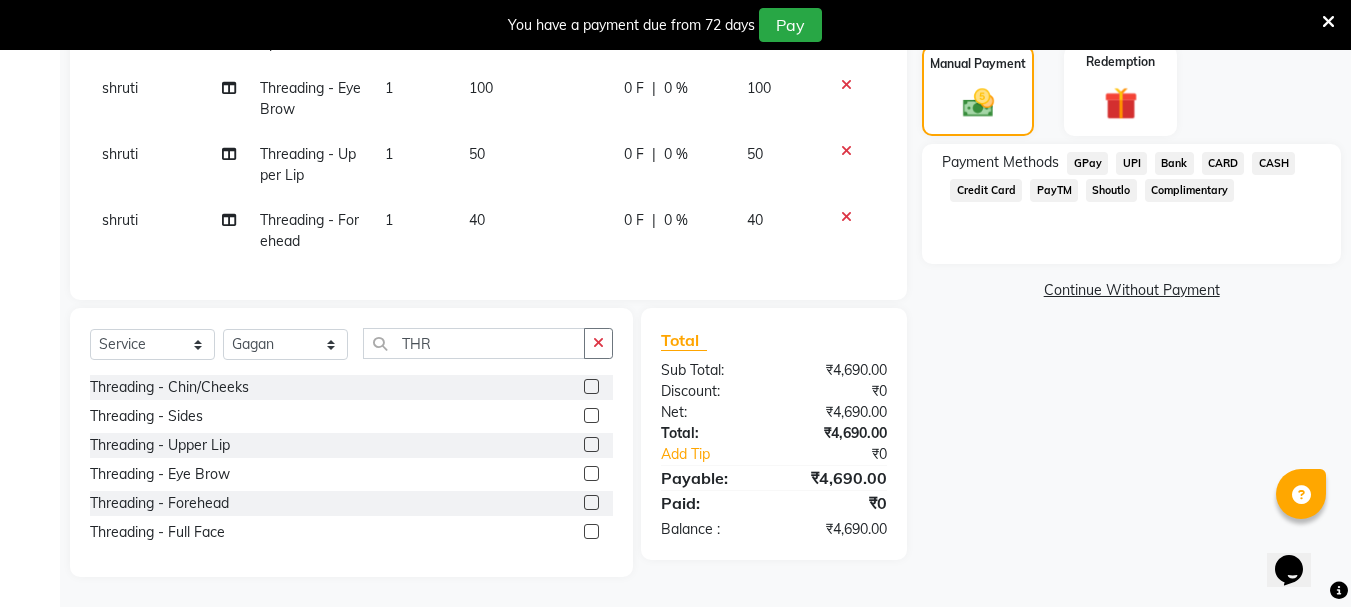 click on "CARD" 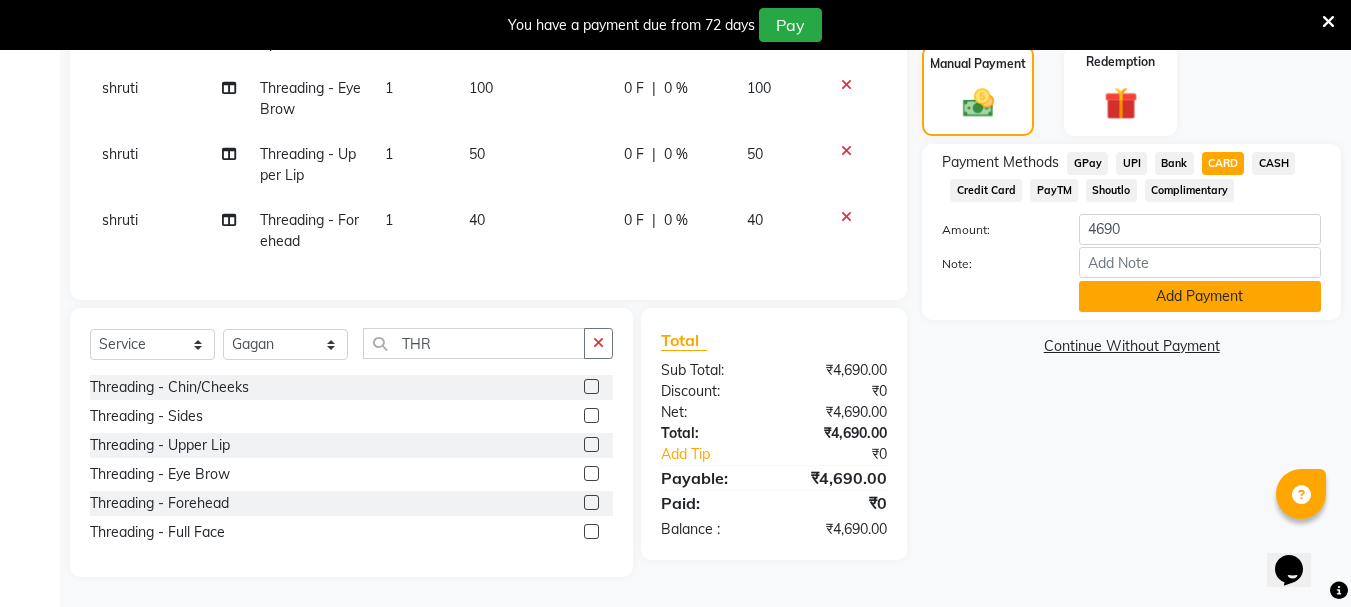 click on "Add Payment" 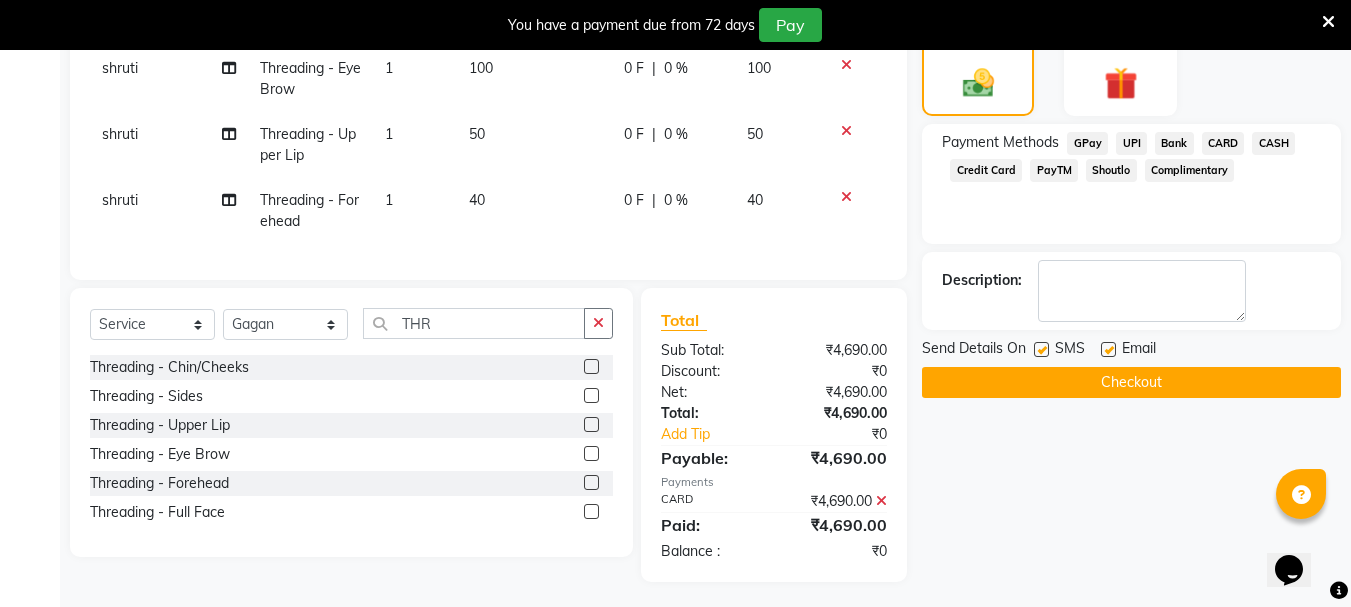 scroll, scrollTop: 543, scrollLeft: 0, axis: vertical 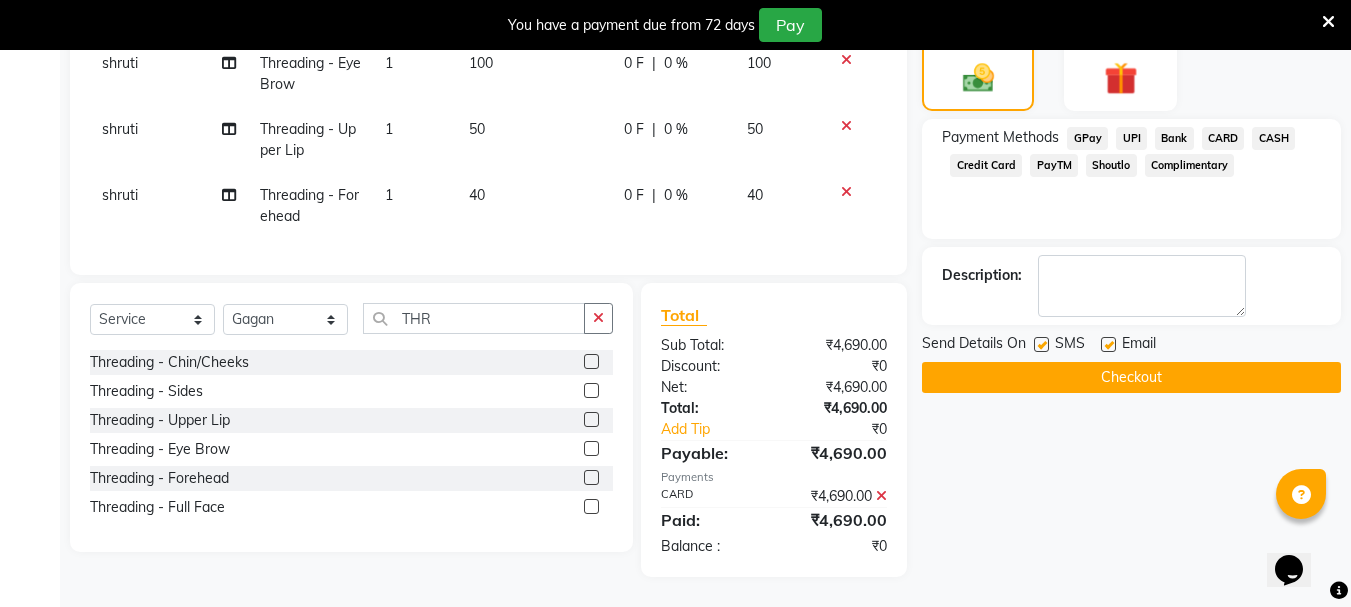 click on "Checkout" 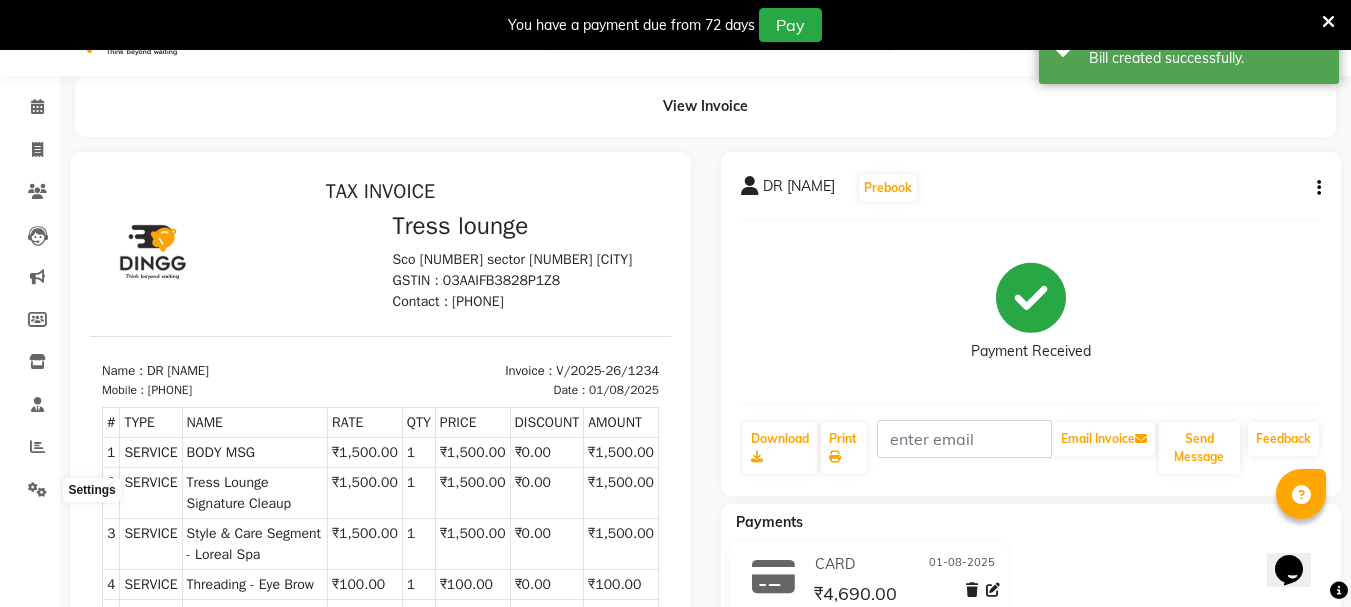 scroll, scrollTop: 0, scrollLeft: 0, axis: both 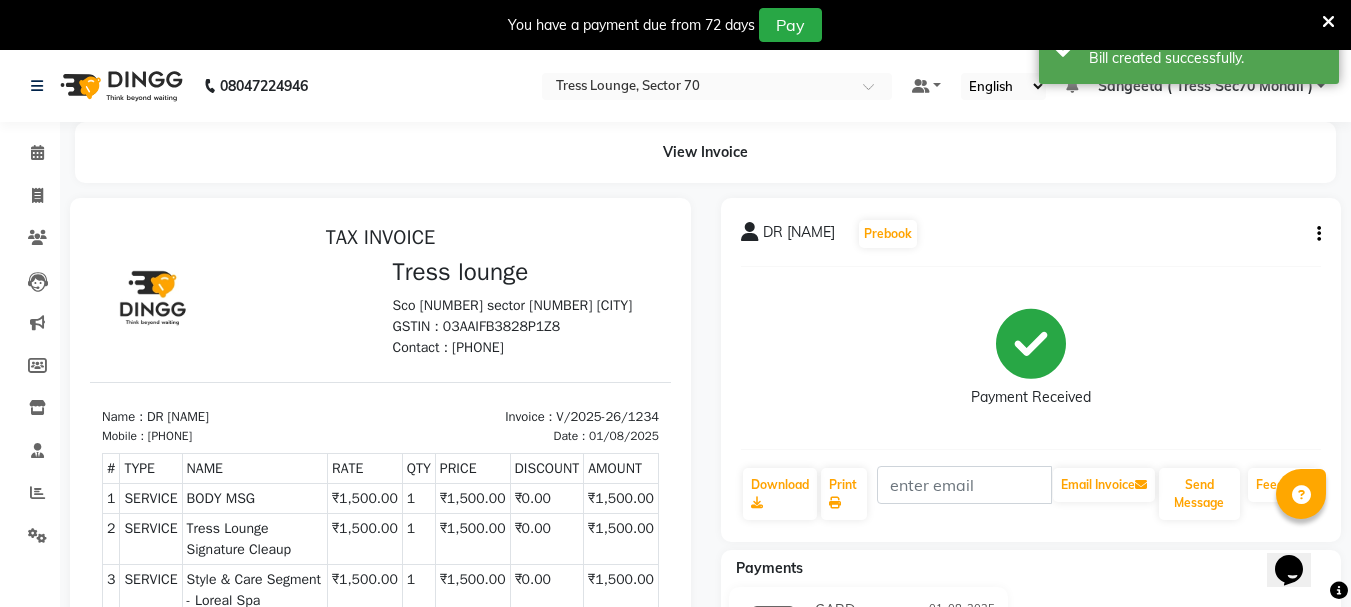 click on "Calendar" 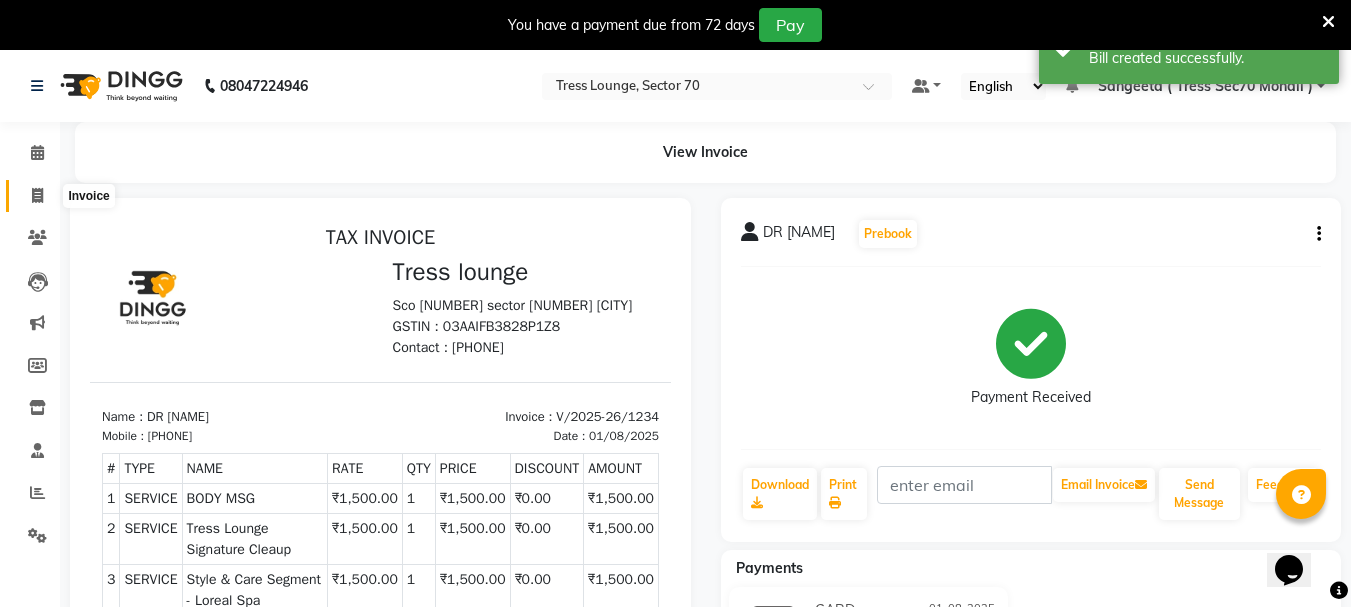 click 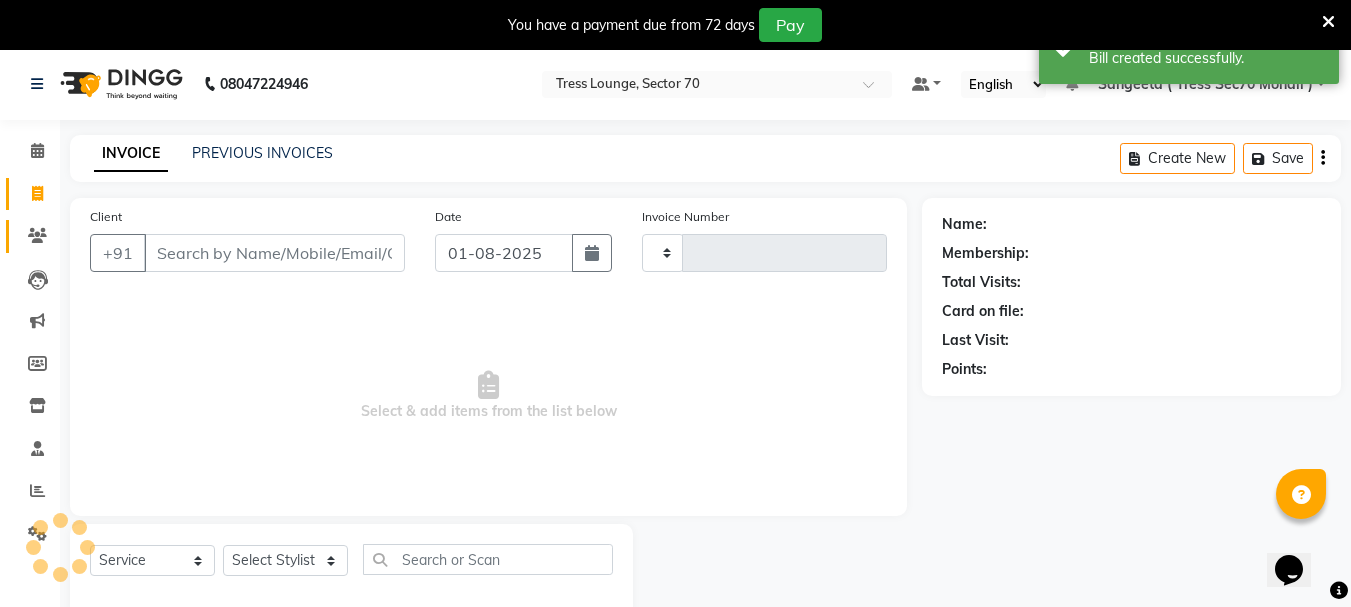 type on "1235" 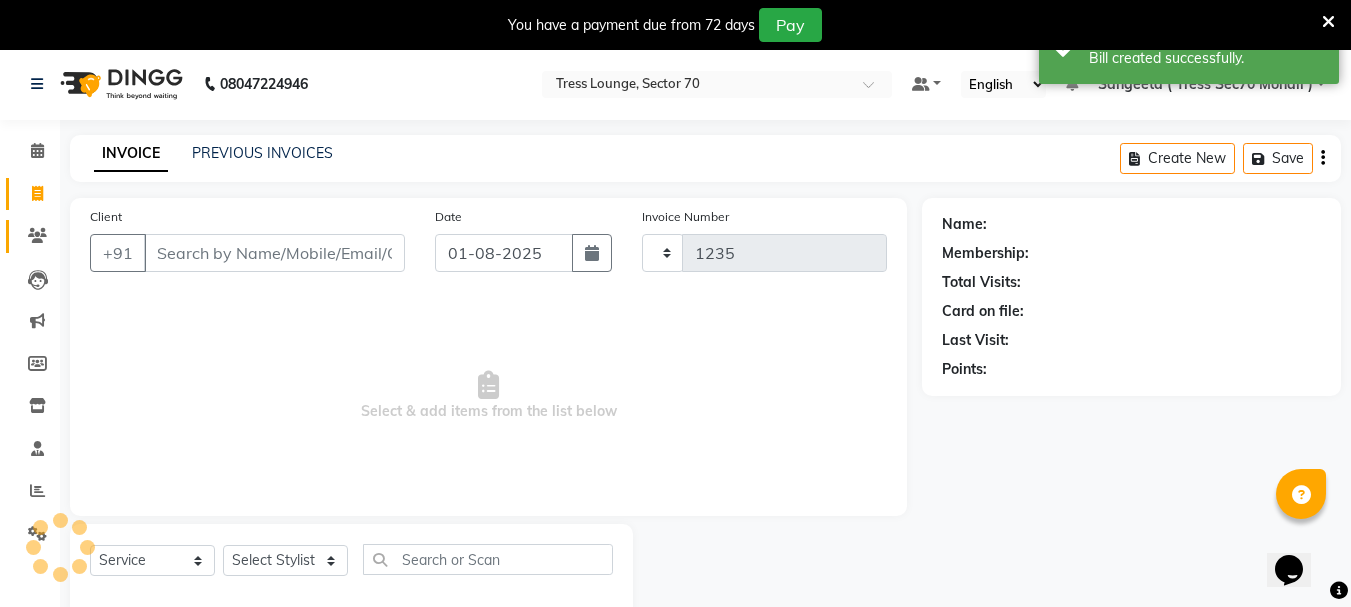 select on "6241" 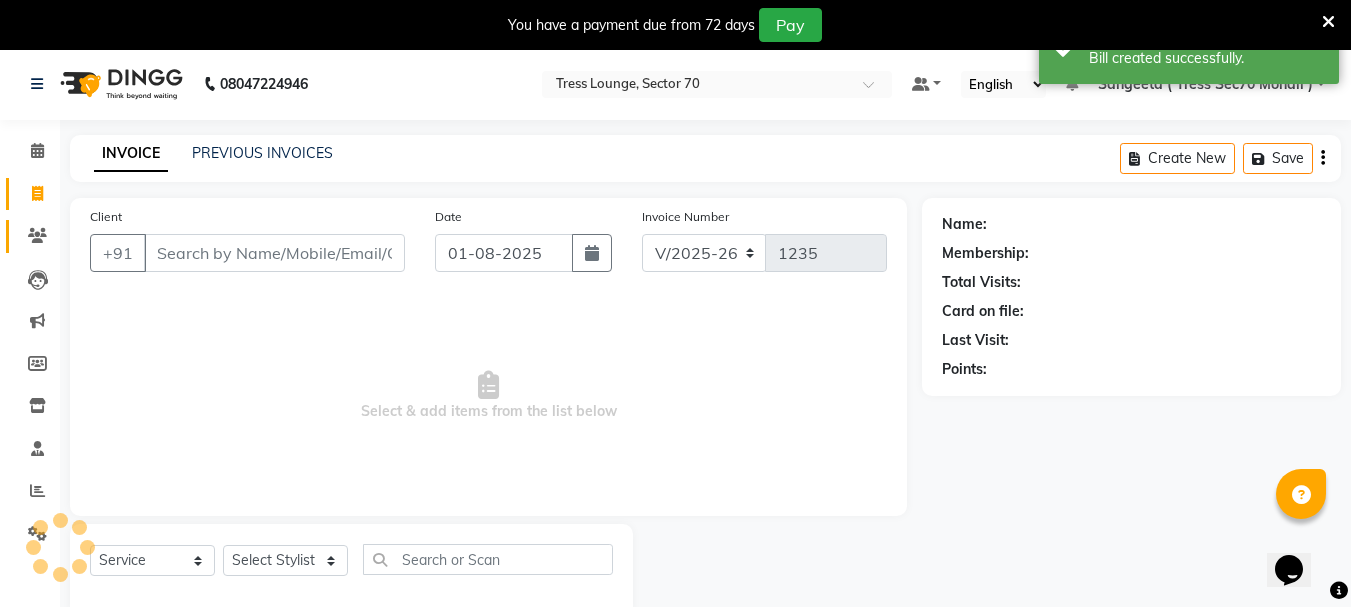 scroll, scrollTop: 50, scrollLeft: 0, axis: vertical 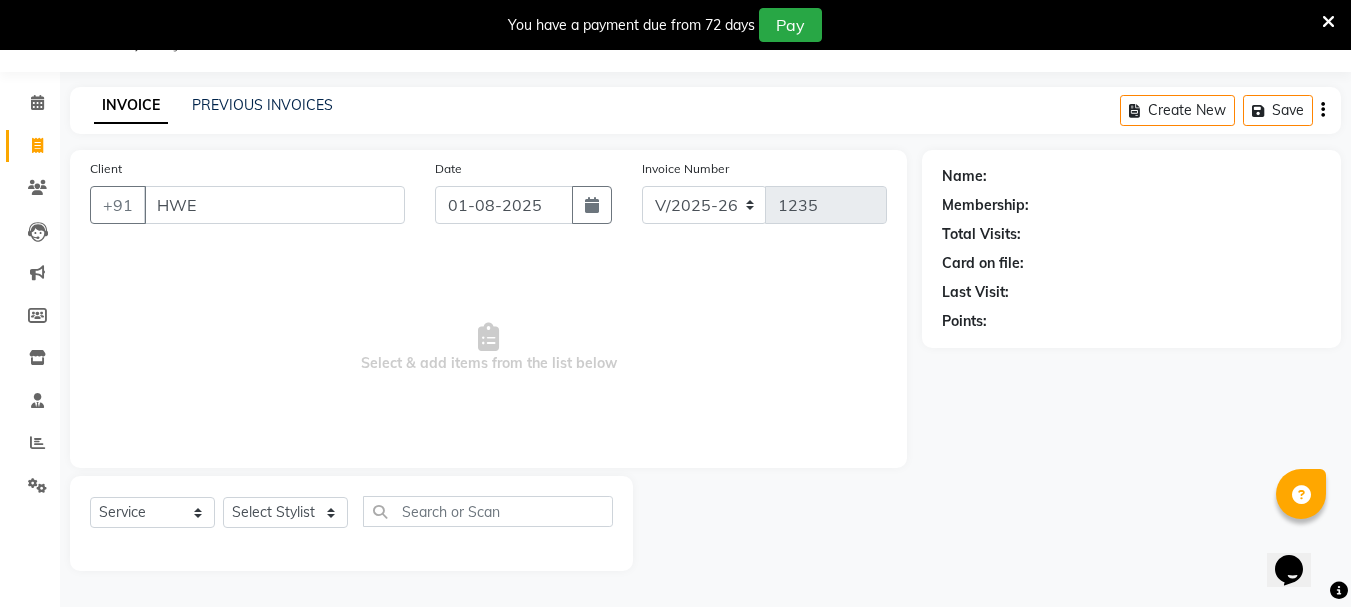 type on "HWE" 